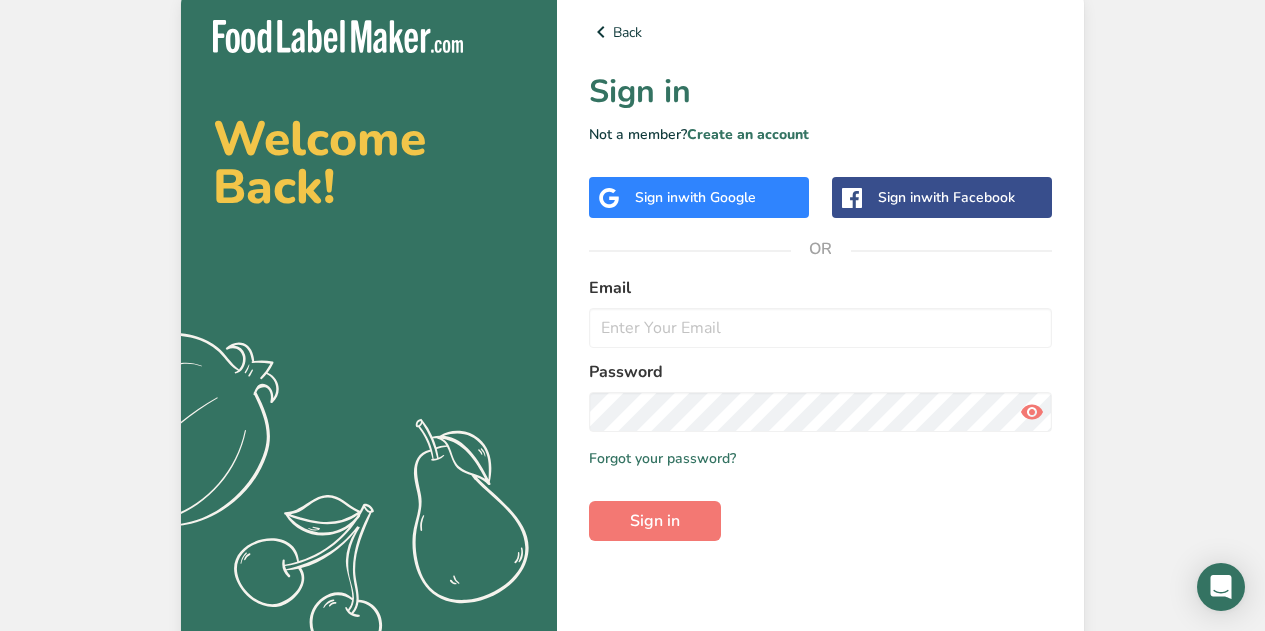 scroll, scrollTop: 0, scrollLeft: 0, axis: both 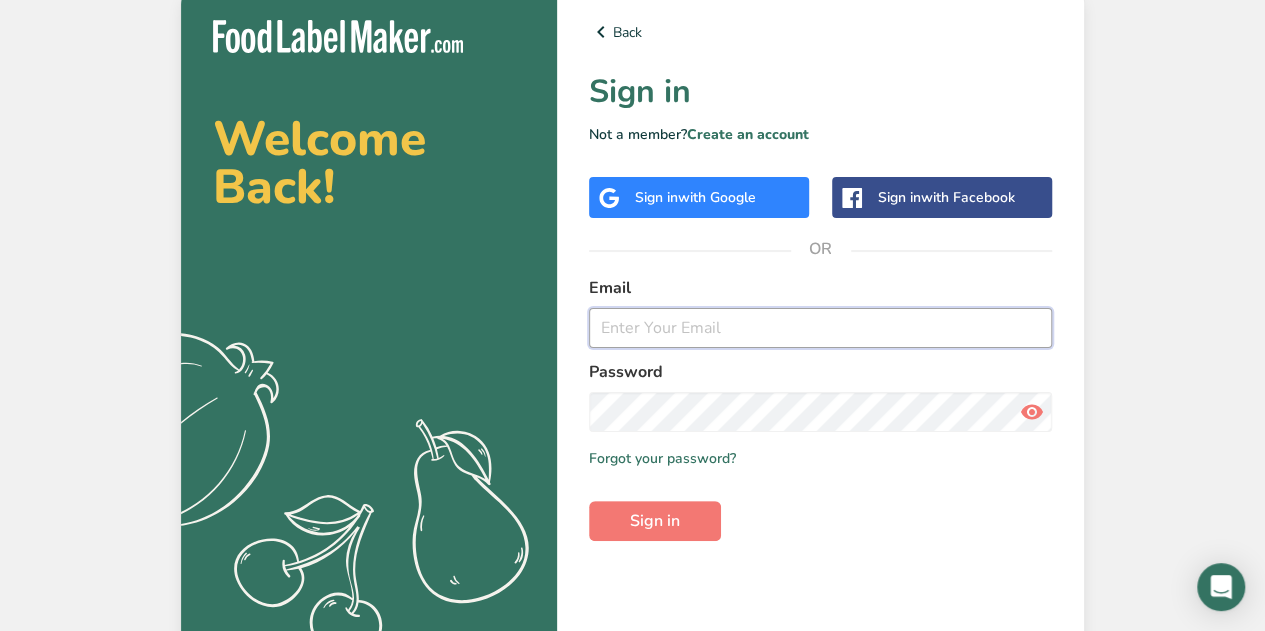 drag, startPoint x: 0, startPoint y: 0, endPoint x: 616, endPoint y: 333, distance: 700.2464 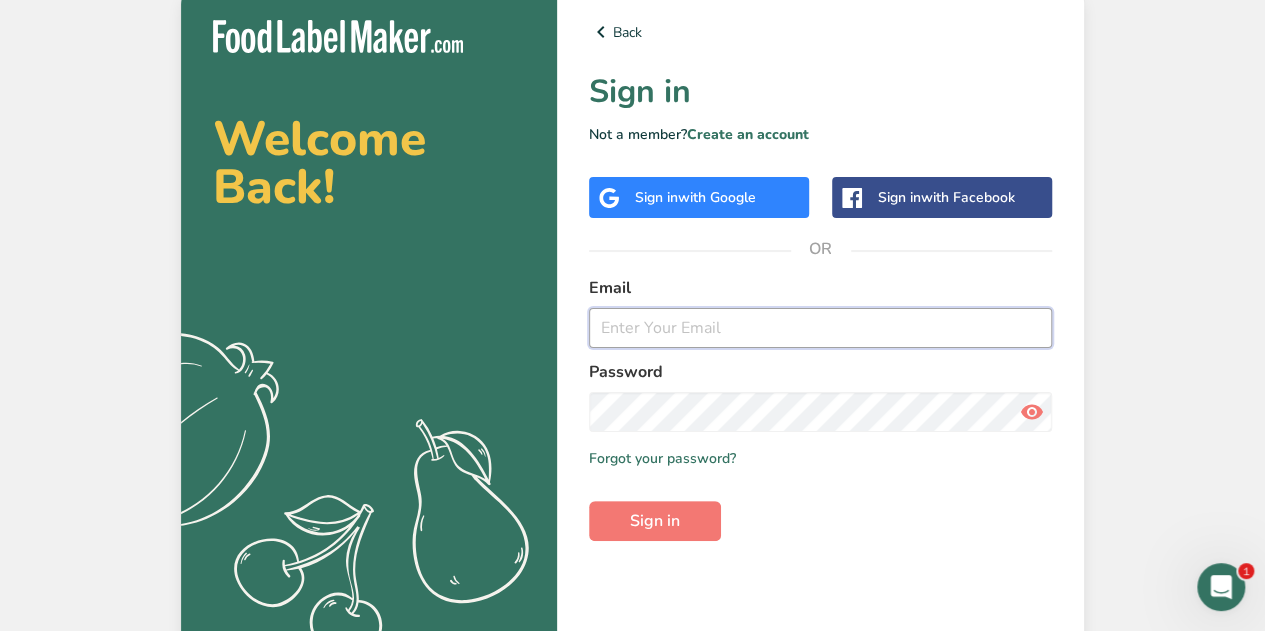 scroll, scrollTop: 0, scrollLeft: 0, axis: both 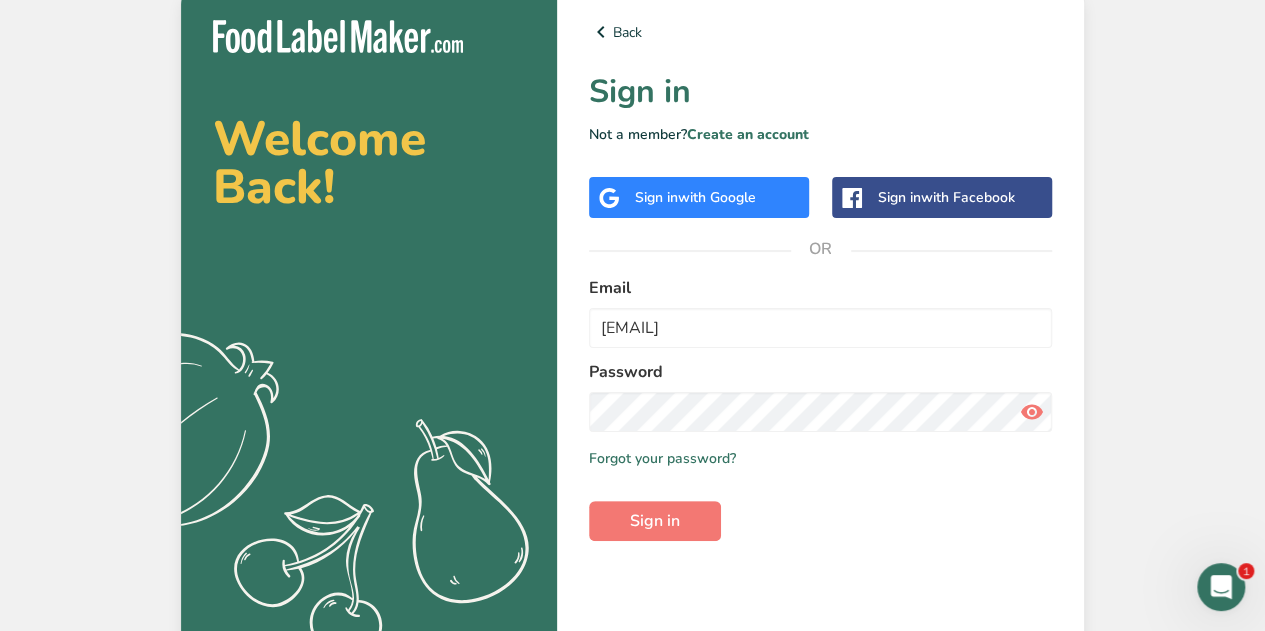click on "Welcome Back!
.a{fill:#f5f3ed;}
Back
Sign in
Not a member?
Create an account
Sign in   with Google
Sign in   with Facebook   OR   Email [EMAIL]   Password
Remember me
Forgot your password?
Sign in" at bounding box center [632, 320] 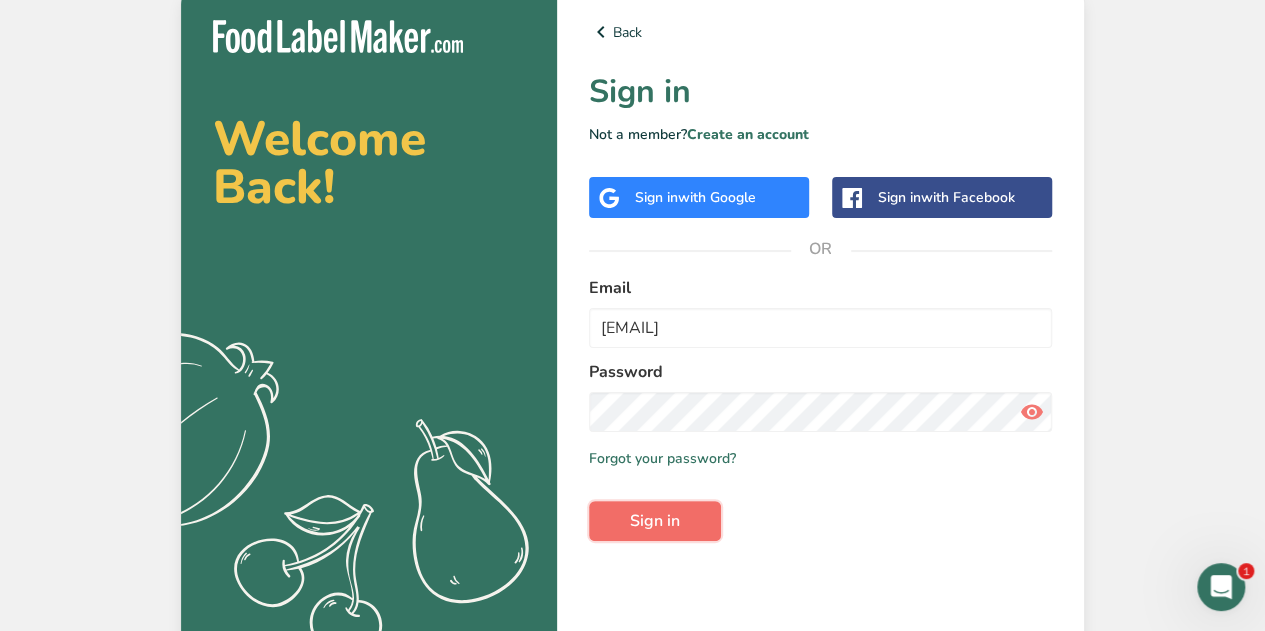 click on "Sign in" at bounding box center [655, 521] 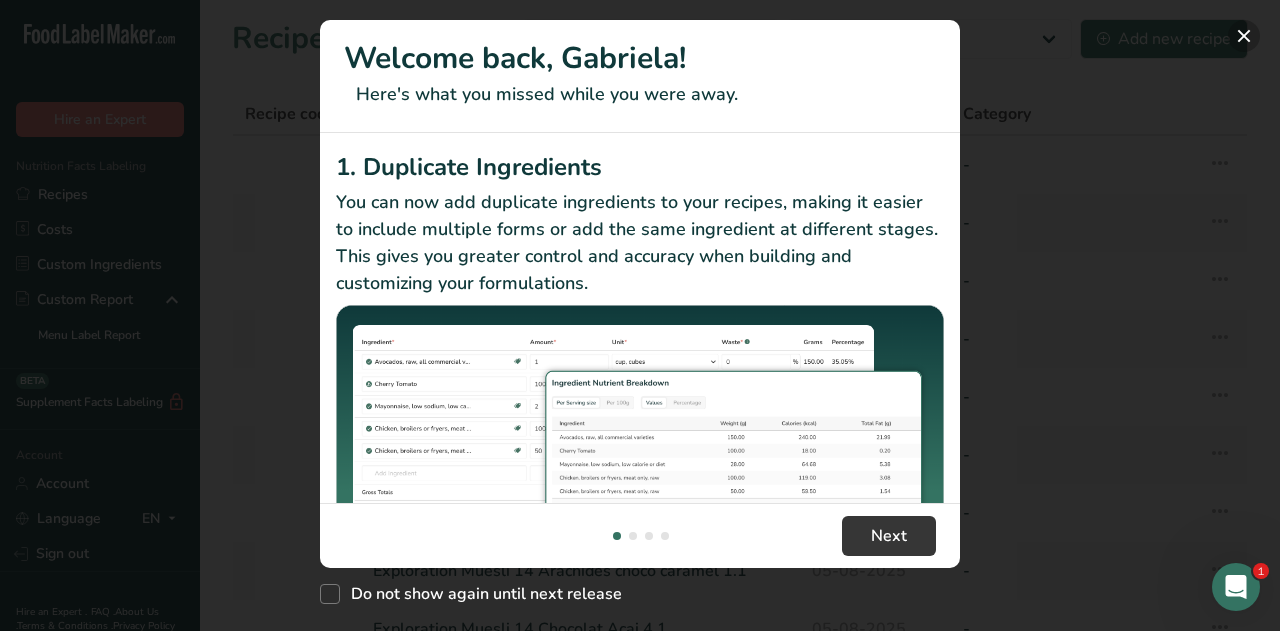 click at bounding box center [1244, 36] 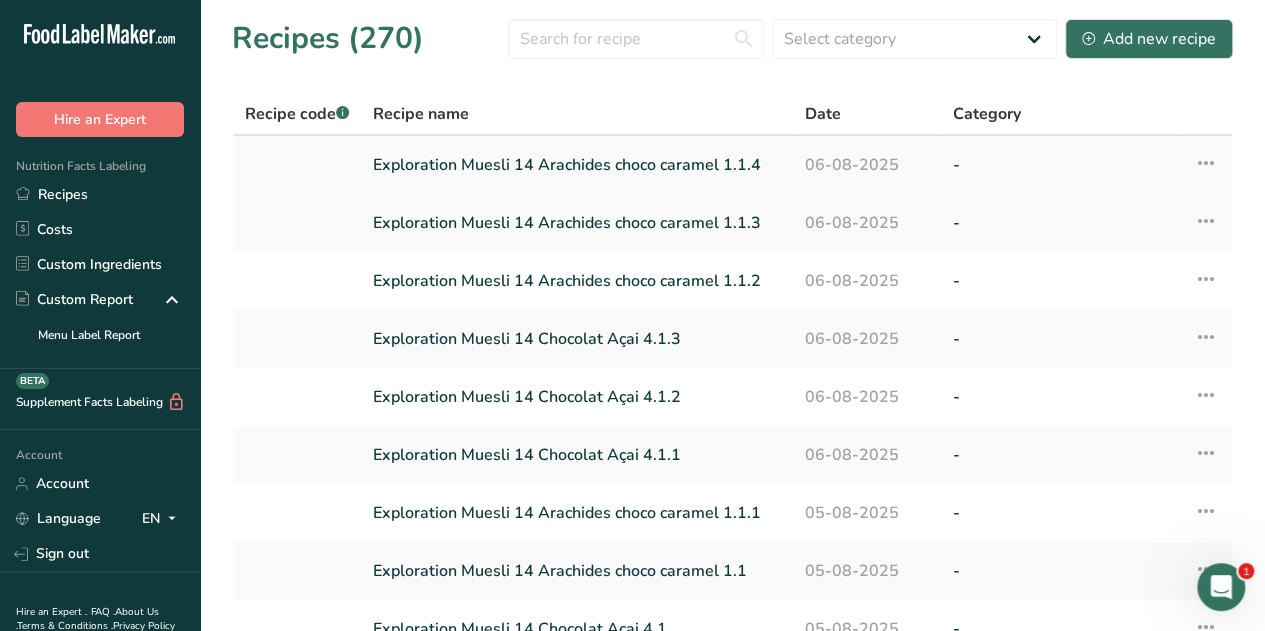 click on "Exploration Muesli 14 Arachides choco caramel 1.1.4" at bounding box center (577, 165) 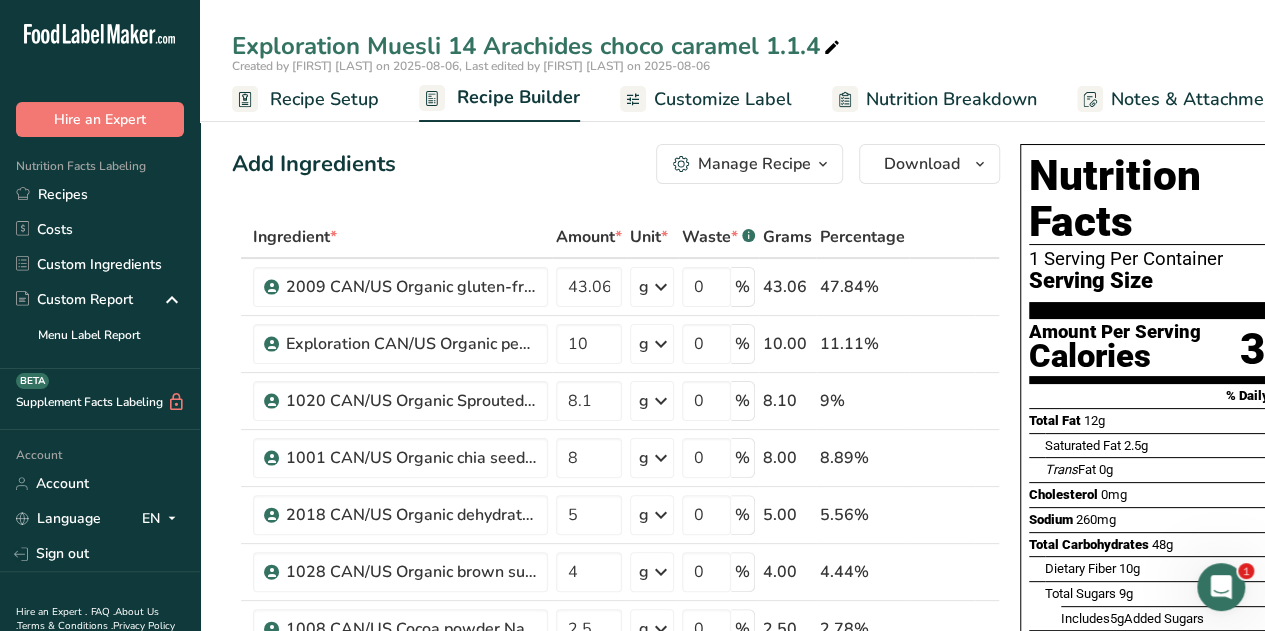 click at bounding box center (823, 164) 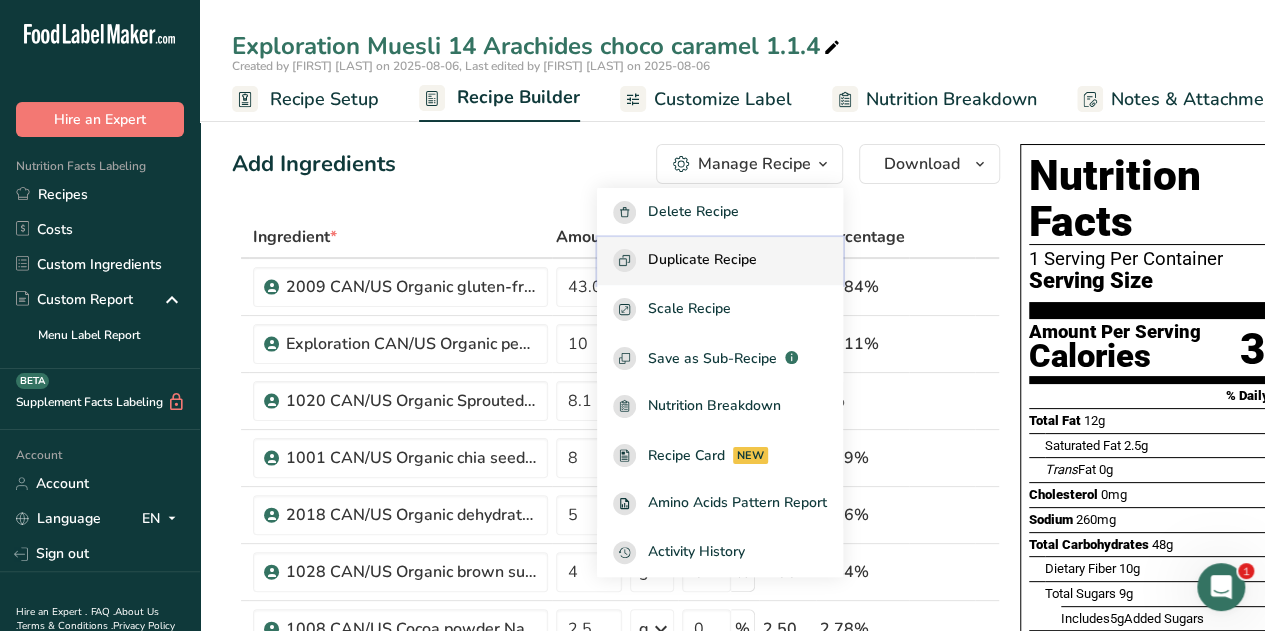 click on "Duplicate Recipe" at bounding box center (702, 260) 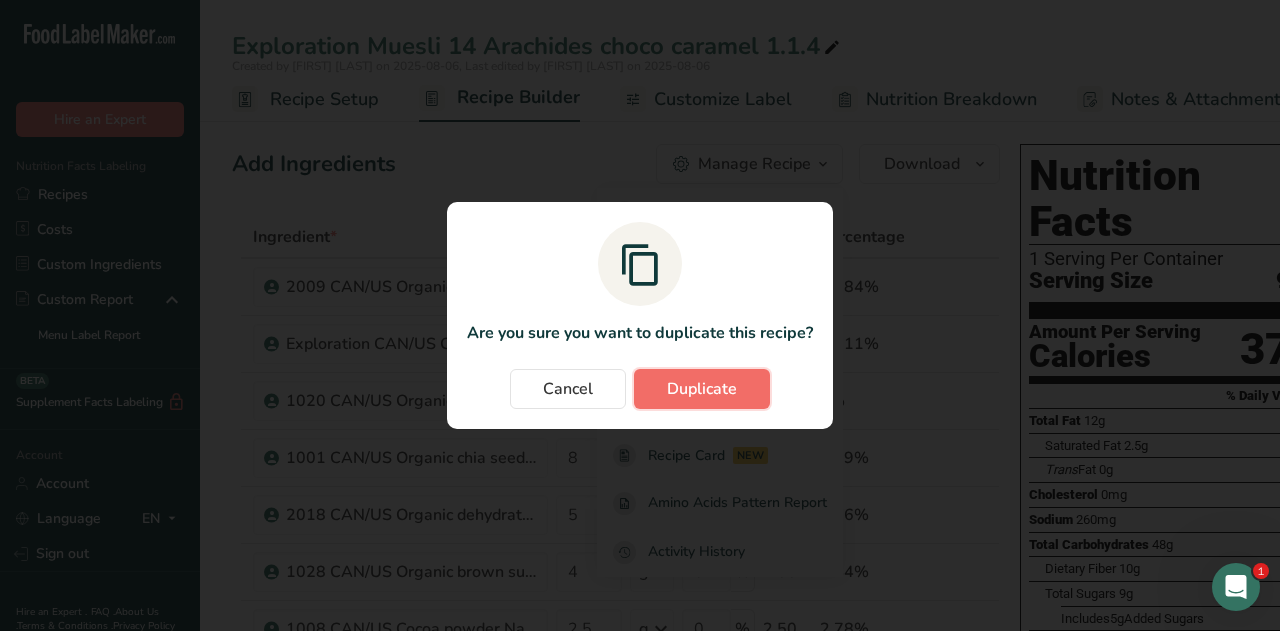click on "Duplicate" at bounding box center [702, 389] 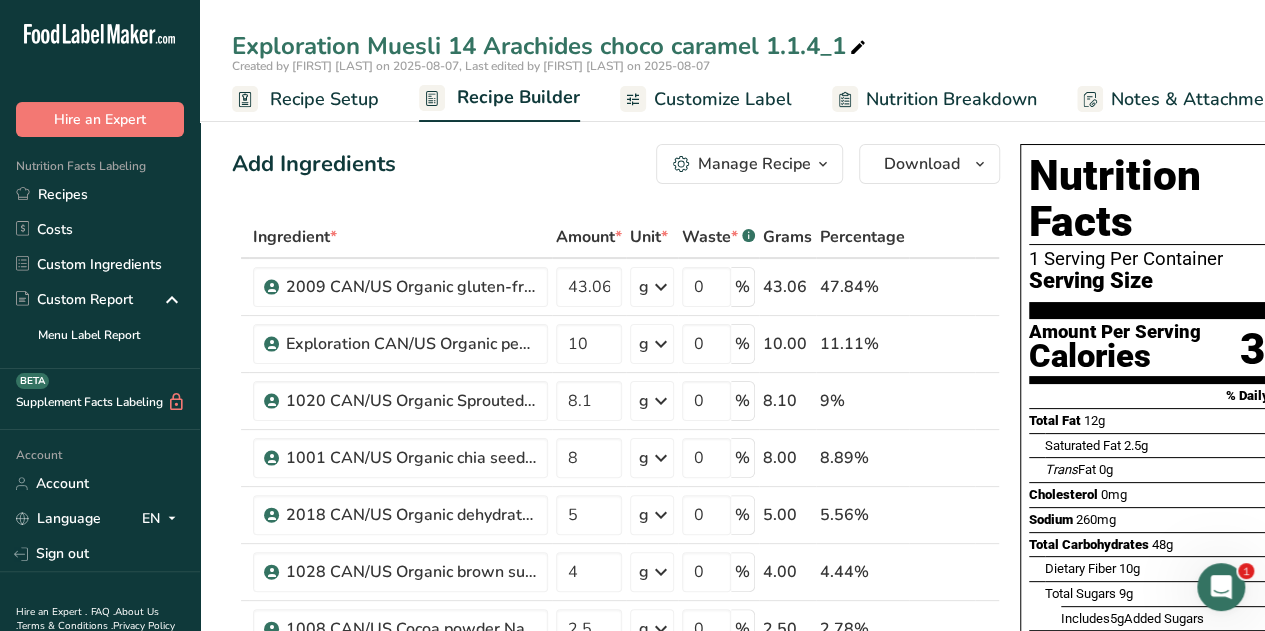 click on "Exploration Muesli 14 Arachides choco caramel 1.1.4_1" at bounding box center [551, 46] 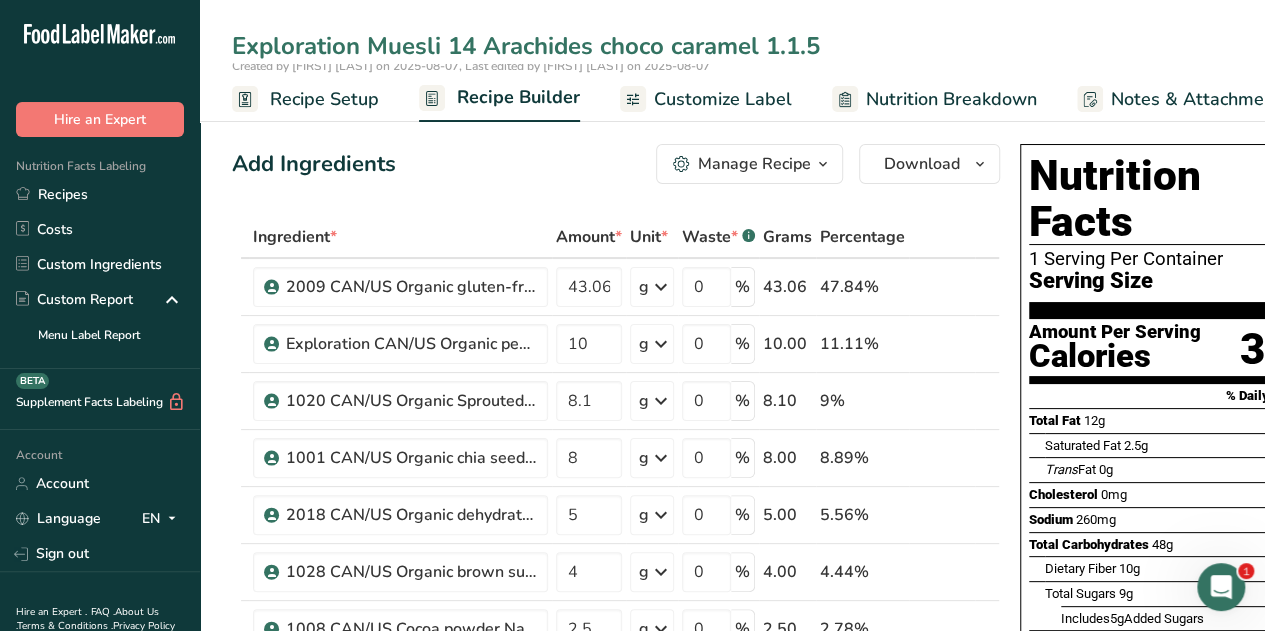 type on "Exploration Muesli 14 Arachides choco caramel 1.1.5" 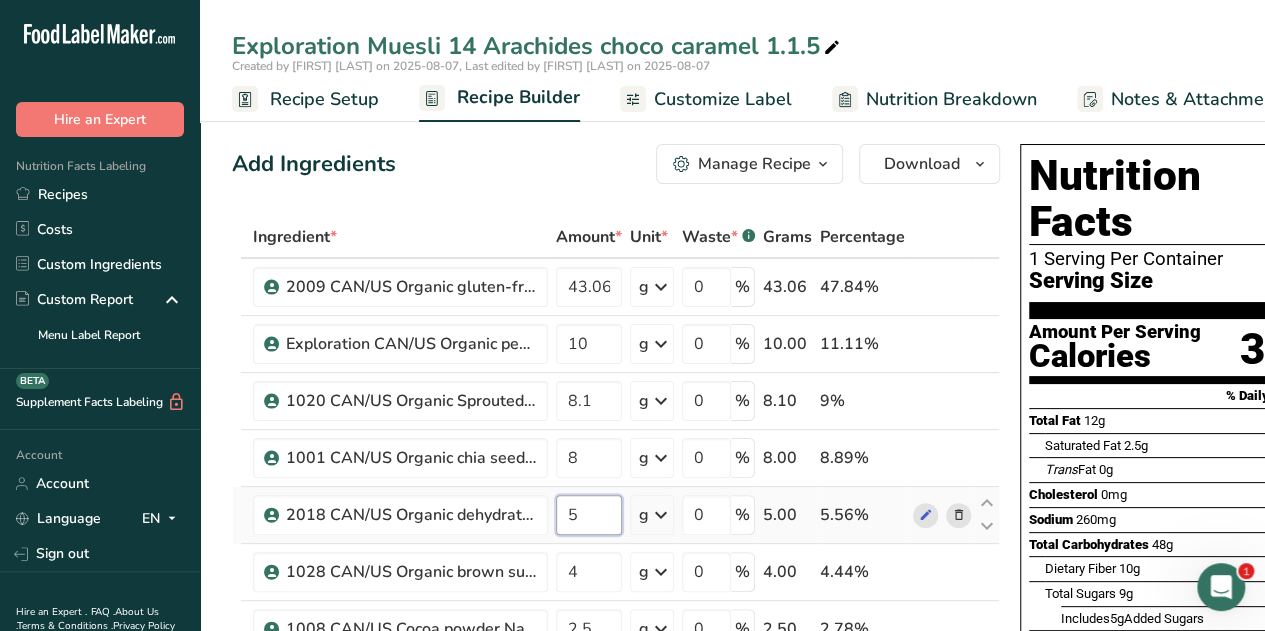 click on "5" at bounding box center [589, 515] 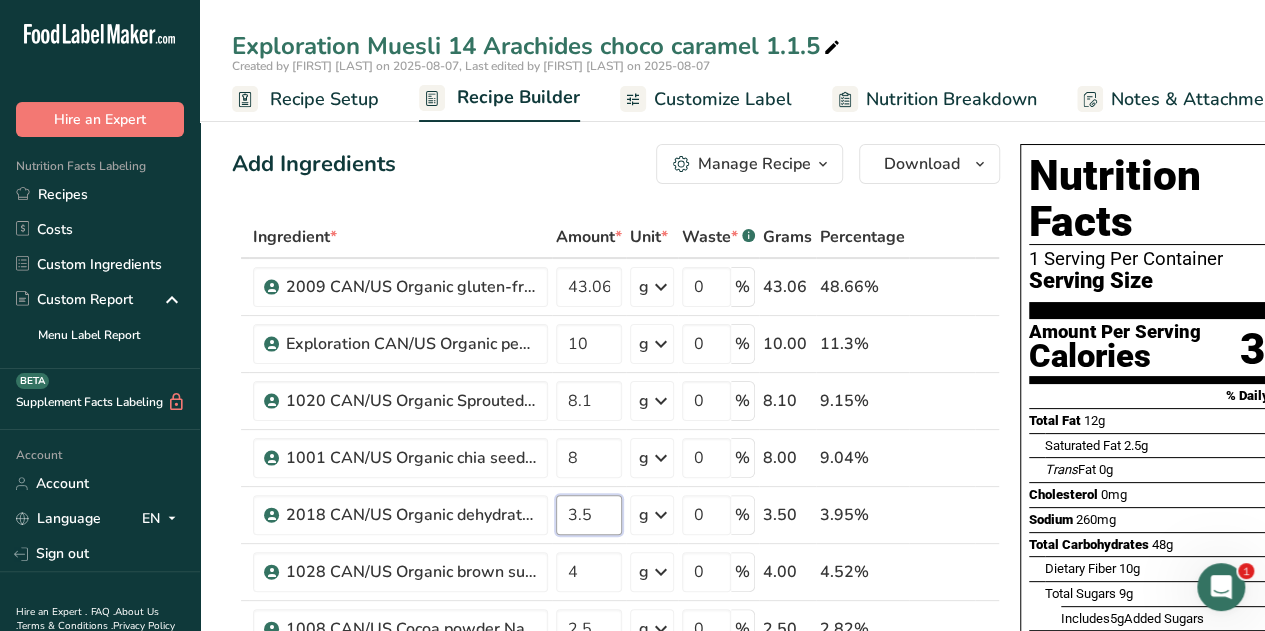 type on "3.5" 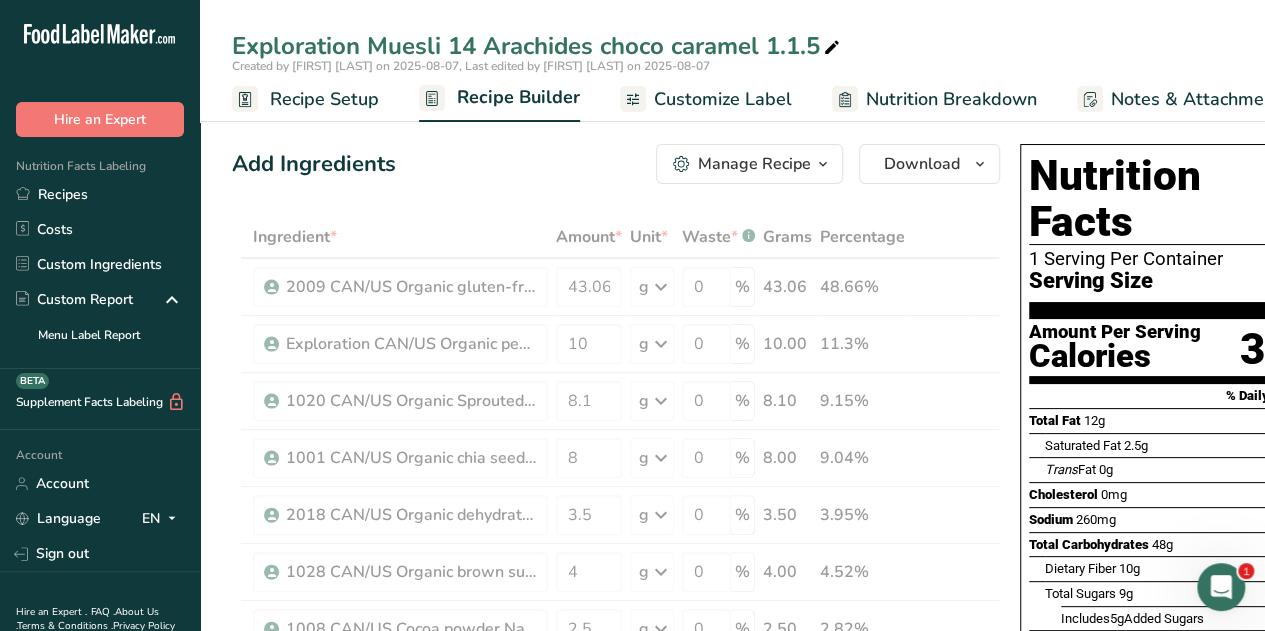 click on "Add Ingredients
Manage Recipe         Delete Recipe           Duplicate Recipe             Scale Recipe             Save as Sub-Recipe   .a-a{fill:#347362;}.b-a{fill:#fff;}                               Nutrition Breakdown                 Recipe Card
NEW
Amino Acids Pattern Report           Activity History
Download
Choose your preferred label style
Standard FDA label
Standard FDA label
The most common format for nutrition facts labels in compliance with the FDA's typeface, style and requirements
Tabular FDA label
A label format compliant with the FDA regulations presented in a tabular (horizontal) display.
Linear FDA label
A simple linear display for small sized packages.
Simplified FDA label" at bounding box center (616, 164) 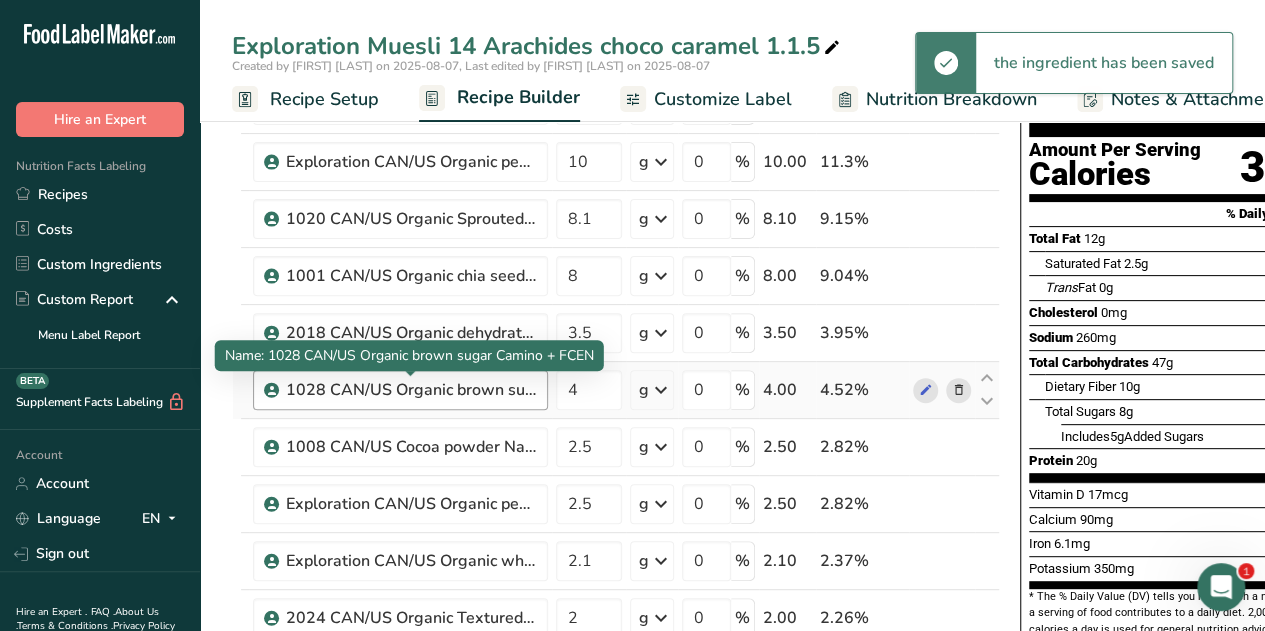 scroll, scrollTop: 187, scrollLeft: 0, axis: vertical 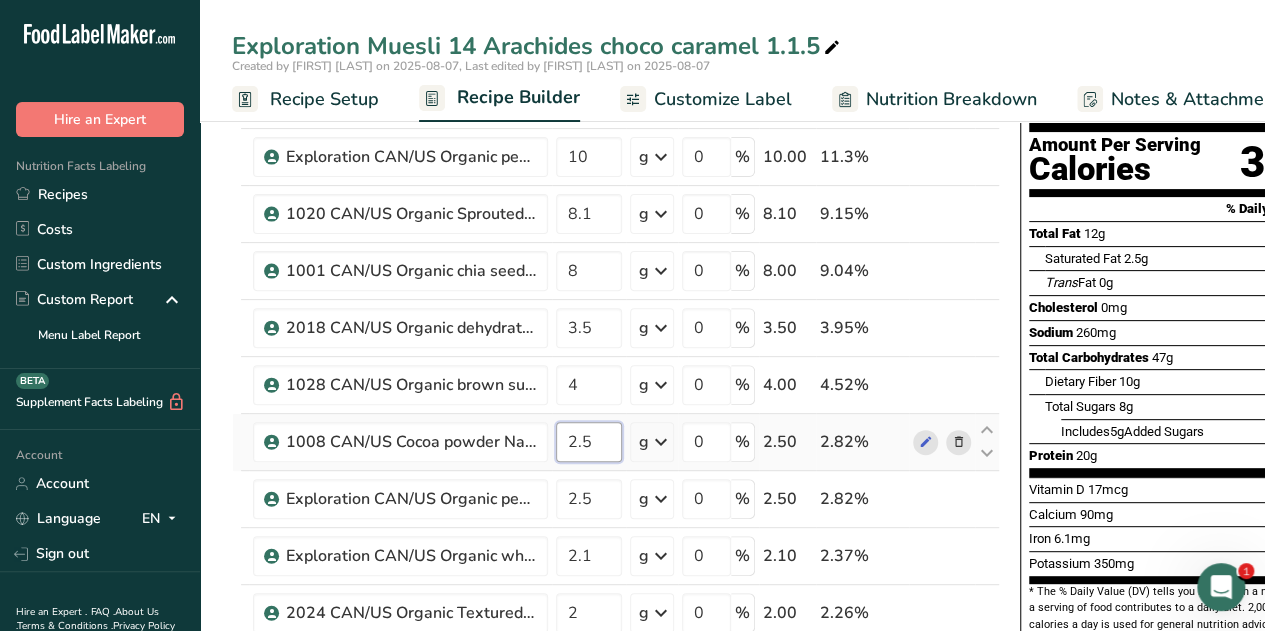 click on "2.5" at bounding box center (589, 442) 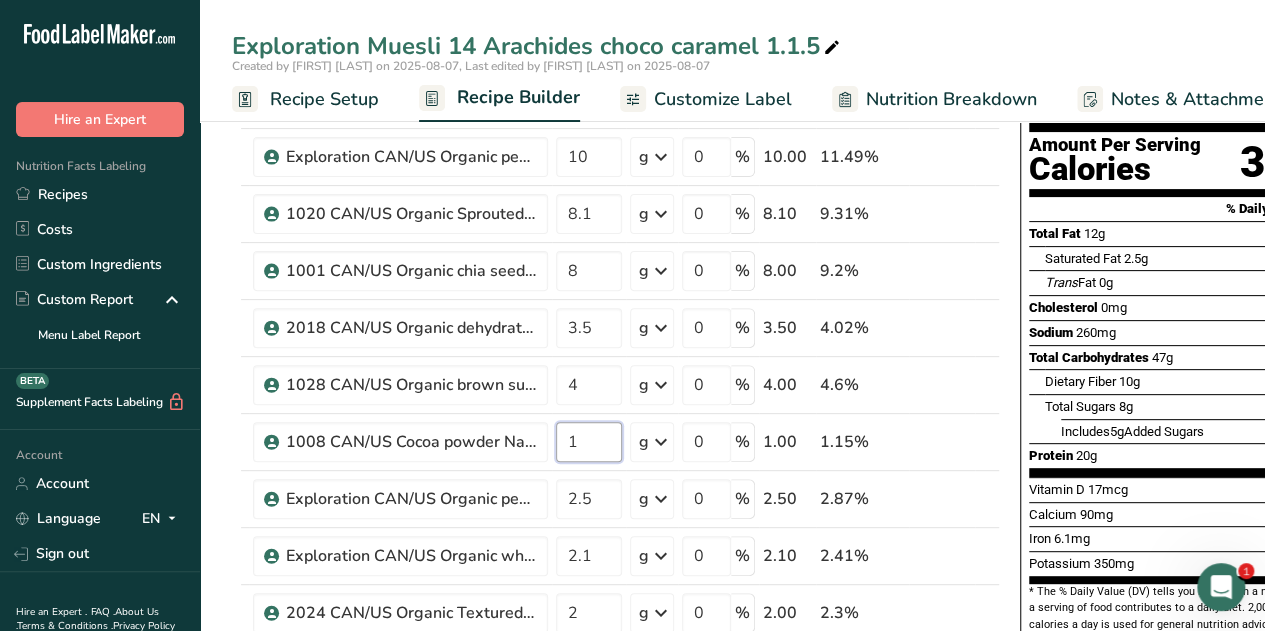 type on "1" 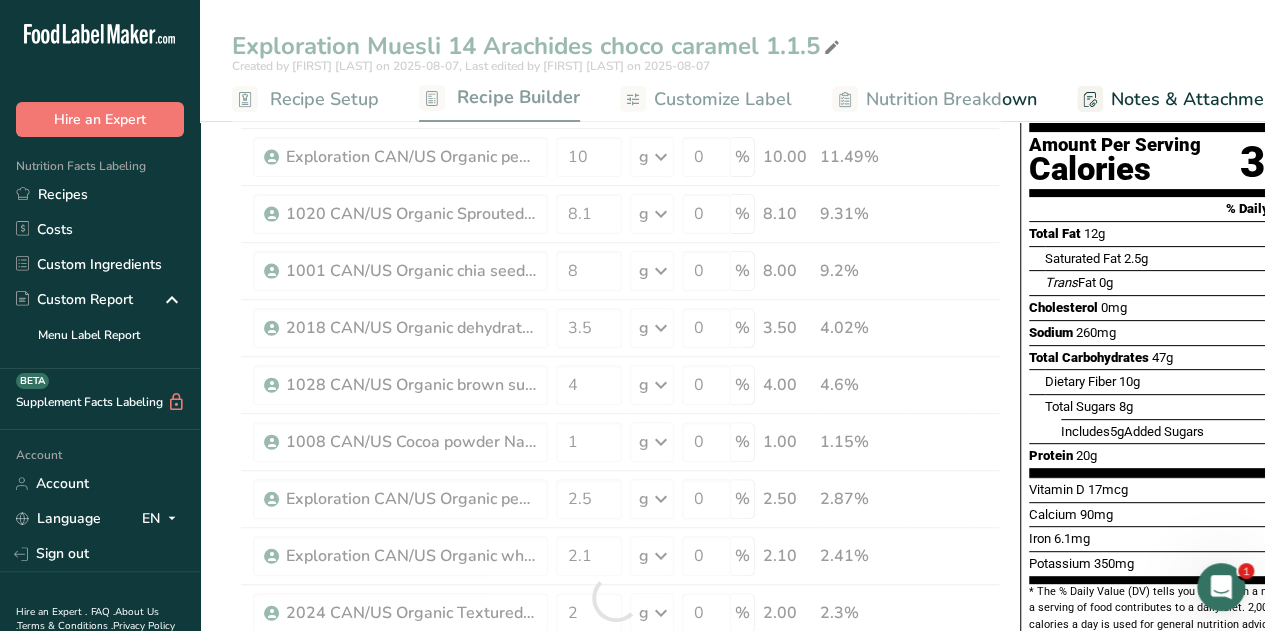 click on "Exploration Muesli 14 Arachides choco caramel 1.1.5
Created by [FIRST] [LAST] on 2025-08-07, Last edited by [FIRST] [LAST] on 2025-08-07
Recipe Setup                       Recipe Builder   Customize Label               Nutrition Breakdown               Notes & Attachments                 Recipe Costing
Add Ingredients
Manage Recipe         Delete Recipe           Duplicate Recipe             Scale Recipe             Save as Sub-Recipe   .a-a{fill:#347362;}.b-a{fill:#fff;}                               Nutrition Breakdown                 Recipe Card
NEW
Amino Acids Pattern Report           Activity History
Download
Choose your preferred label style
Standard FDA label
Standard FDA label
Tabular FDA label
Linear FDA label" at bounding box center [732, 947] 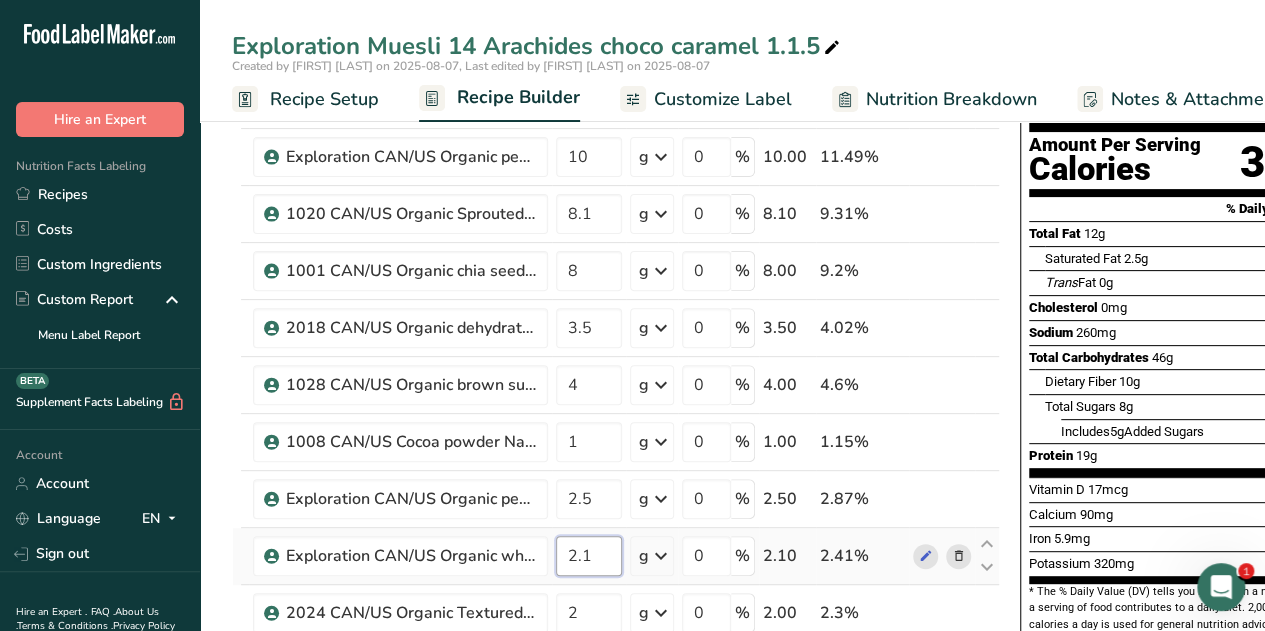 click on "2.1" at bounding box center [589, 556] 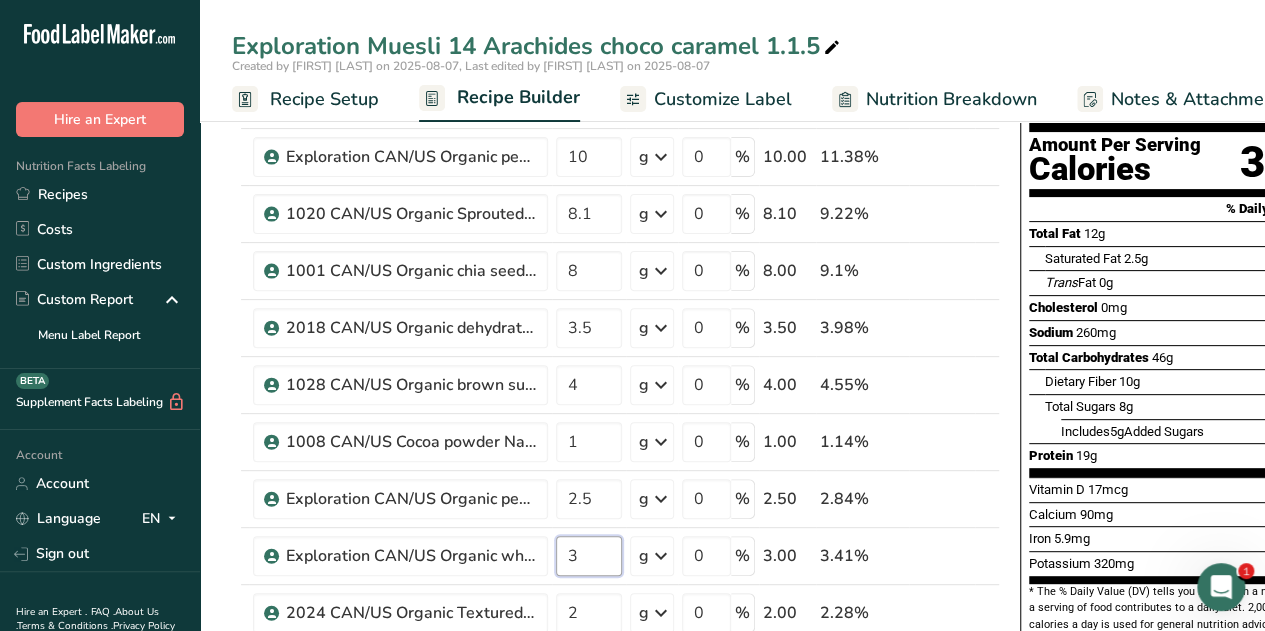 type on "3" 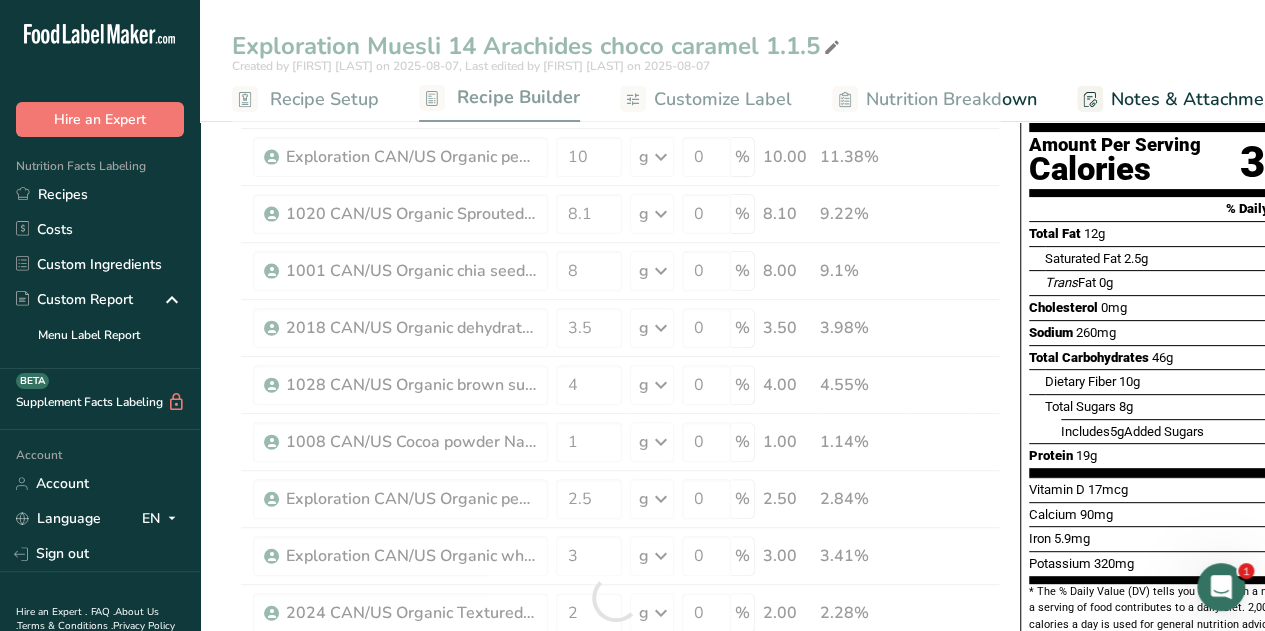 click on "Exploration Muesli 14 Arachides choco caramel 1.1.5" at bounding box center [732, 46] 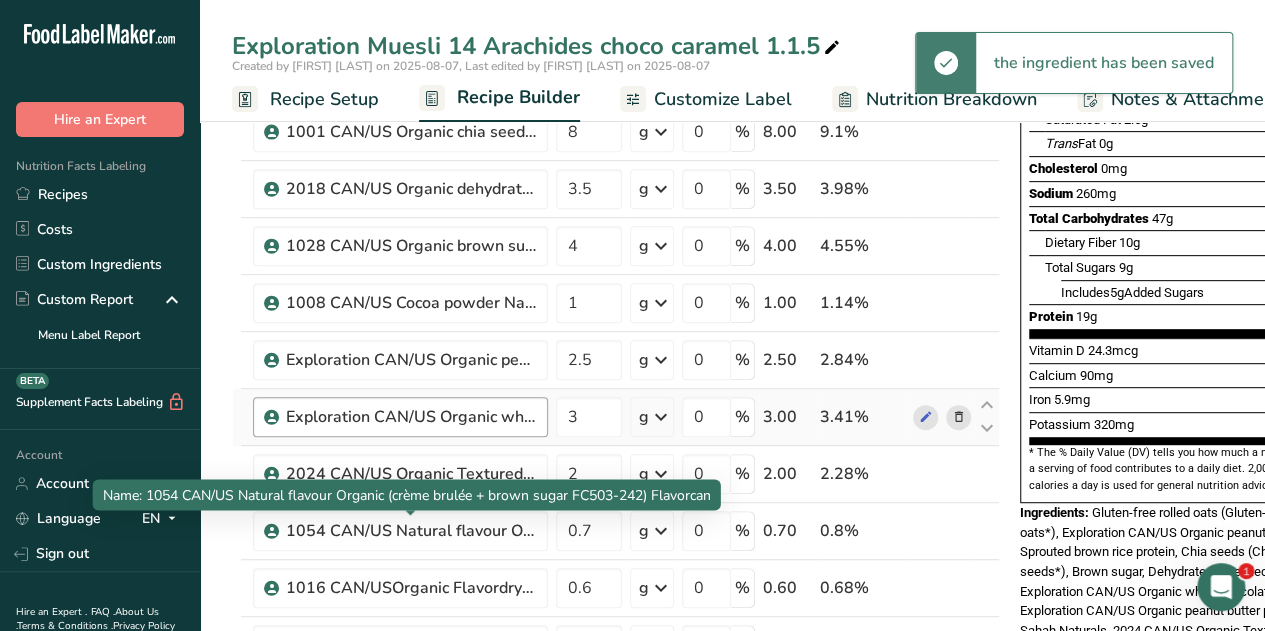 scroll, scrollTop: 327, scrollLeft: 0, axis: vertical 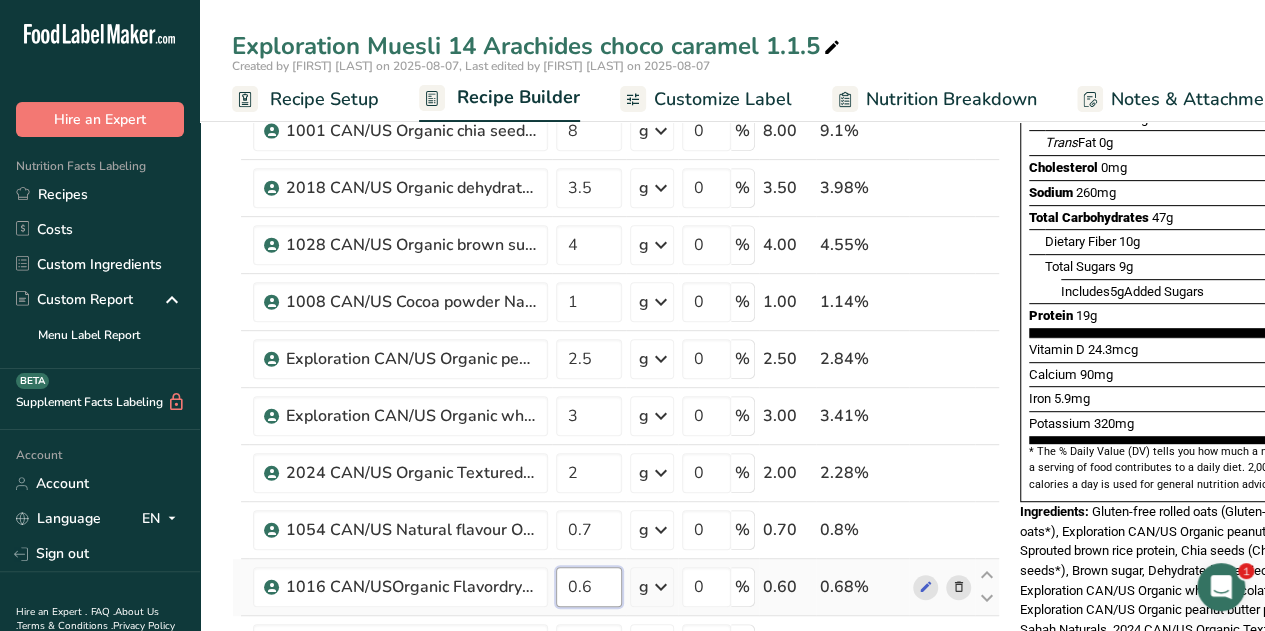 click on "0.6" at bounding box center [589, 587] 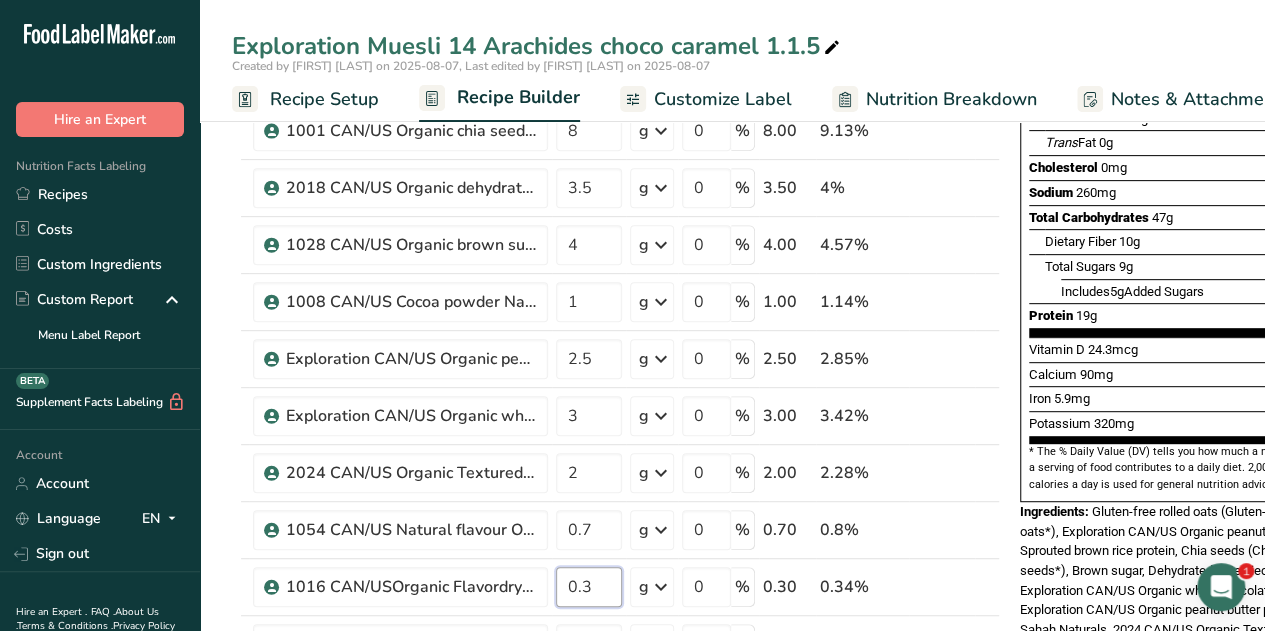 type on "0.3" 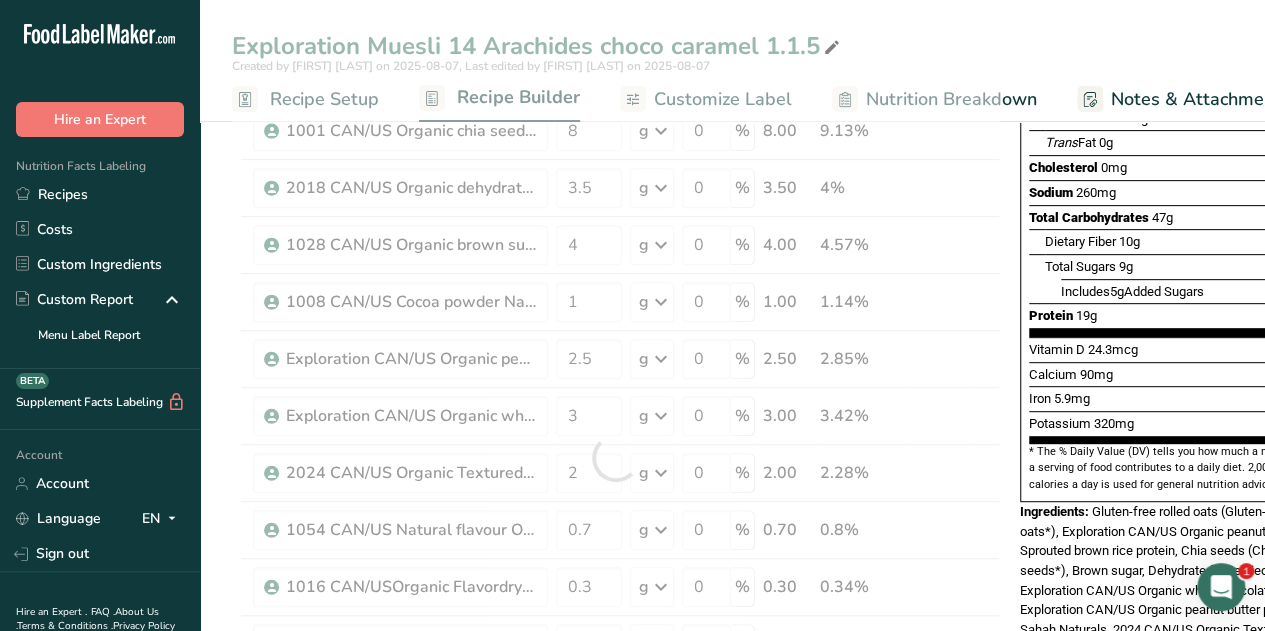 click on "Exploration Muesli 14 Arachides choco caramel 1.1.5
Created by [FIRST] [LAST] on 2025-08-07, Last edited by [FIRST] [LAST] on 2025-08-07
Recipe Setup                       Recipe Builder   Customize Label               Nutrition Breakdown               Notes & Attachments                 Recipe Costing
Add Ingredients
Manage Recipe         Delete Recipe           Duplicate Recipe             Scale Recipe             Save as Sub-Recipe   .a-a{fill:#347362;}.b-a{fill:#fff;}                               Nutrition Breakdown                 Recipe Card
NEW
Amino Acids Pattern Report           Activity History
Download
Choose your preferred label style
Standard FDA label
Standard FDA label
Tabular FDA label
Linear FDA label" at bounding box center (732, 807) 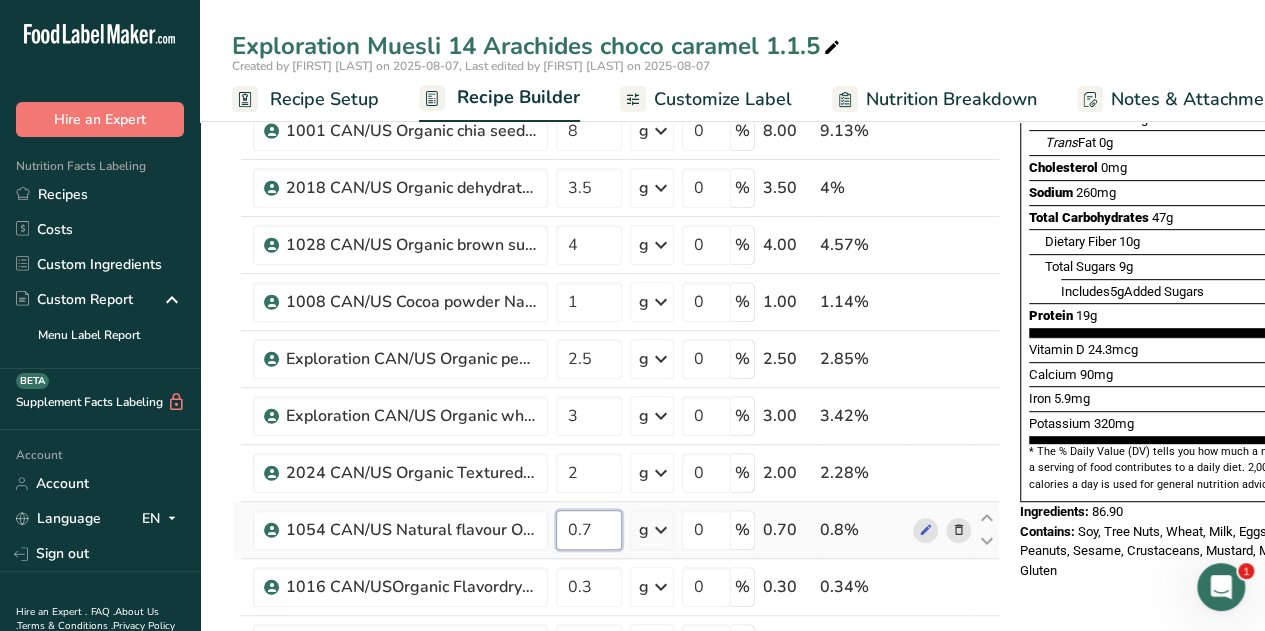 click on "0.7" at bounding box center [589, 530] 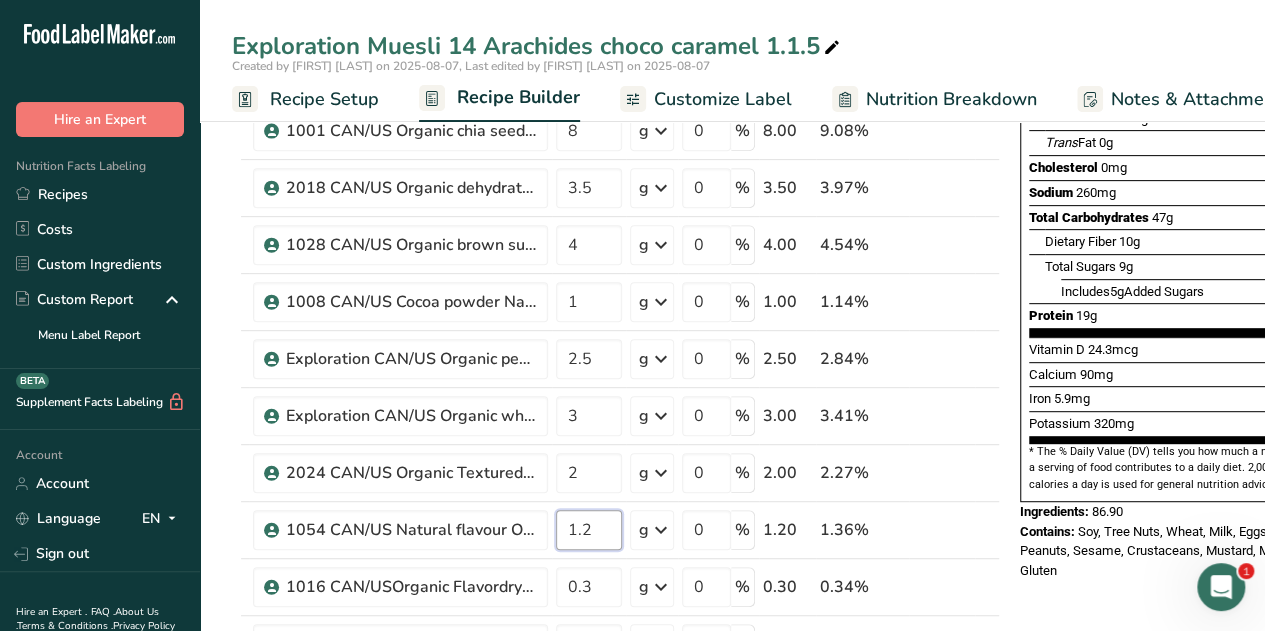 type on "1.2" 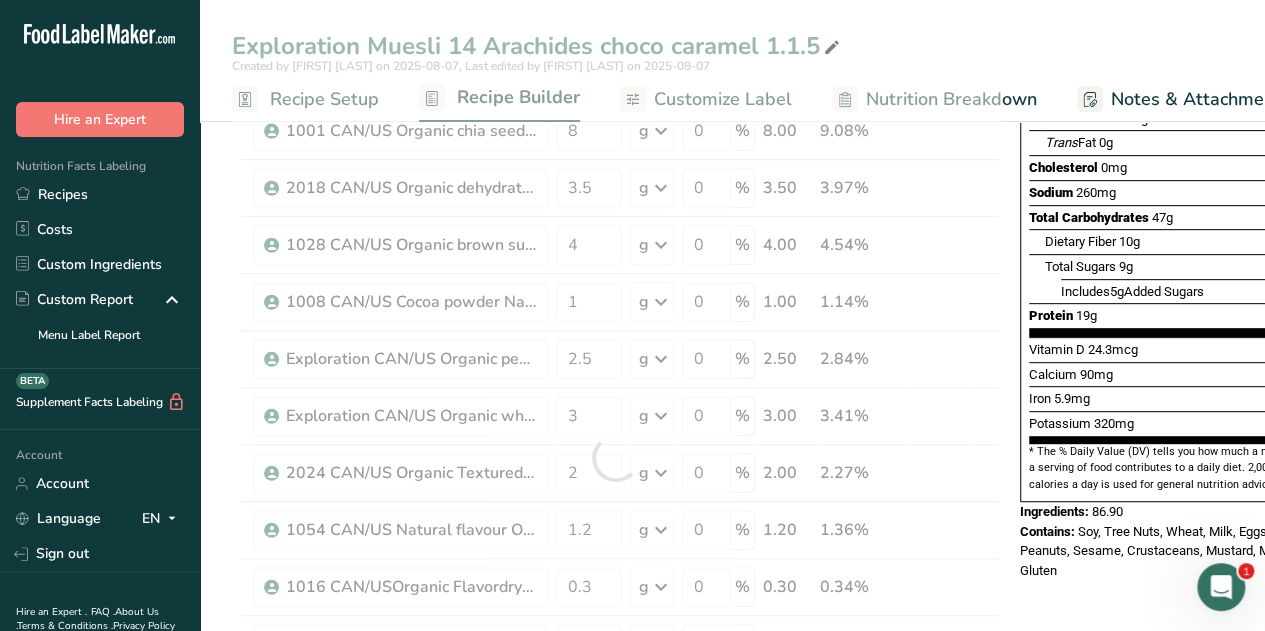 click on "Exploration Muesli 14 Arachides choco caramel 1.1.5
Created by [FIRST] [LAST] on 2025-08-07, Last edited by [FIRST] [LAST] on 2025-08-07
Recipe Setup                       Recipe Builder   Customize Label               Nutrition Breakdown               Notes & Attachments                 Recipe Costing
Add Ingredients
Manage Recipe         Delete Recipe           Duplicate Recipe             Scale Recipe             Save as Sub-Recipe   .a-a{fill:#347362;}.b-a{fill:#fff;}                               Nutrition Breakdown                 Recipe Card
NEW
Amino Acids Pattern Report           Activity History
Download
Choose your preferred label style
Standard FDA label
Standard FDA label
Tabular FDA label
Linear FDA label" at bounding box center [732, 807] 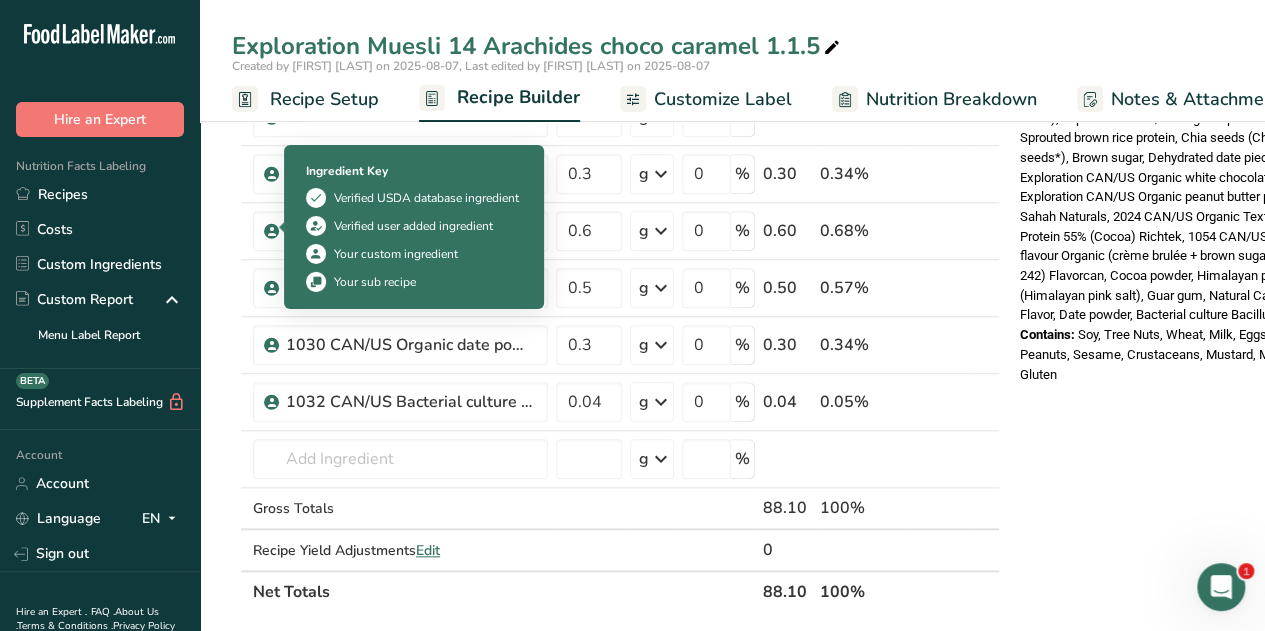 scroll, scrollTop: 741, scrollLeft: 0, axis: vertical 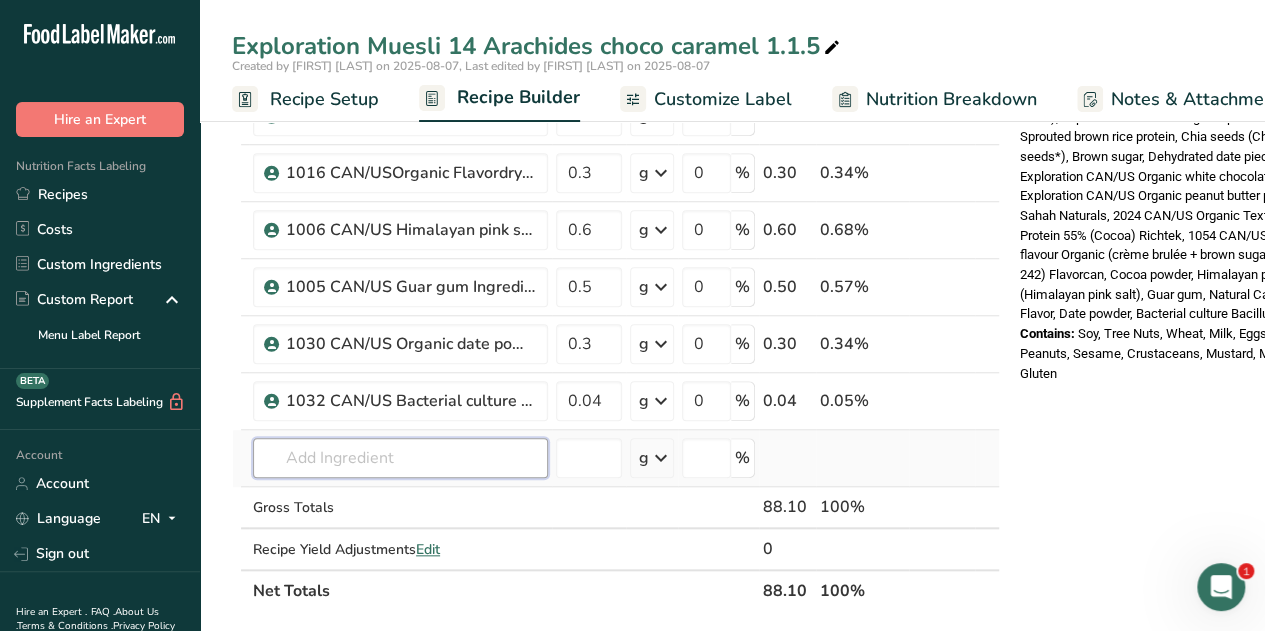 click at bounding box center (400, 458) 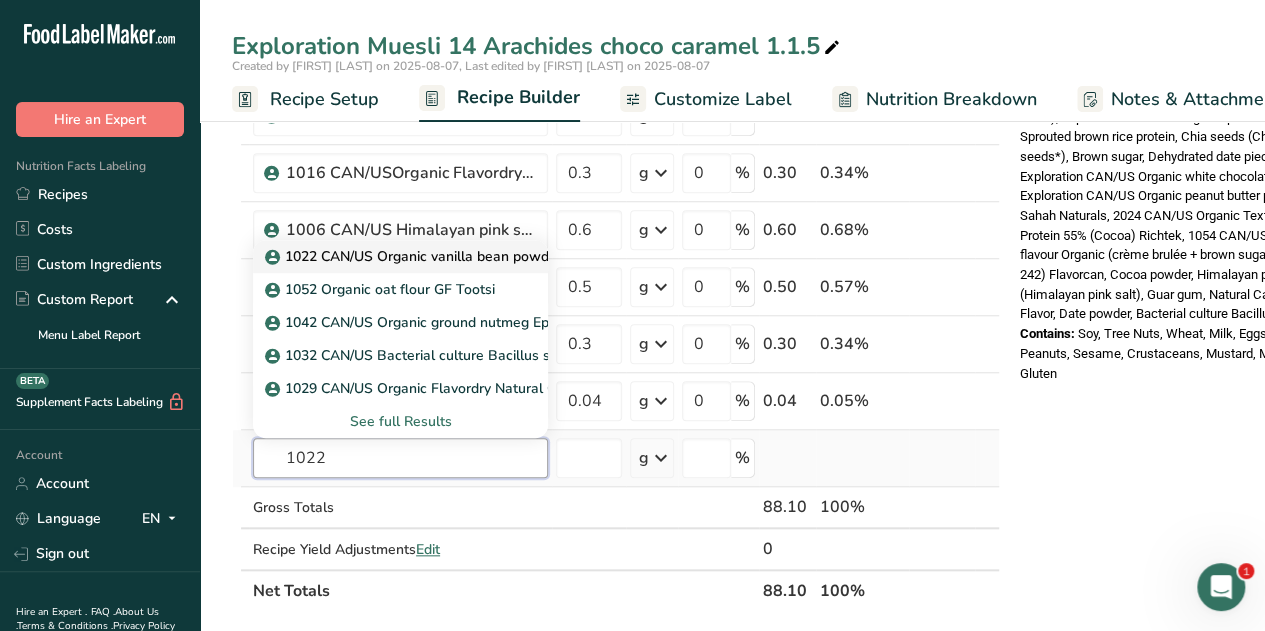 type on "1022" 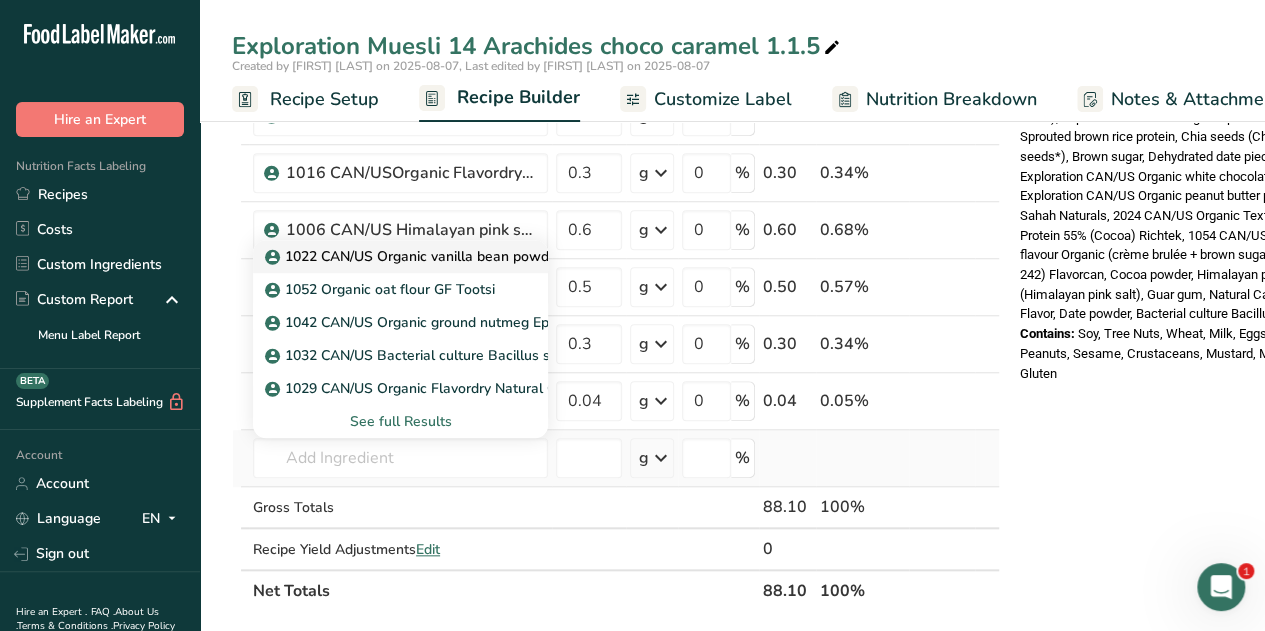 click on "1022 CAN/US Organic vanilla bean powder Aust and Hachmann" at bounding box center [483, 256] 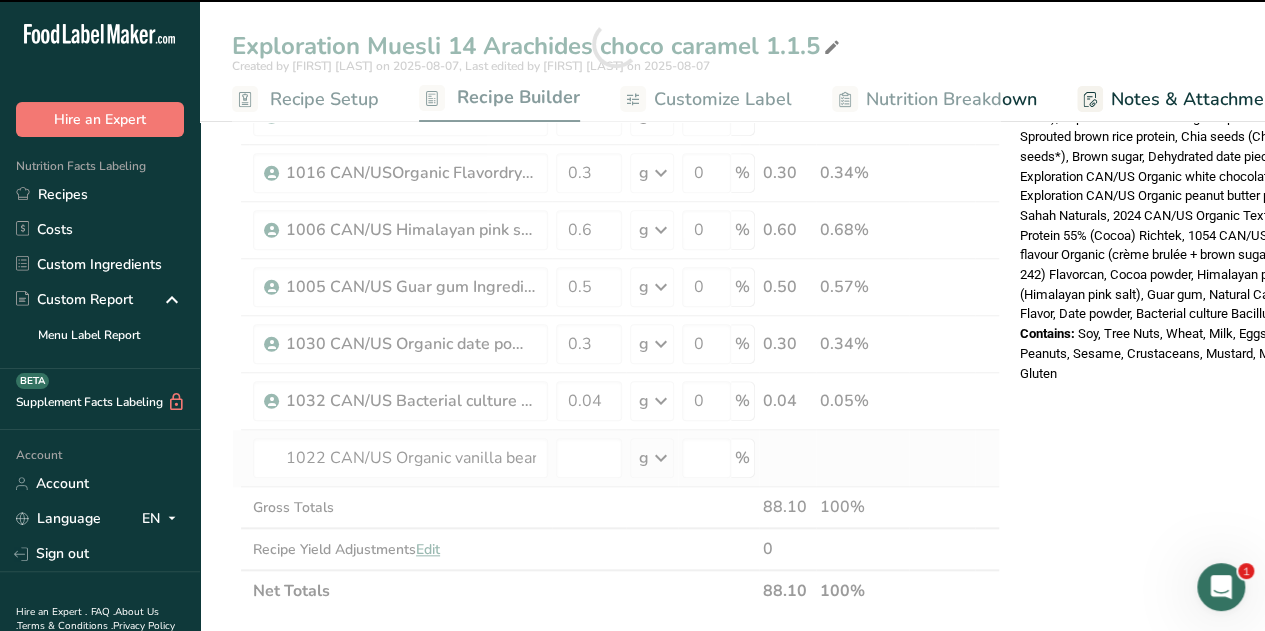 type on "0" 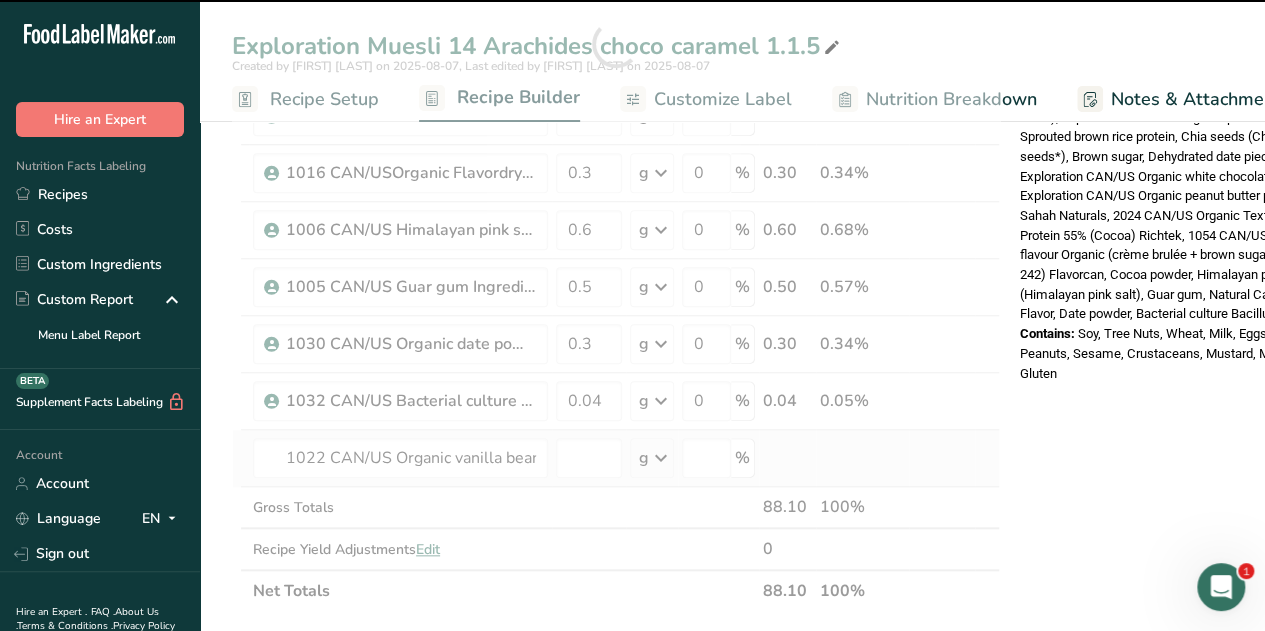 type on "0" 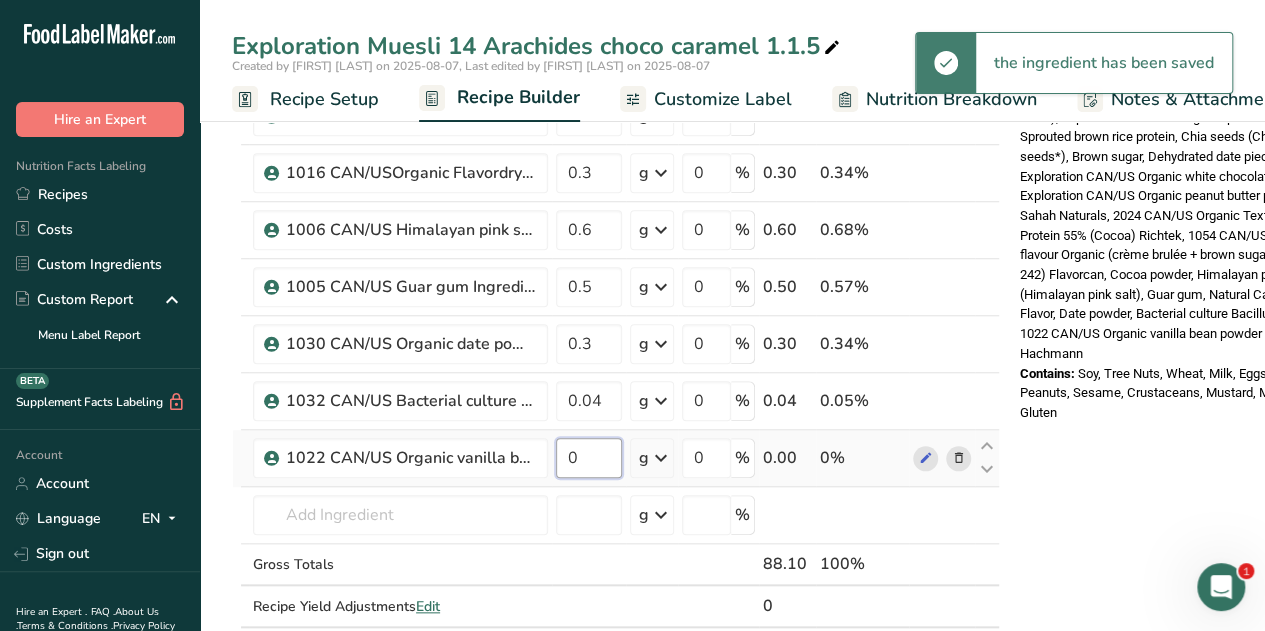 click on "0" at bounding box center [589, 458] 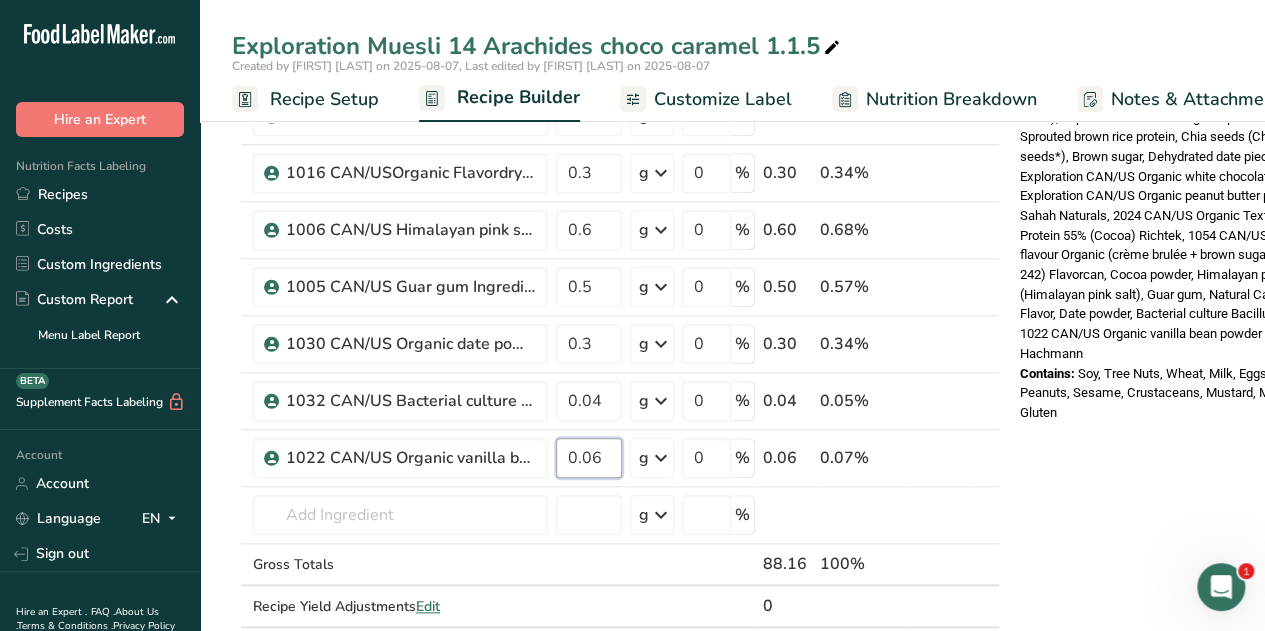 type on "0.06" 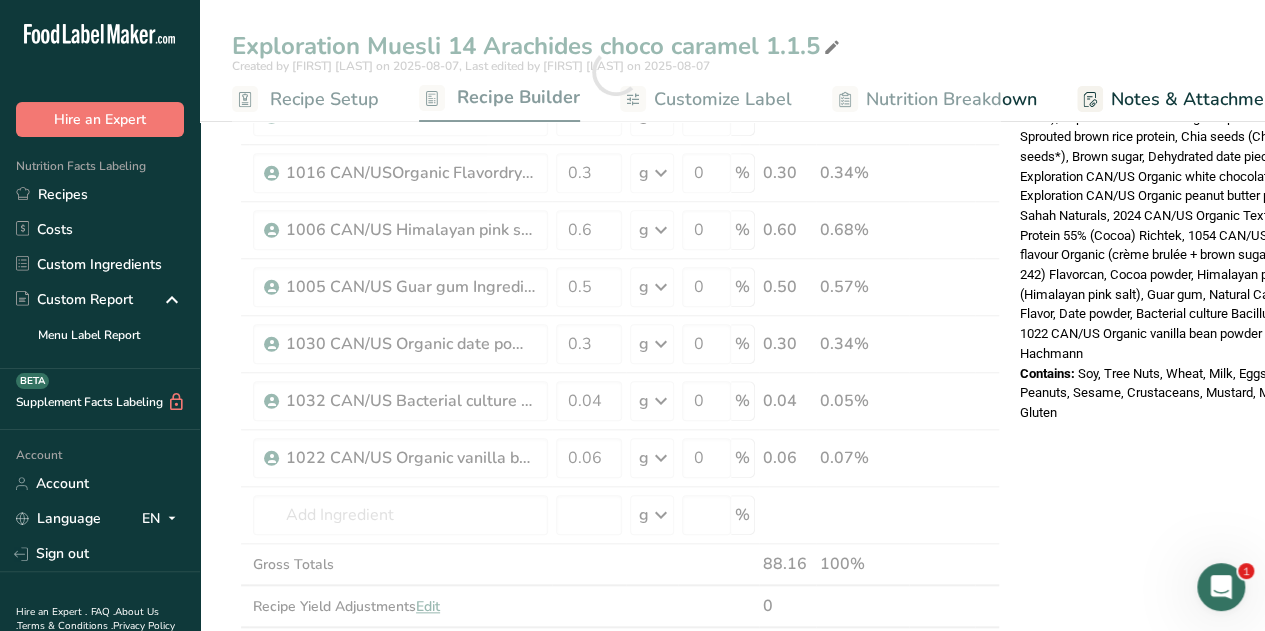 click on "Nutrition Facts
1 Serving Per Container
Serving Size
88g
Amount Per Serving
Calories
360
% Daily Value *
Total Fat
13g
16%
Saturated Fat
2.5g
13%
Trans  Fat
0g
Cholesterol
0mg
0%
Sodium
260mg
11%
Total Carbohydrates
47g
17%
Dietary Fiber
10g
35%" at bounding box center [1172, 422] 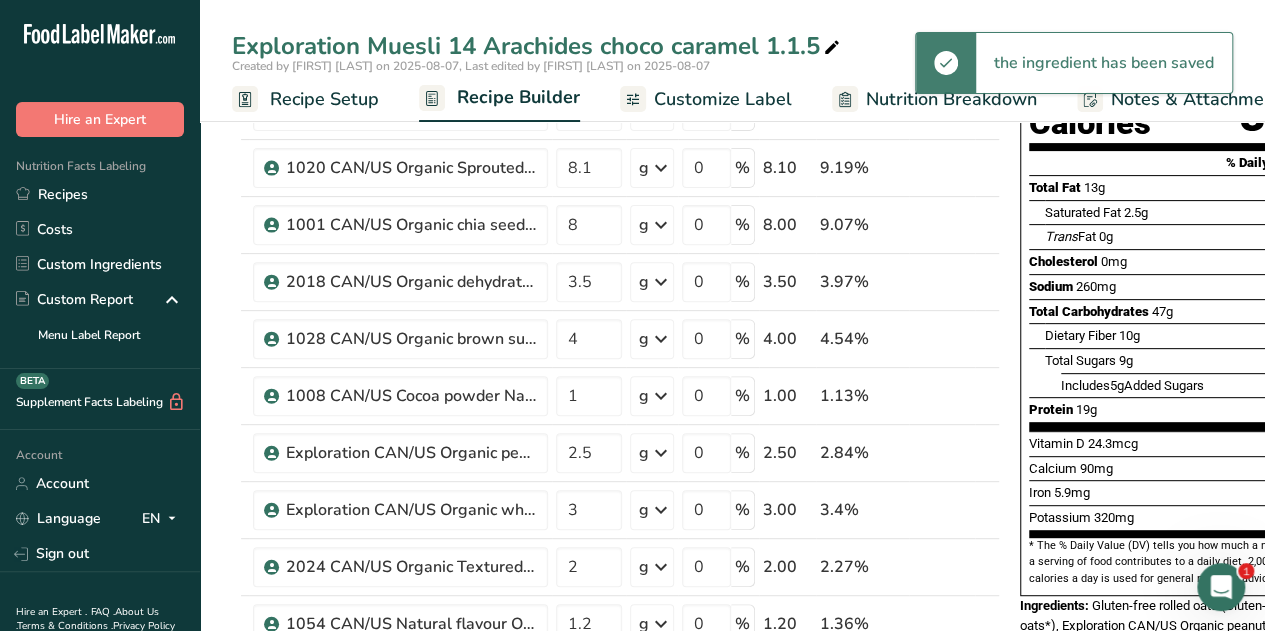 scroll, scrollTop: 229, scrollLeft: 0, axis: vertical 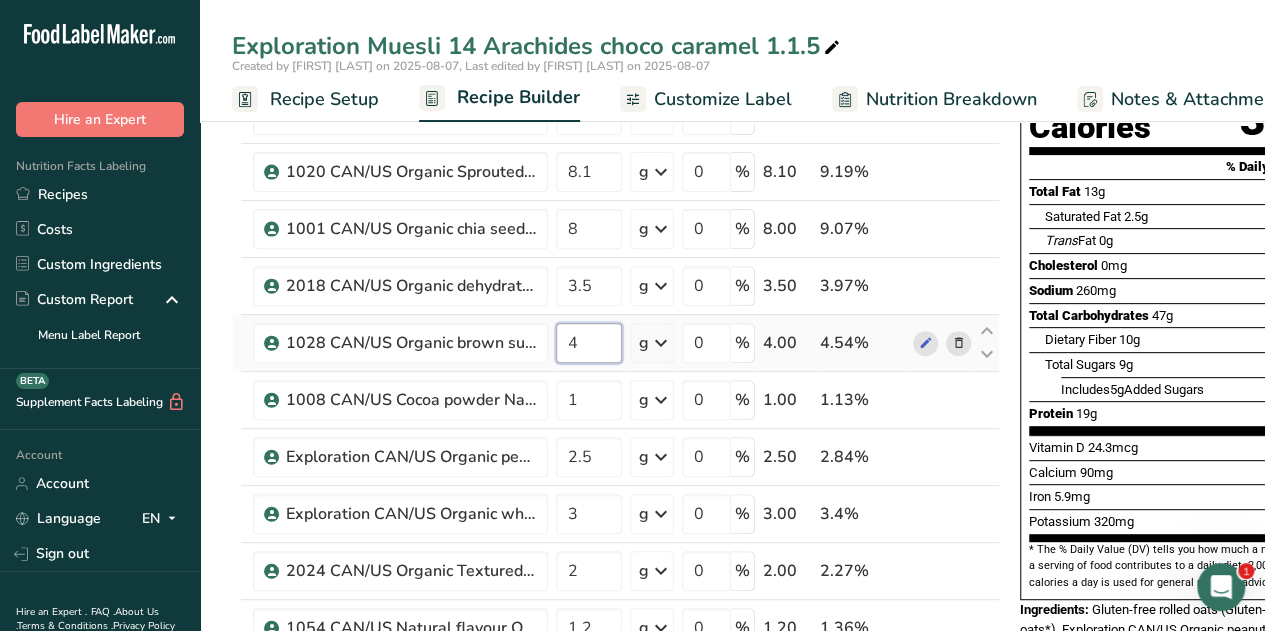 click on "4" at bounding box center [589, 343] 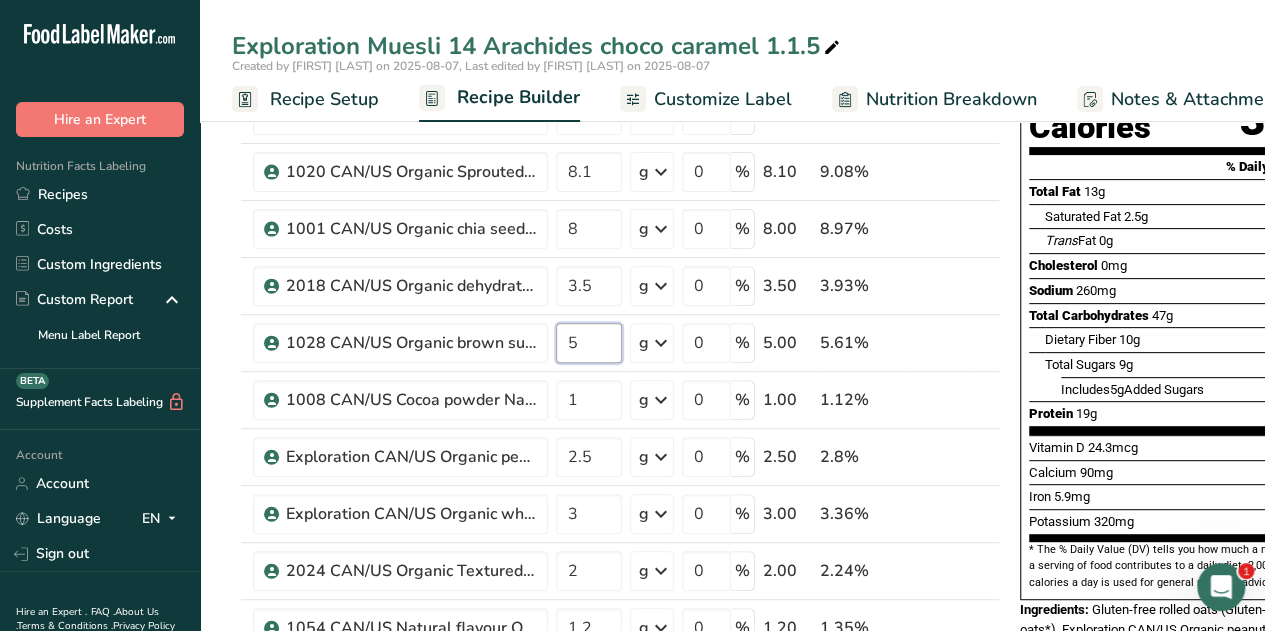 type on "5" 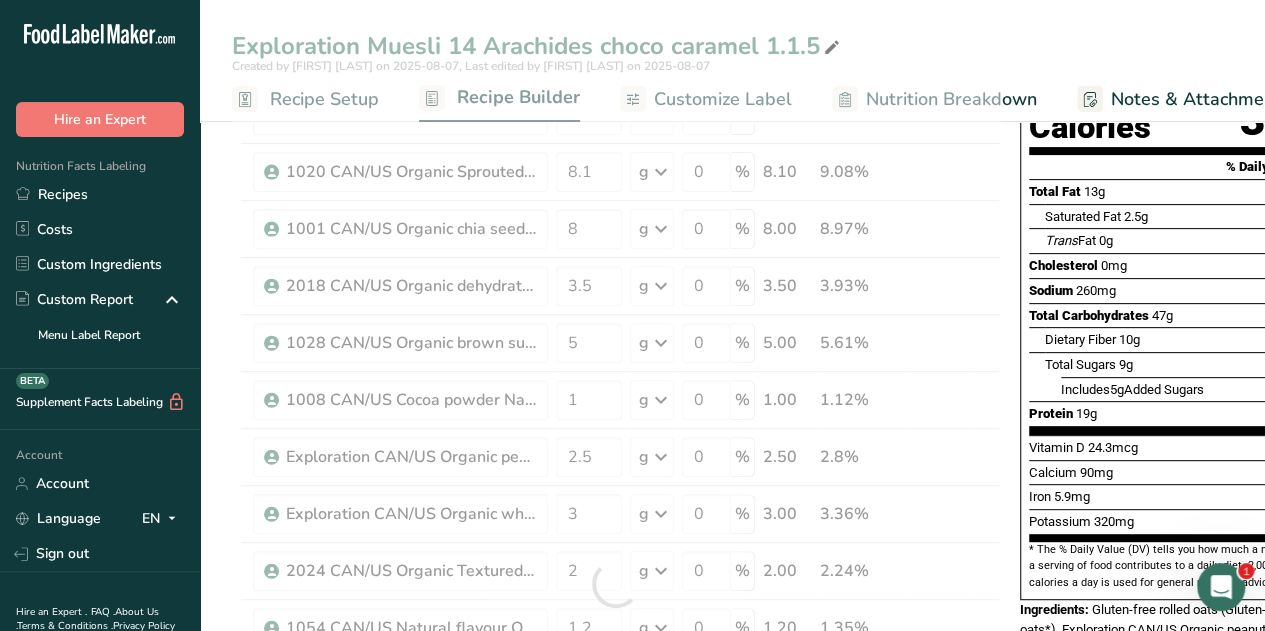 click on "Exploration Muesli 14 Arachides choco caramel 1.1.5
Created by [FIRST] [LAST] on 2025-08-07, Last edited by [FIRST] [LAST] on 2025-08-07
Recipe Setup                       Recipe Builder   Customize Label               Nutrition Breakdown               Notes & Attachments                 Recipe Costing
Add Ingredients
Manage Recipe         Delete Recipe           Duplicate Recipe             Scale Recipe             Save as Sub-Recipe   .a-a{fill:#347362;}.b-a{fill:#fff;}                               Nutrition Breakdown                 Recipe Card
NEW
Amino Acids Pattern Report           Activity History
Download
Choose your preferred label style
Standard FDA label
Standard FDA label
Tabular FDA label
Linear FDA label" at bounding box center [732, 934] 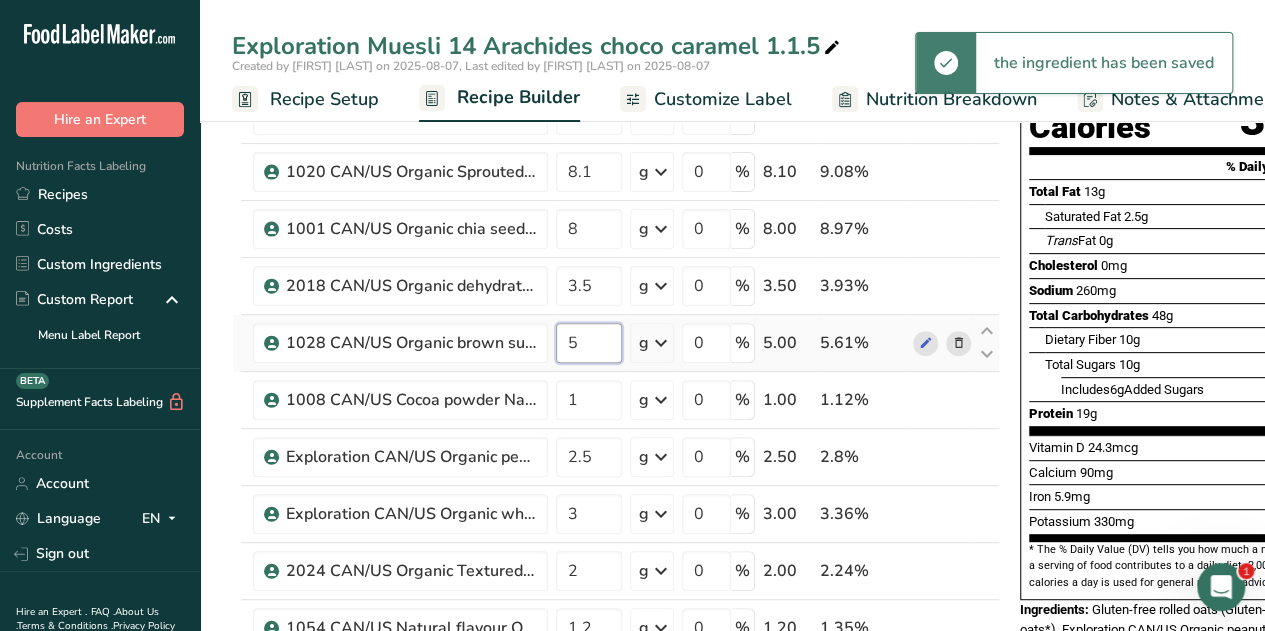 click on "5" at bounding box center [589, 343] 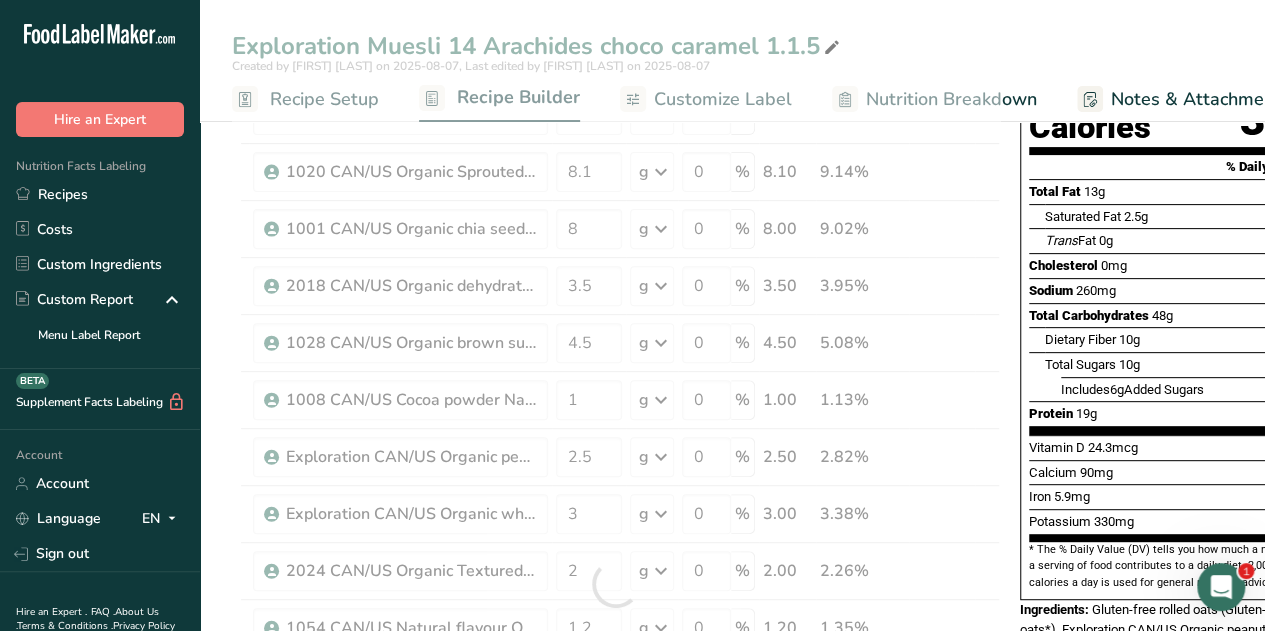 click on "Exploration Muesli 14 Arachides choco caramel 1.1.5
Created by [FIRST] [LAST] on 2025-08-07, Last edited by [FIRST] [LAST] on 2025-08-07
Recipe Setup                       Recipe Builder   Customize Label               Nutrition Breakdown               Notes & Attachments                 Recipe Costing
Add Ingredients
Manage Recipe         Delete Recipe           Duplicate Recipe             Scale Recipe             Save as Sub-Recipe   .a-a{fill:#347362;}.b-a{fill:#fff;}                               Nutrition Breakdown                 Recipe Card
NEW
Amino Acids Pattern Report           Activity History
Download
Choose your preferred label style
Standard FDA label
Standard FDA label
Tabular FDA label
Linear FDA label" at bounding box center (732, 934) 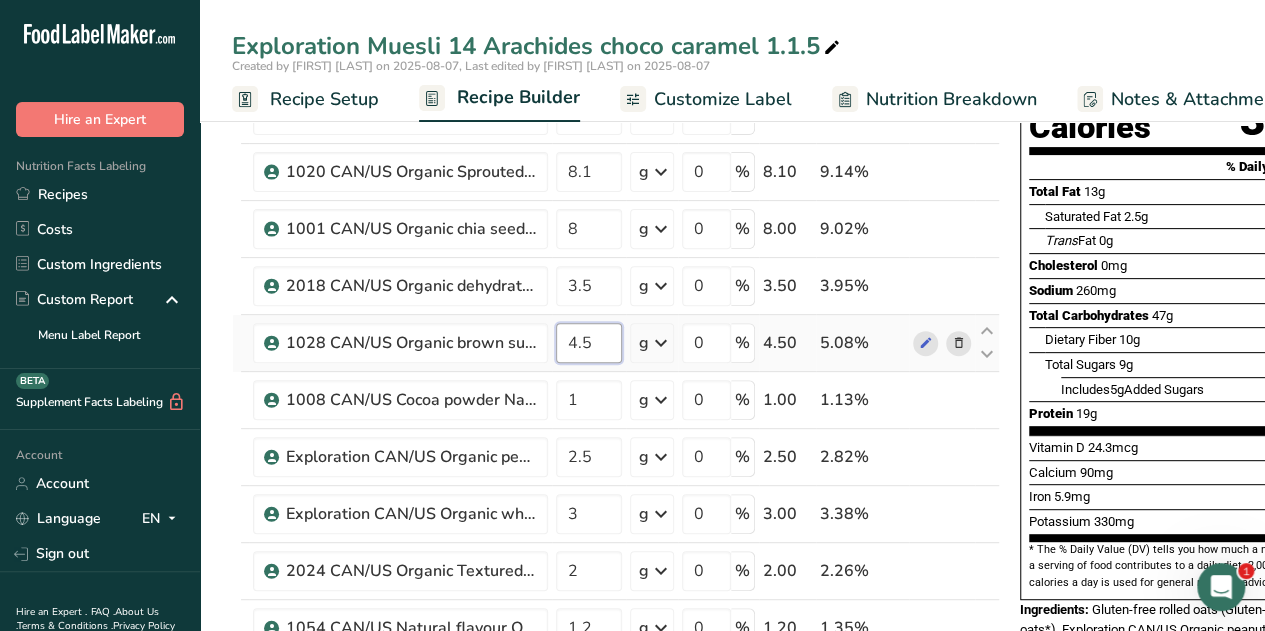 click on "4.5" at bounding box center [589, 343] 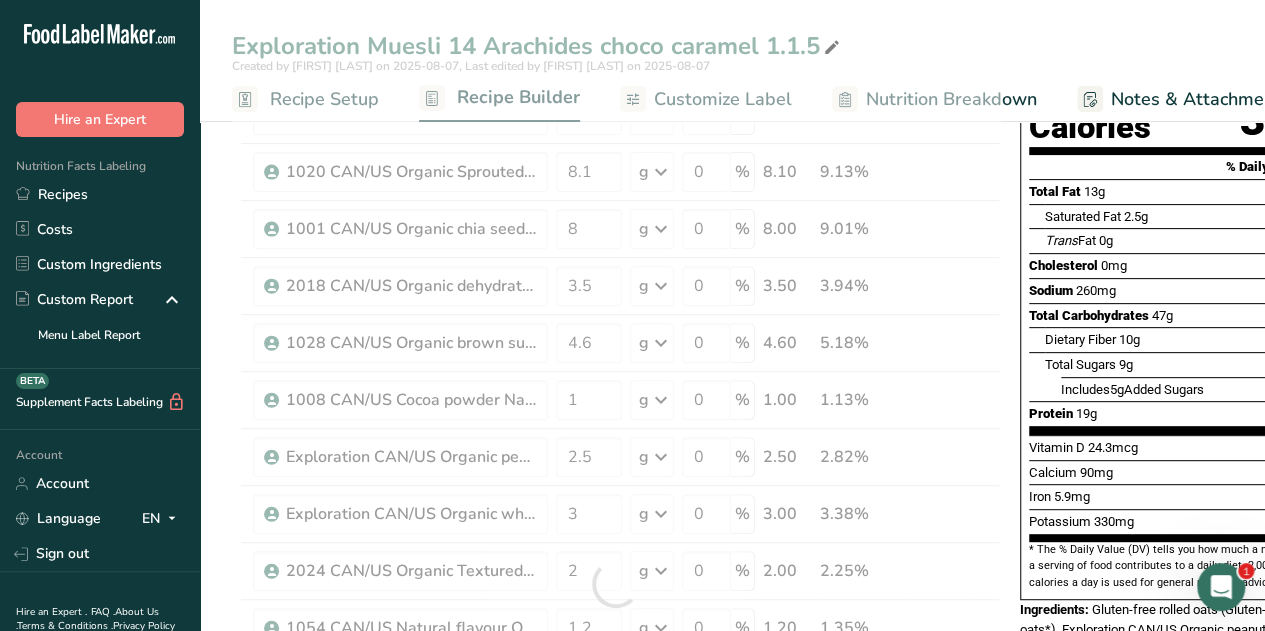 click on "Exploration Muesli 14 Arachides choco caramel 1.1.5
Created by [FIRST] [LAST] on 2025-08-07, Last edited by [FIRST] [LAST] on 2025-08-07
Recipe Setup                       Recipe Builder   Customize Label               Nutrition Breakdown               Notes & Attachments                 Recipe Costing
Add Ingredients
Manage Recipe         Delete Recipe           Duplicate Recipe             Scale Recipe             Save as Sub-Recipe   .a-a{fill:#347362;}.b-a{fill:#fff;}                               Nutrition Breakdown                 Recipe Card
NEW
Amino Acids Pattern Report           Activity History
Download
Choose your preferred label style
Standard FDA label
Standard FDA label
Tabular FDA label
Linear FDA label" at bounding box center (732, 934) 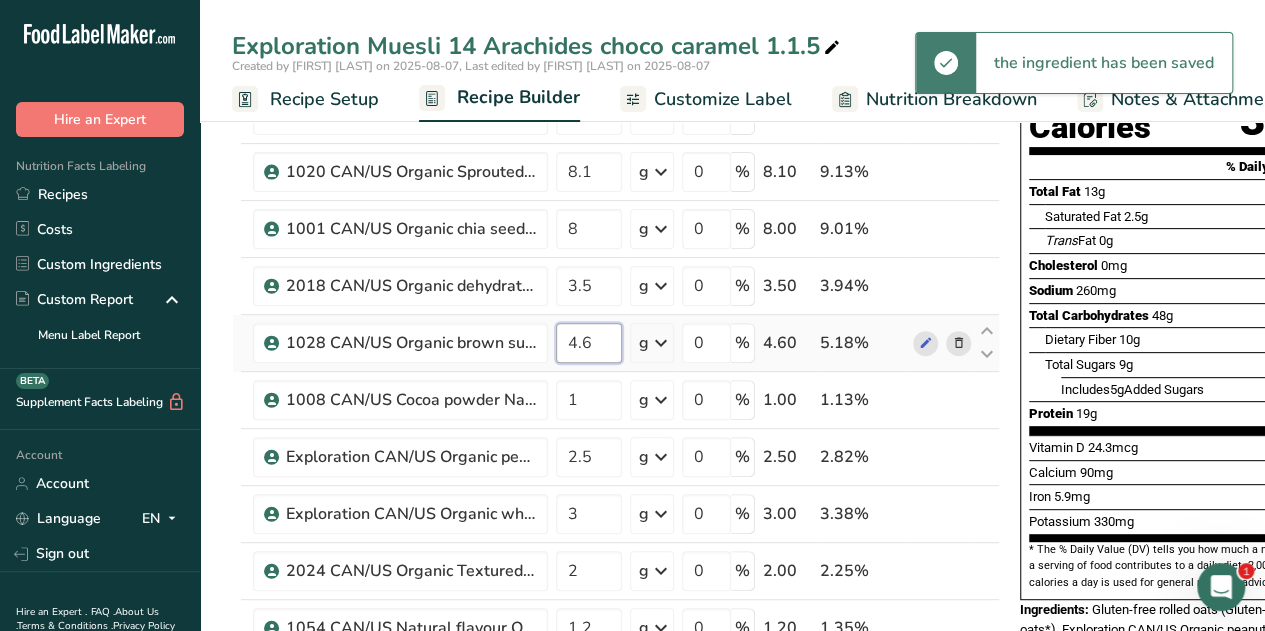 click on "4.6" at bounding box center (589, 343) 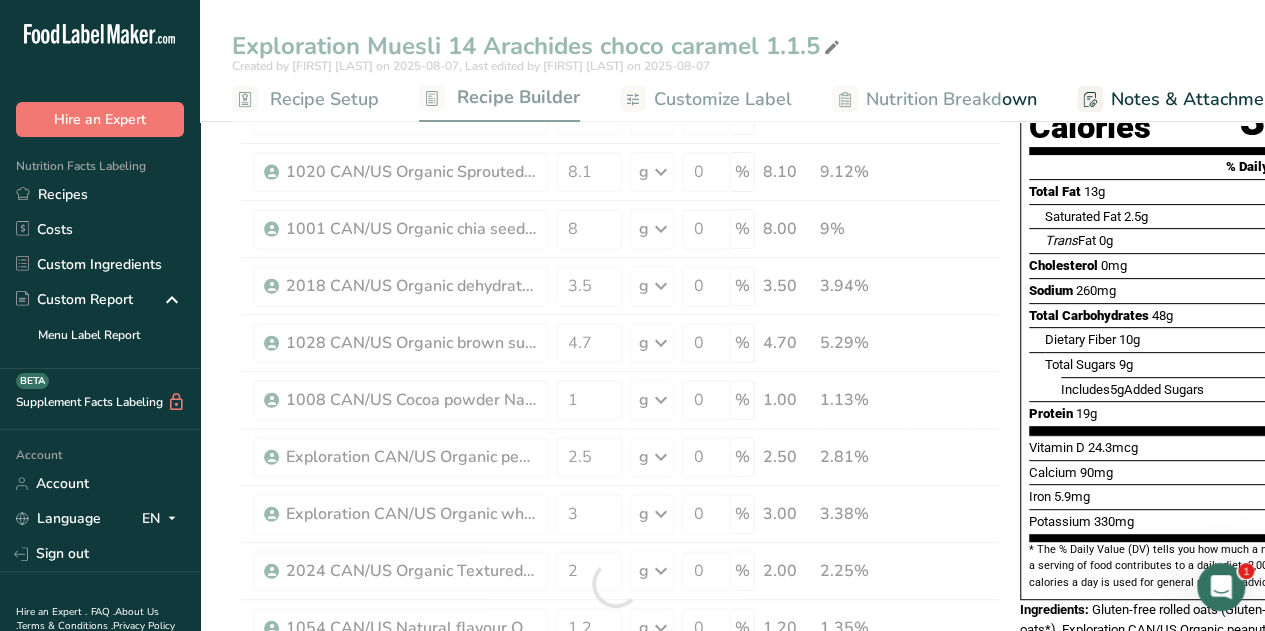 click on "Exploration Muesli 14 Arachides choco caramel 1.1.5
Created by [FIRST] [LAST] on 2025-08-07, Last edited by [FIRST] [LAST] on 2025-08-07
Recipe Setup                       Recipe Builder   Customize Label               Nutrition Breakdown               Notes & Attachments                 Recipe Costing
Add Ingredients
Manage Recipe         Delete Recipe           Duplicate Recipe             Scale Recipe             Save as Sub-Recipe   .a-a{fill:#347362;}.b-a{fill:#fff;}                               Nutrition Breakdown                 Recipe Card
NEW
Amino Acids Pattern Report           Activity History
Download
Choose your preferred label style
Standard FDA label
Standard FDA label
Tabular FDA label
Linear FDA label" at bounding box center [732, 934] 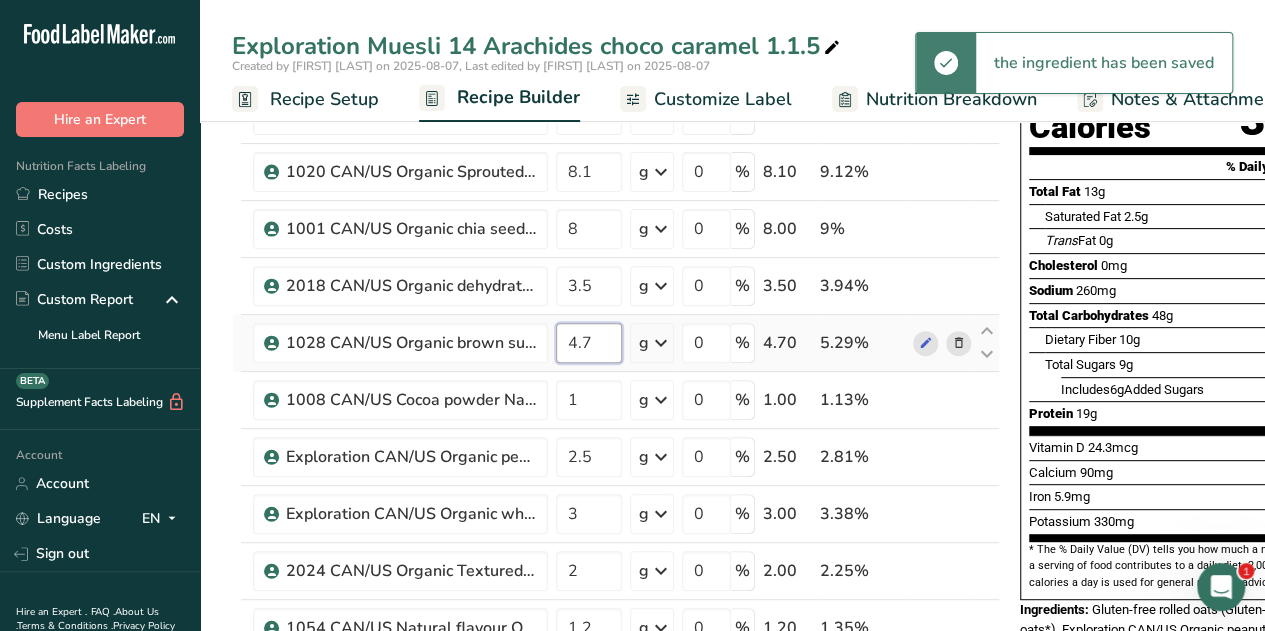 click on "4.7" at bounding box center [589, 343] 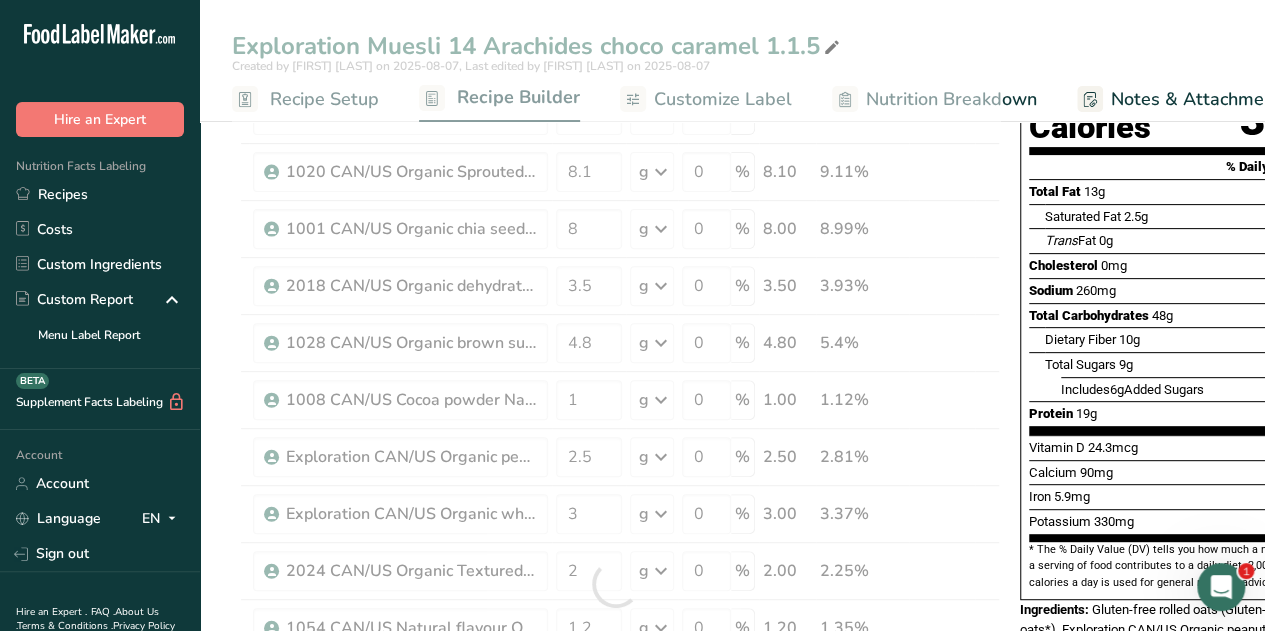 click on "Exploration Muesli 14 Arachides choco caramel 1.1.5" at bounding box center [732, 46] 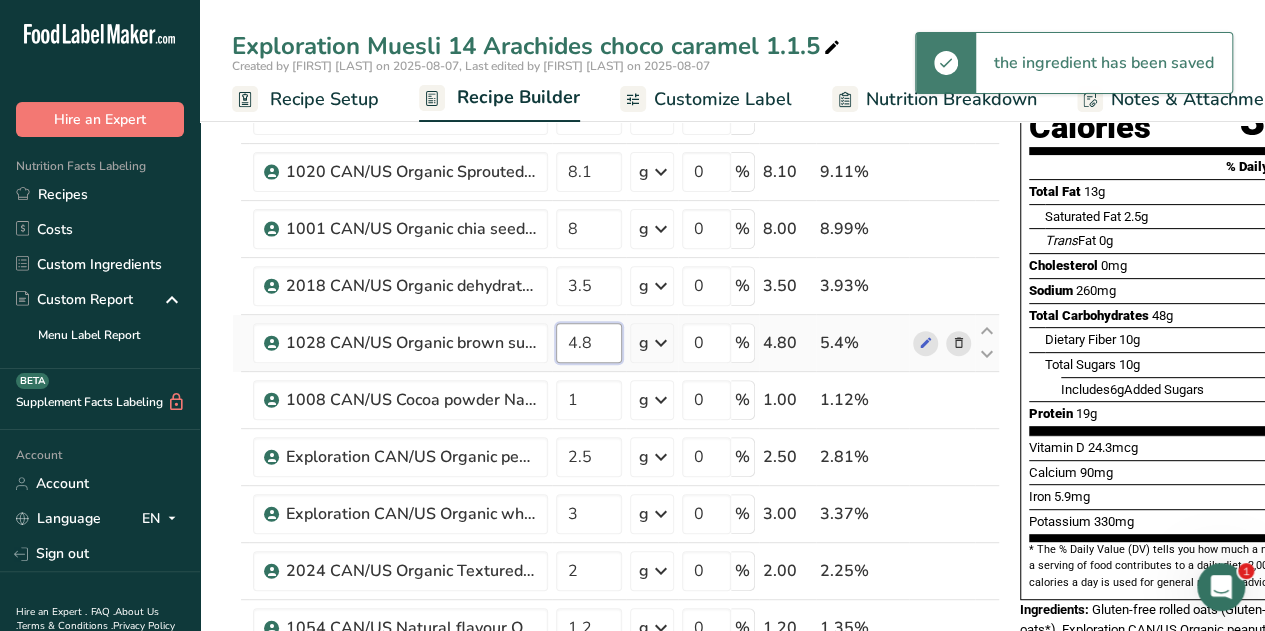 click on "4.8" at bounding box center [589, 343] 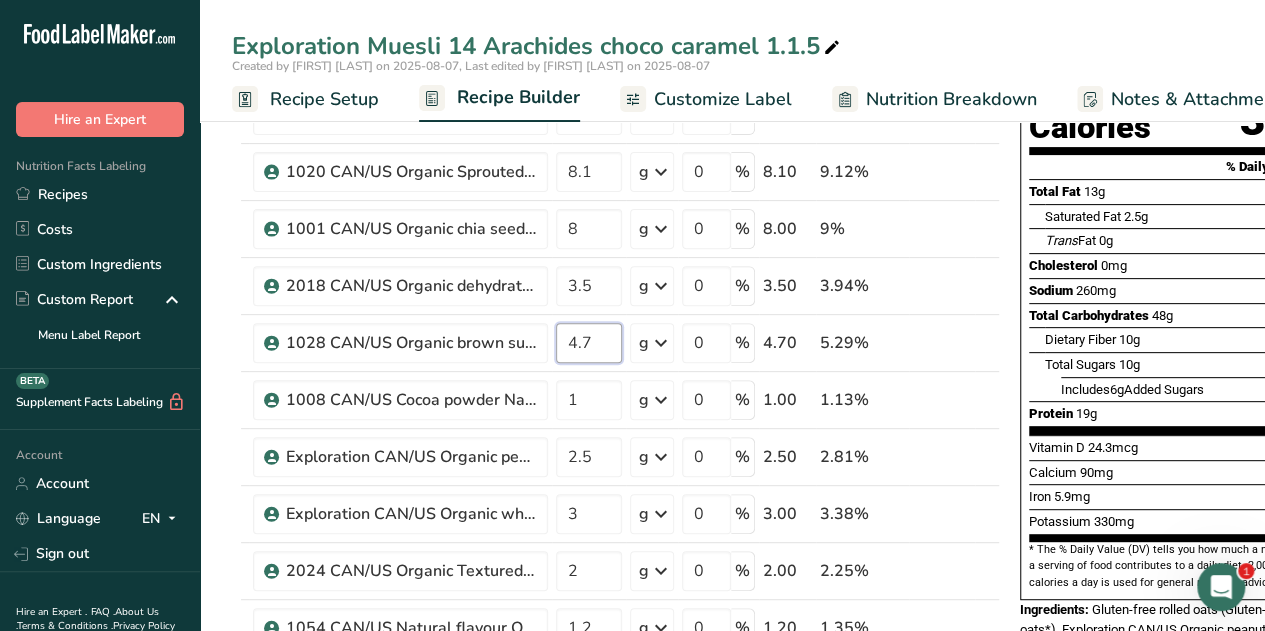 type on "4.7" 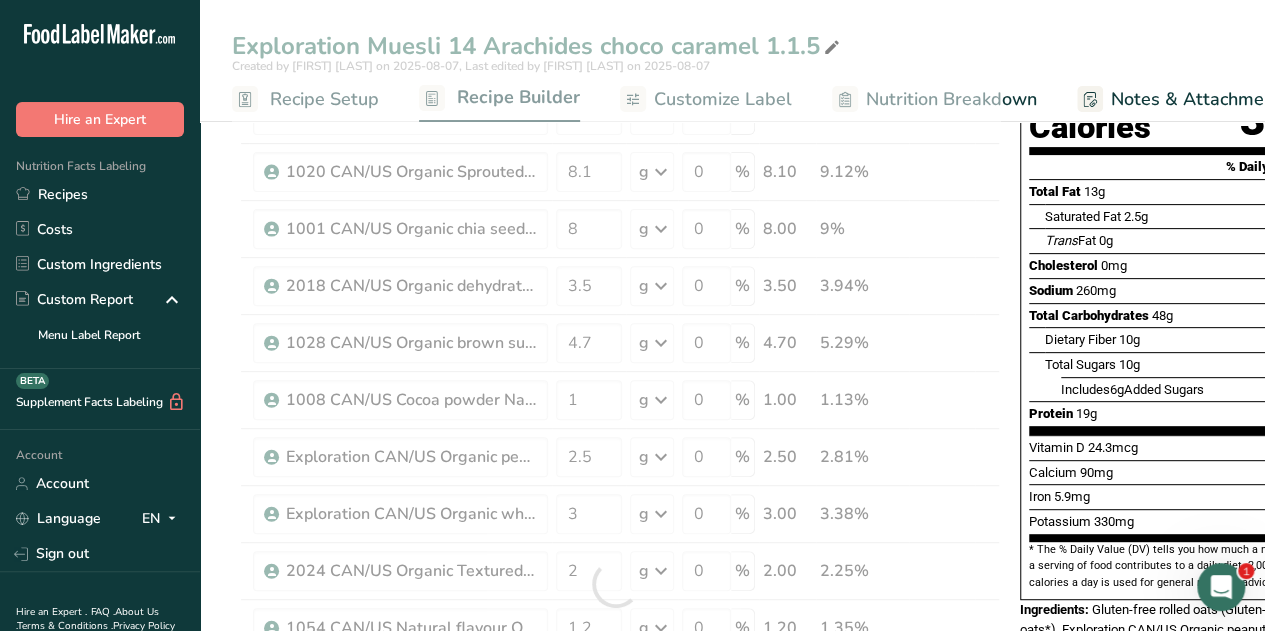 click on "Exploration Muesli 14 Arachides choco caramel 1.1.5" at bounding box center (732, 46) 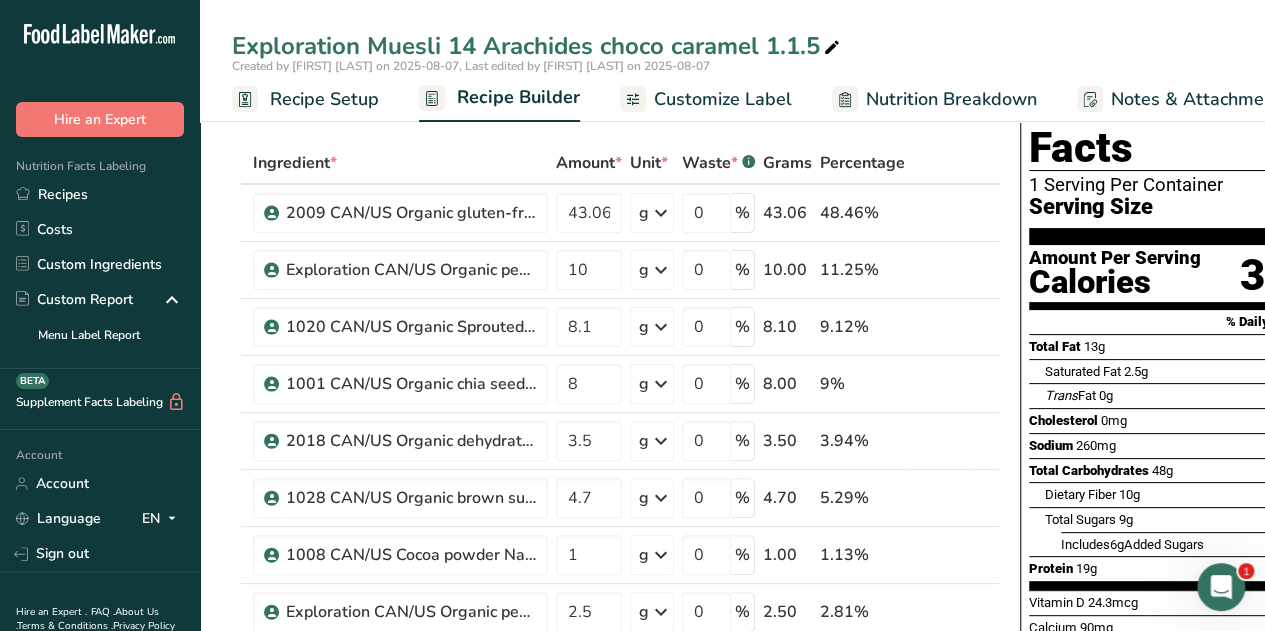 scroll, scrollTop: 71, scrollLeft: 0, axis: vertical 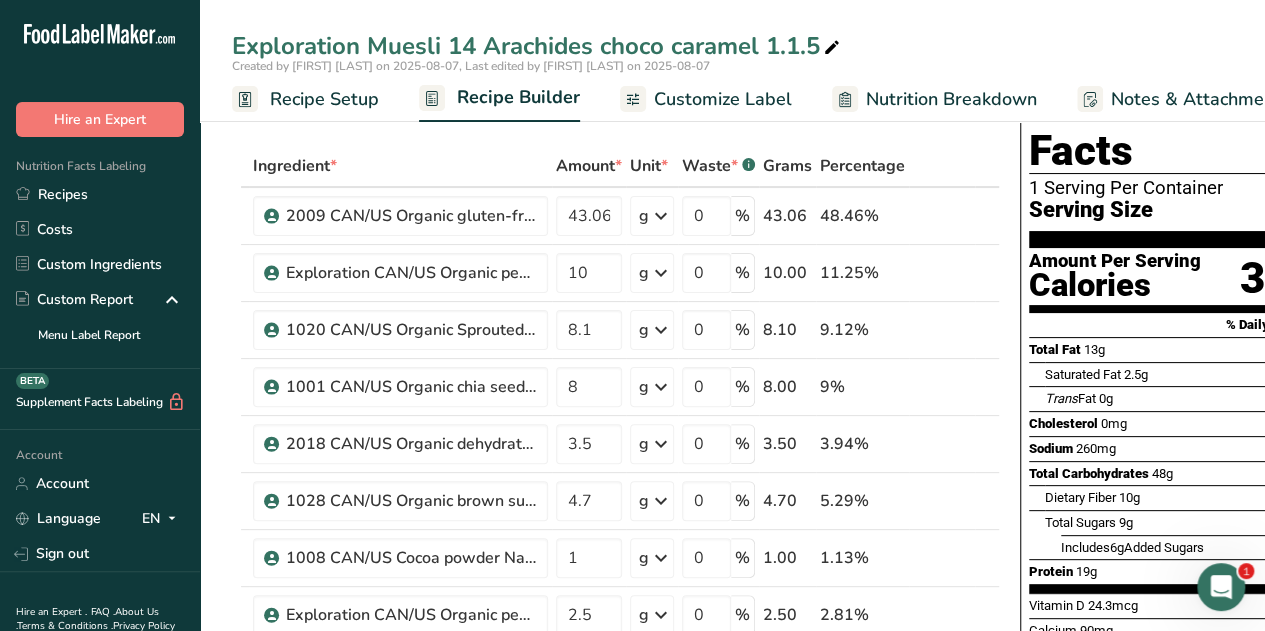 click on "Nutrition Breakdown" at bounding box center (951, 99) 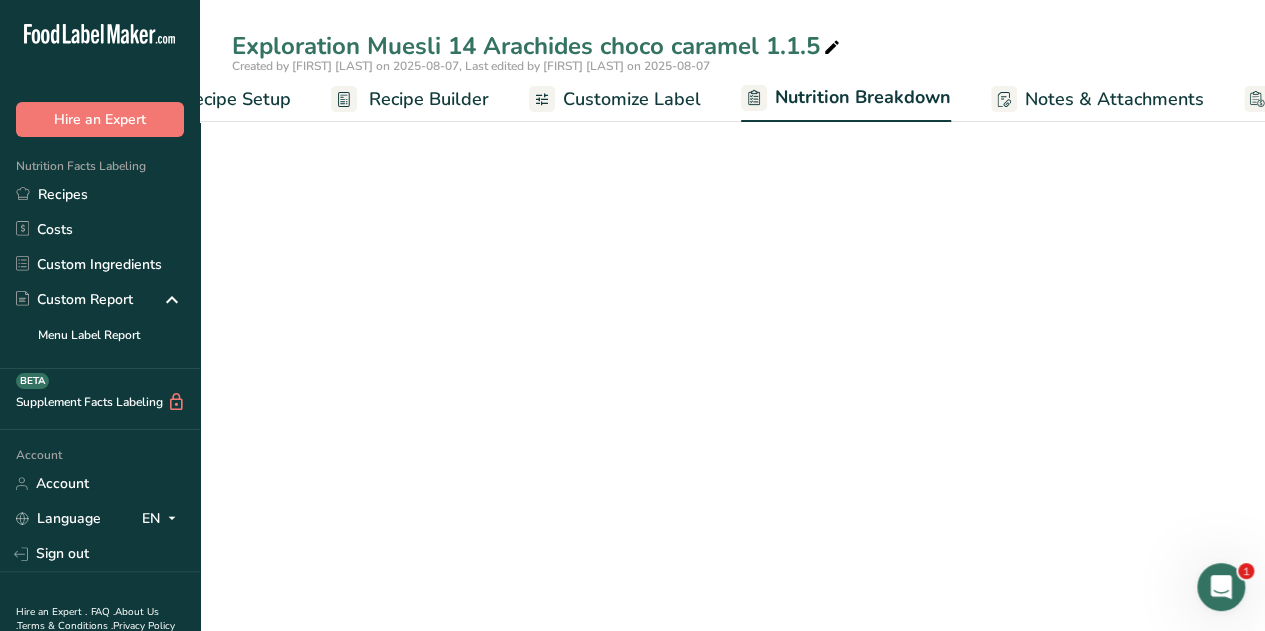select on "Calories" 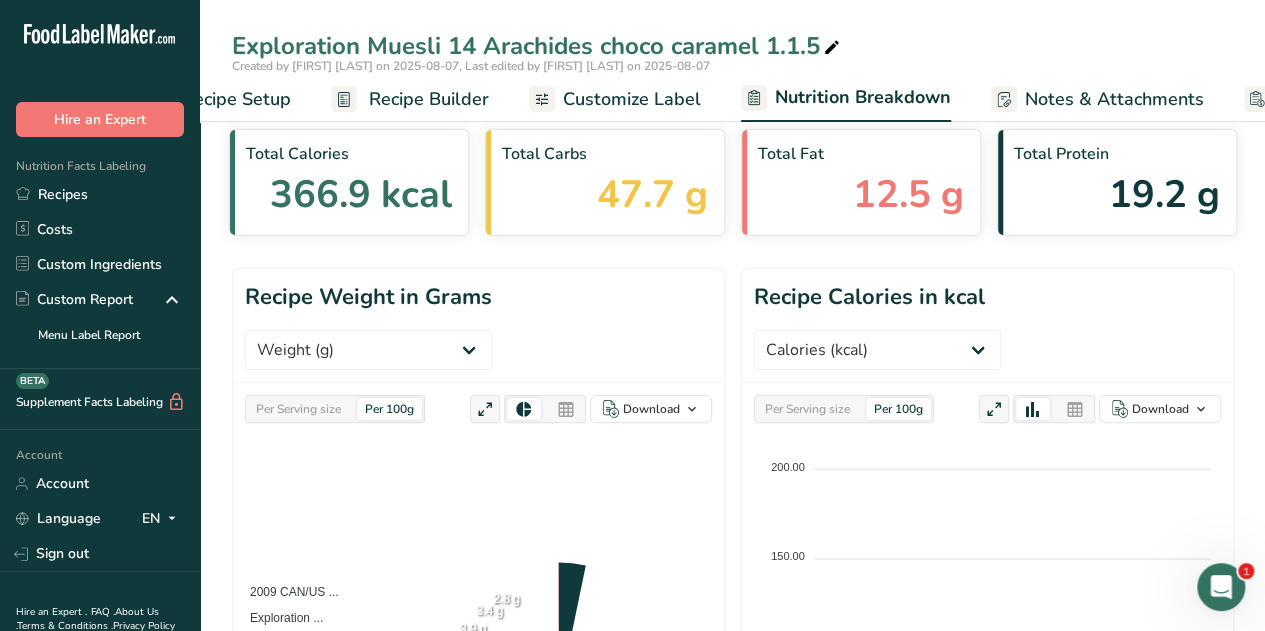 scroll, scrollTop: 0, scrollLeft: 258, axis: horizontal 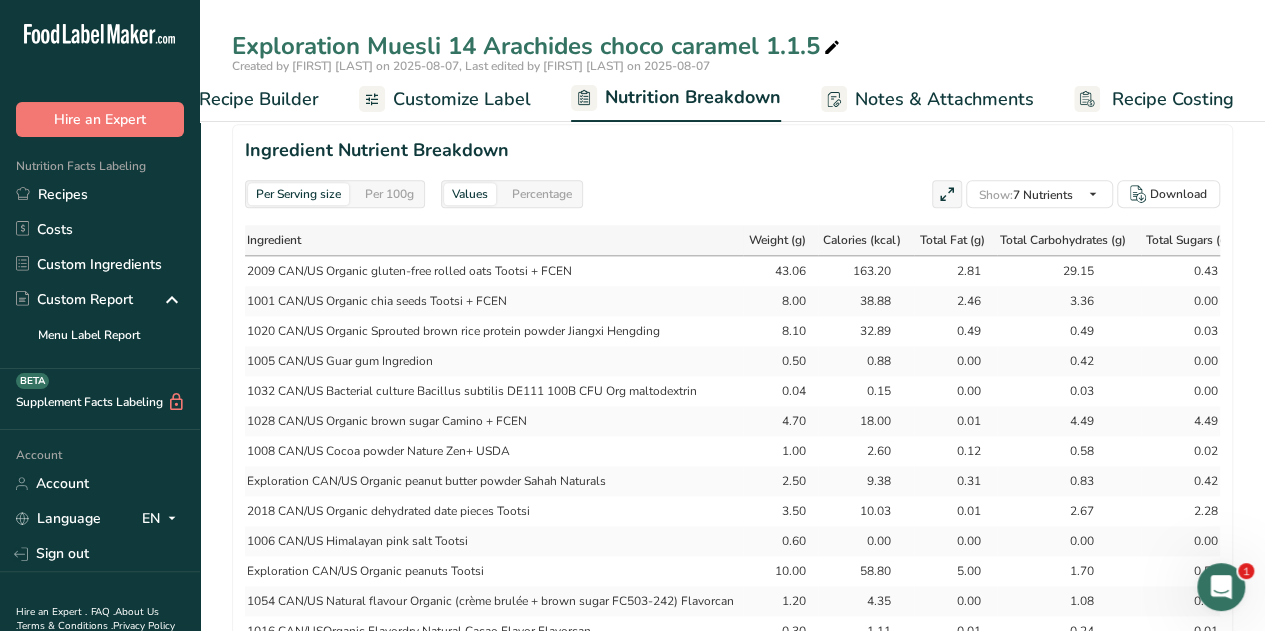 click on "Recipe Builder" at bounding box center (259, 99) 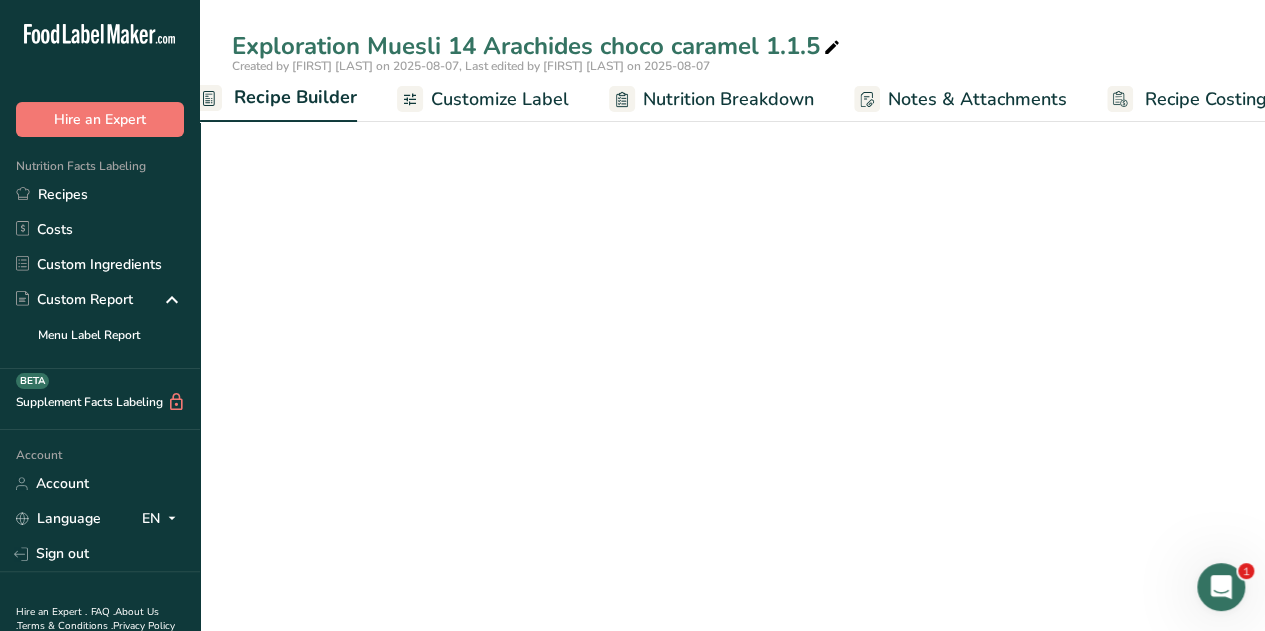 scroll, scrollTop: 0, scrollLeft: 193, axis: horizontal 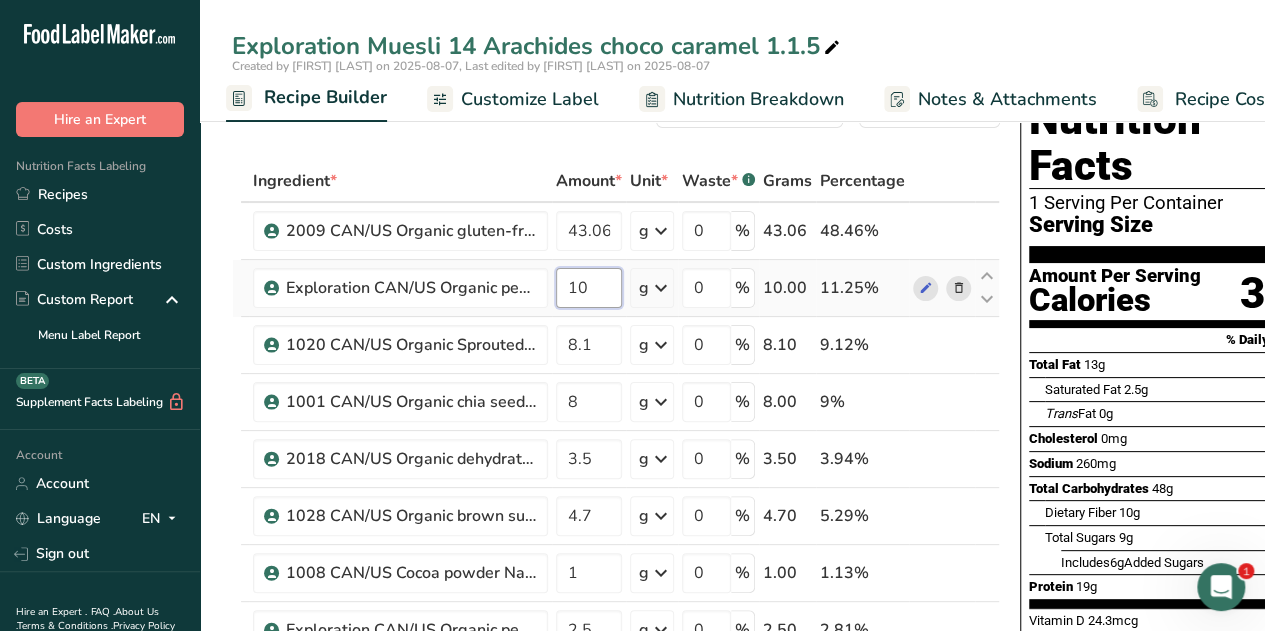 click on "10" at bounding box center (589, 288) 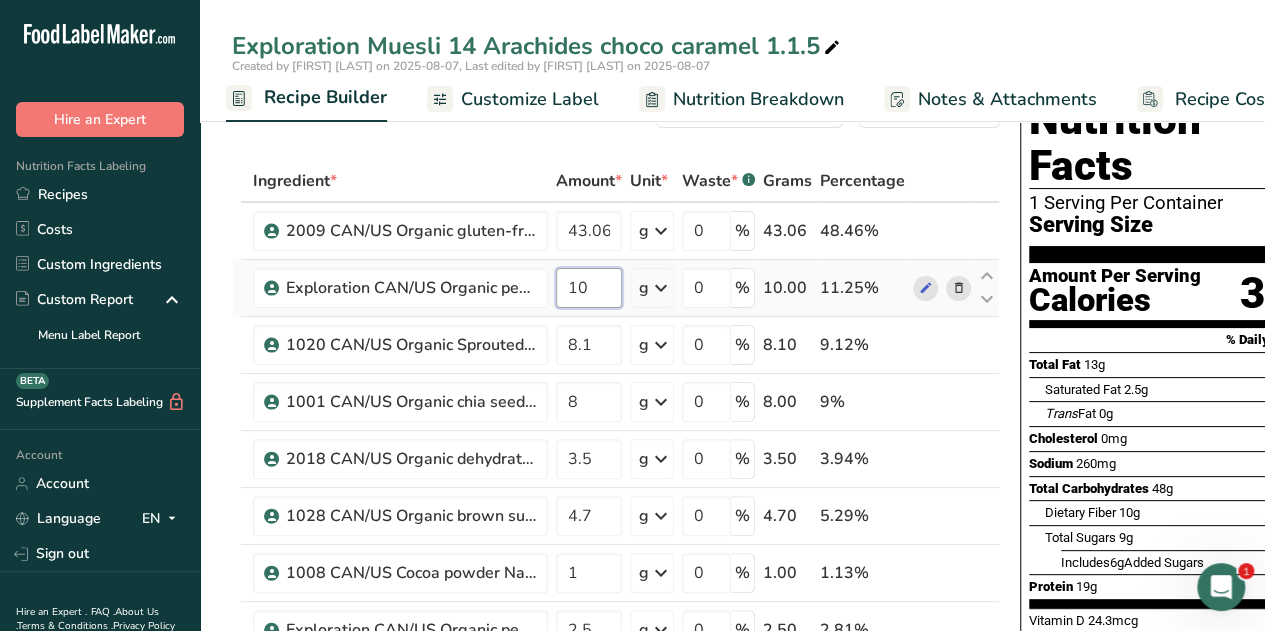 type on "1" 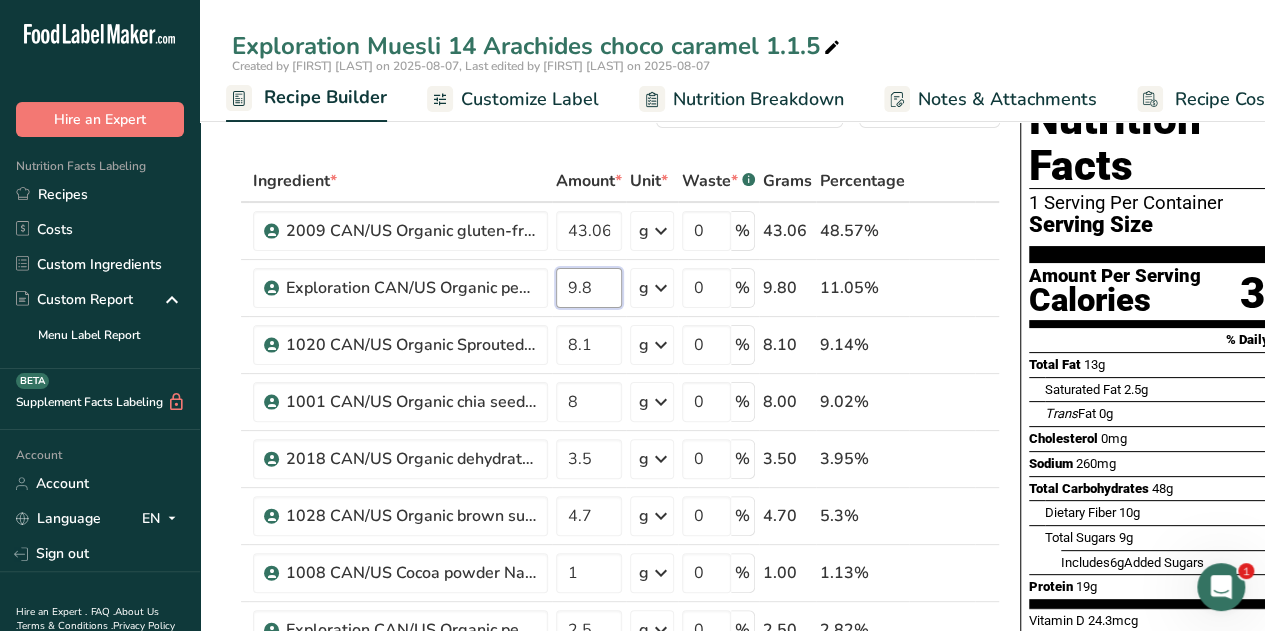 type on "9.8" 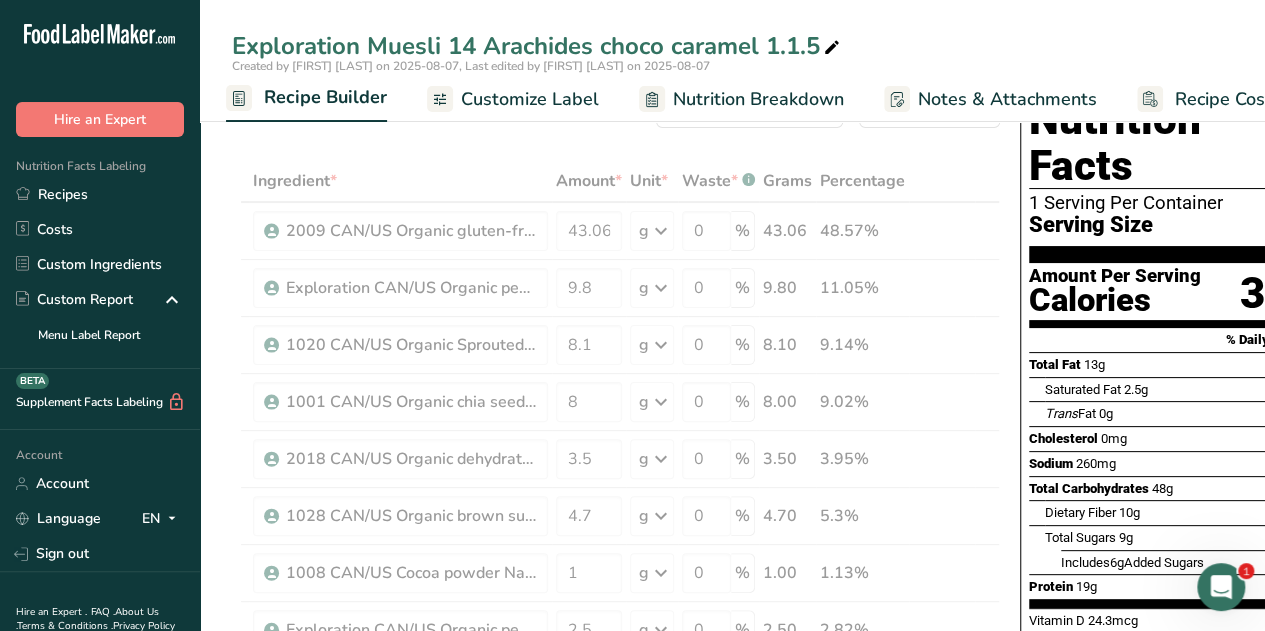 click on "Add Ingredients
Manage Recipe         Delete Recipe           Duplicate Recipe             Scale Recipe             Save as Sub-Recipe   .a-a{fill:#347362;}.b-a{fill:#fff;}                               Nutrition Breakdown                 Recipe Card
NEW
Amino Acids Pattern Report           Activity History
Download
Choose your preferred label style
Standard FDA label
Standard FDA label
The most common format for nutrition facts labels in compliance with the FDA's typeface, style and requirements
Tabular FDA label
A label format compliant with the FDA regulations presented in a tabular (horizontal) display.
Linear FDA label
A simple linear display for small sized packages.
Simplified FDA label" at bounding box center [622, 1107] 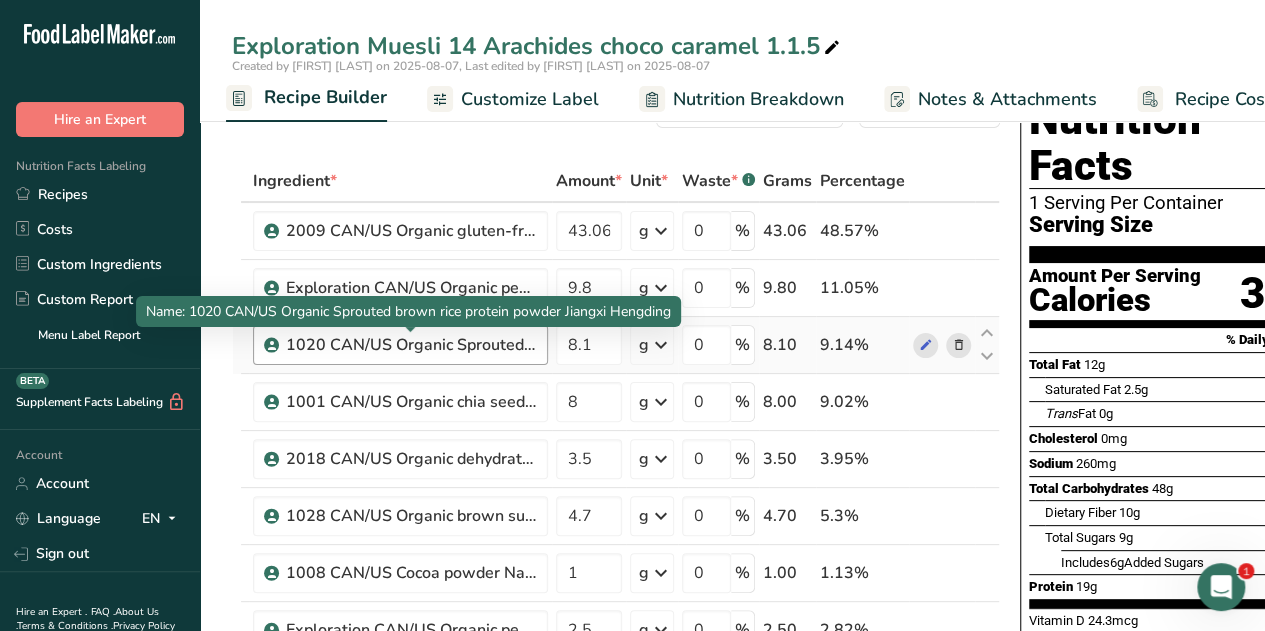 click on "1020 CAN/US Organic Sprouted brown rice protein powder Jiangxi Hengding" at bounding box center (411, 345) 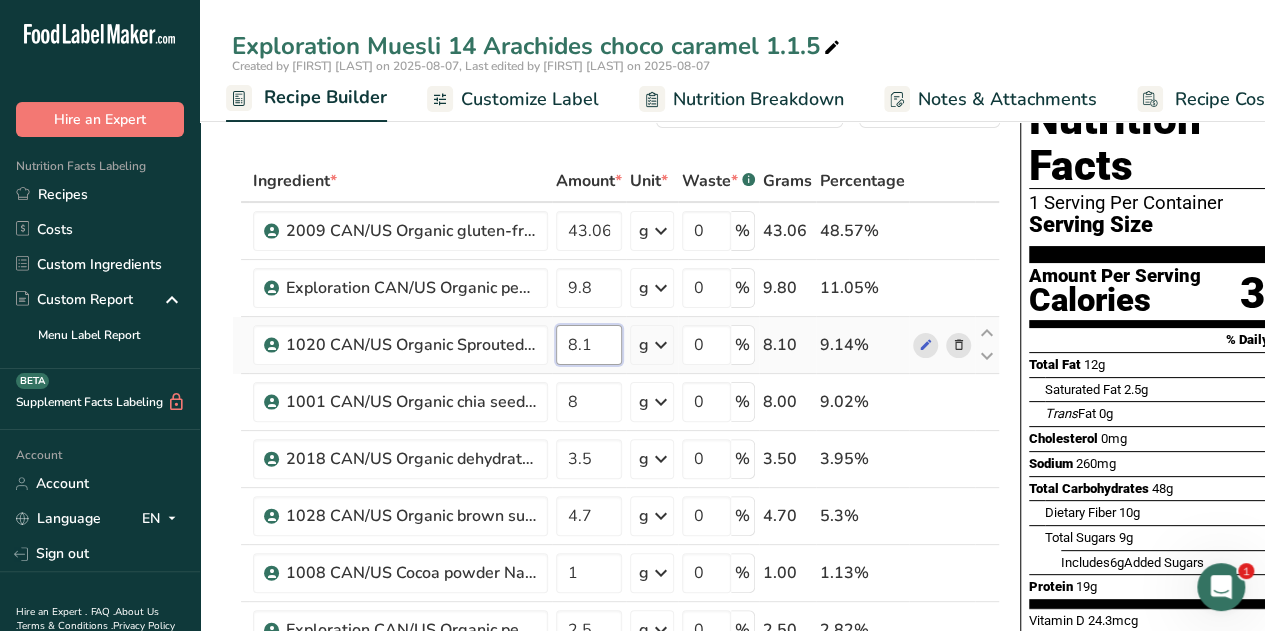 click on "8.1" at bounding box center [589, 345] 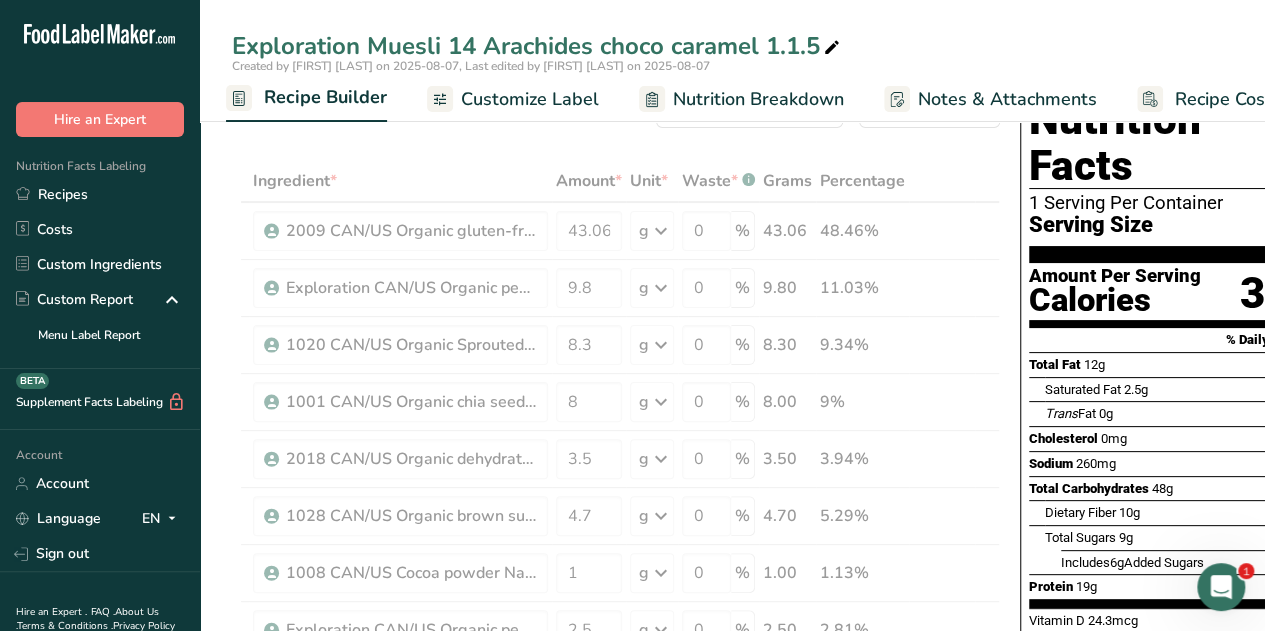 click on "Add Ingredients
Manage Recipe         Delete Recipe           Duplicate Recipe             Scale Recipe             Save as Sub-Recipe   .a-a{fill:#347362;}.b-a{fill:#fff;}                               Nutrition Breakdown                 Recipe Card
NEW
Amino Acids Pattern Report           Activity History
Download
Choose your preferred label style
Standard FDA label
Standard FDA label
The most common format for nutrition facts labels in compliance with the FDA's typeface, style and requirements
Tabular FDA label
A label format compliant with the FDA regulations presented in a tabular (horizontal) display.
Linear FDA label
A simple linear display for small sized packages.
Simplified FDA label" at bounding box center [622, 1107] 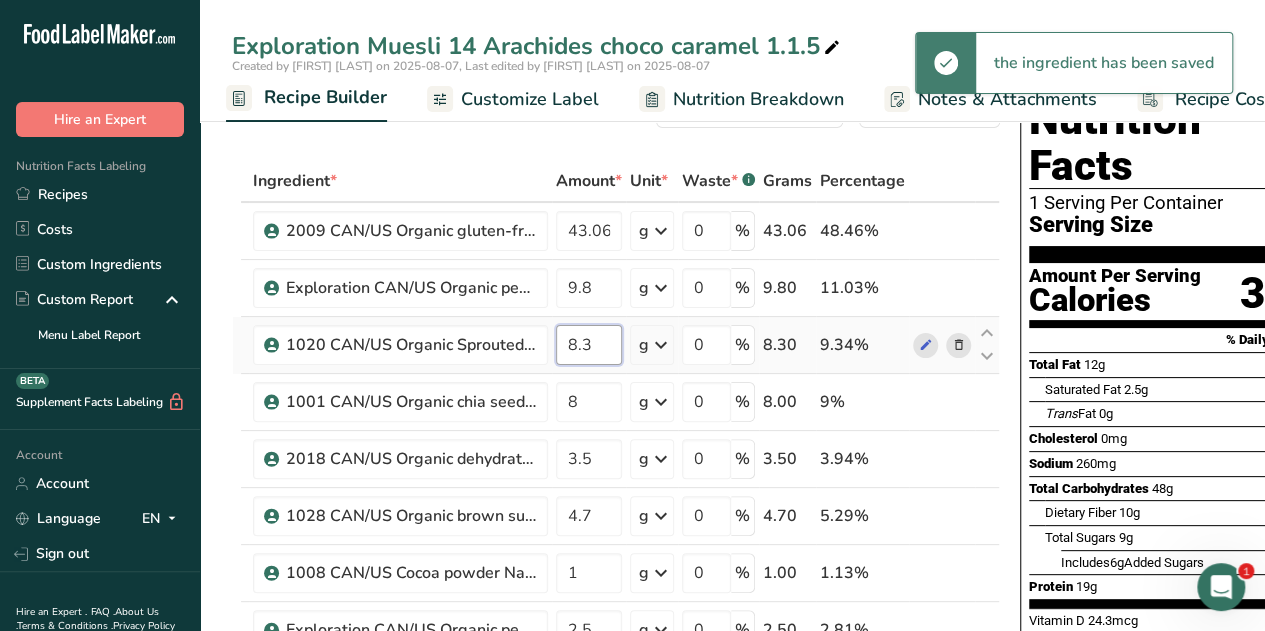click on "8.3" at bounding box center (589, 345) 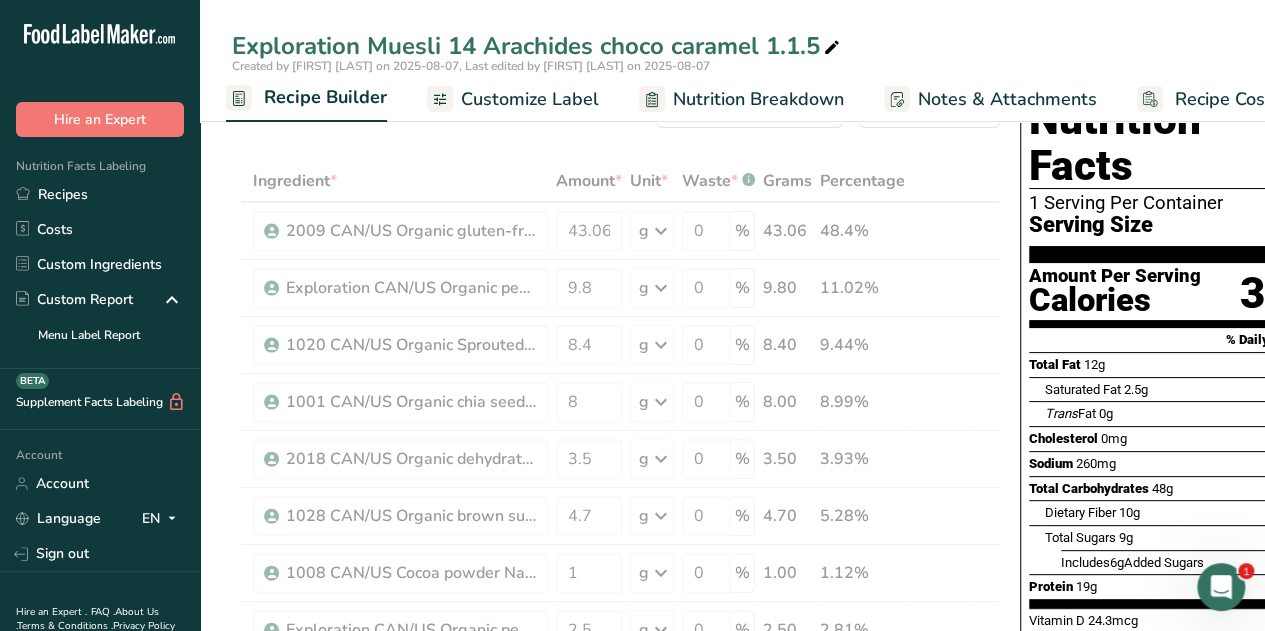 click on "Add Ingredients
Manage Recipe         Delete Recipe           Duplicate Recipe             Scale Recipe             Save as Sub-Recipe   .a-a{fill:#347362;}.b-a{fill:#fff;}                               Nutrition Breakdown                 Recipe Card
NEW
Amino Acids Pattern Report           Activity History
Download
Choose your preferred label style
Standard FDA label
Standard FDA label
The most common format for nutrition facts labels in compliance with the FDA's typeface, style and requirements
Tabular FDA label
A label format compliant with the FDA regulations presented in a tabular (horizontal) display.
Linear FDA label
A simple linear display for small sized packages.
Simplified FDA label" at bounding box center [622, 1107] 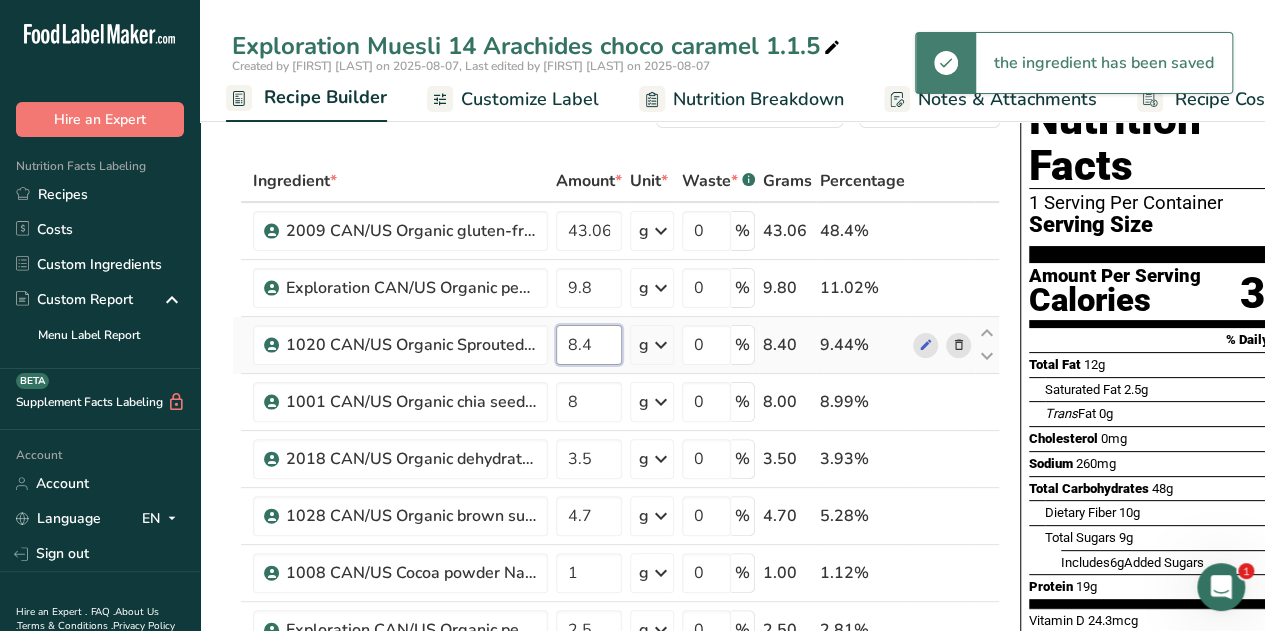 click on "8.4" at bounding box center [589, 345] 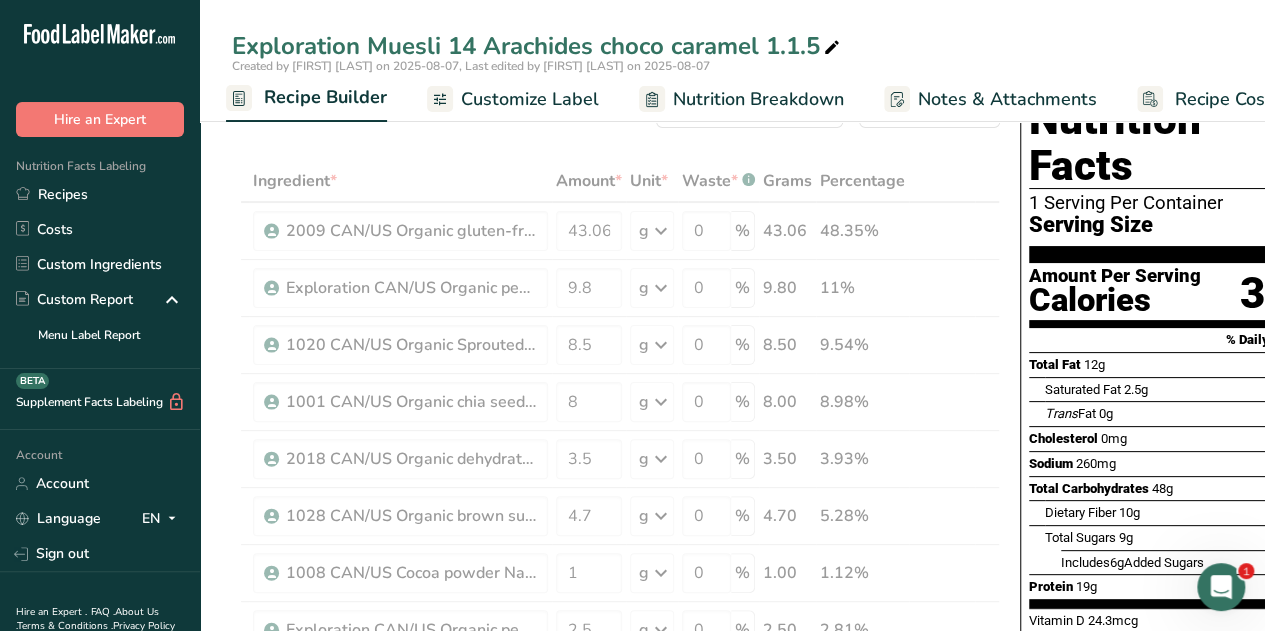 click on "Add Ingredients
Manage Recipe         Delete Recipe           Duplicate Recipe             Scale Recipe             Save as Sub-Recipe   .a-a{fill:#347362;}.b-a{fill:#fff;}                               Nutrition Breakdown                 Recipe Card
NEW
Amino Acids Pattern Report           Activity History
Download
Choose your preferred label style
Standard FDA label
Standard FDA label
The most common format for nutrition facts labels in compliance with the FDA's typeface, style and requirements
Tabular FDA label
A label format compliant with the FDA regulations presented in a tabular (horizontal) display.
Linear FDA label
A simple linear display for small sized packages.
Simplified FDA label" at bounding box center (622, 1107) 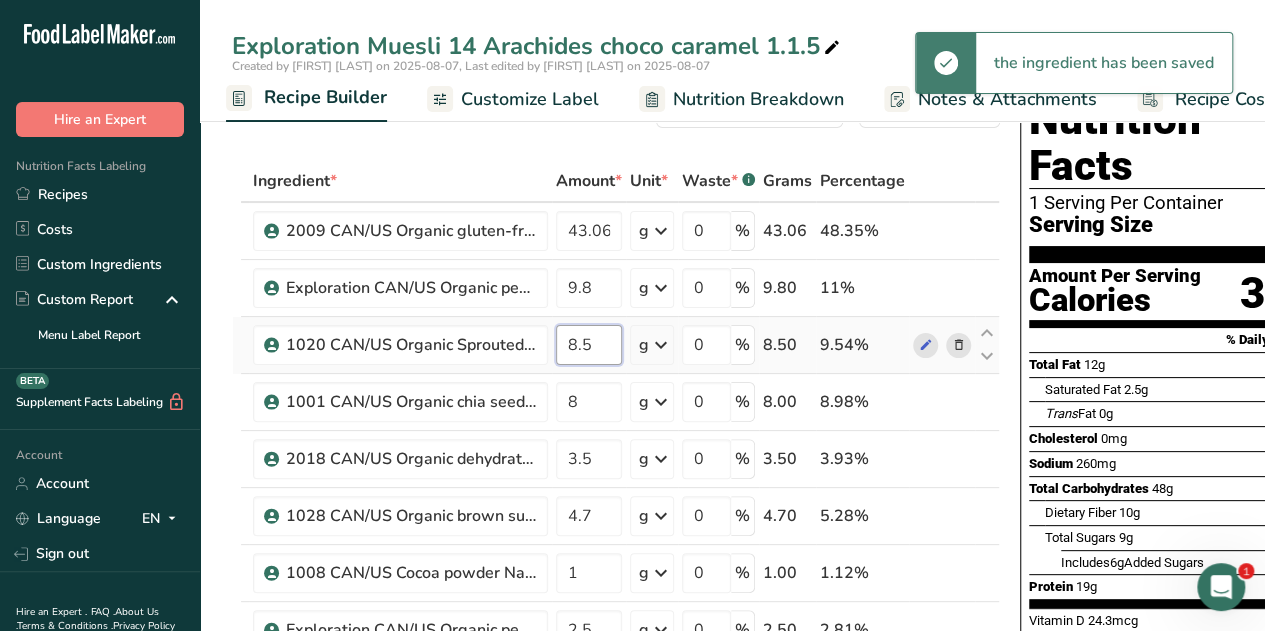 click on "8.5" at bounding box center [589, 345] 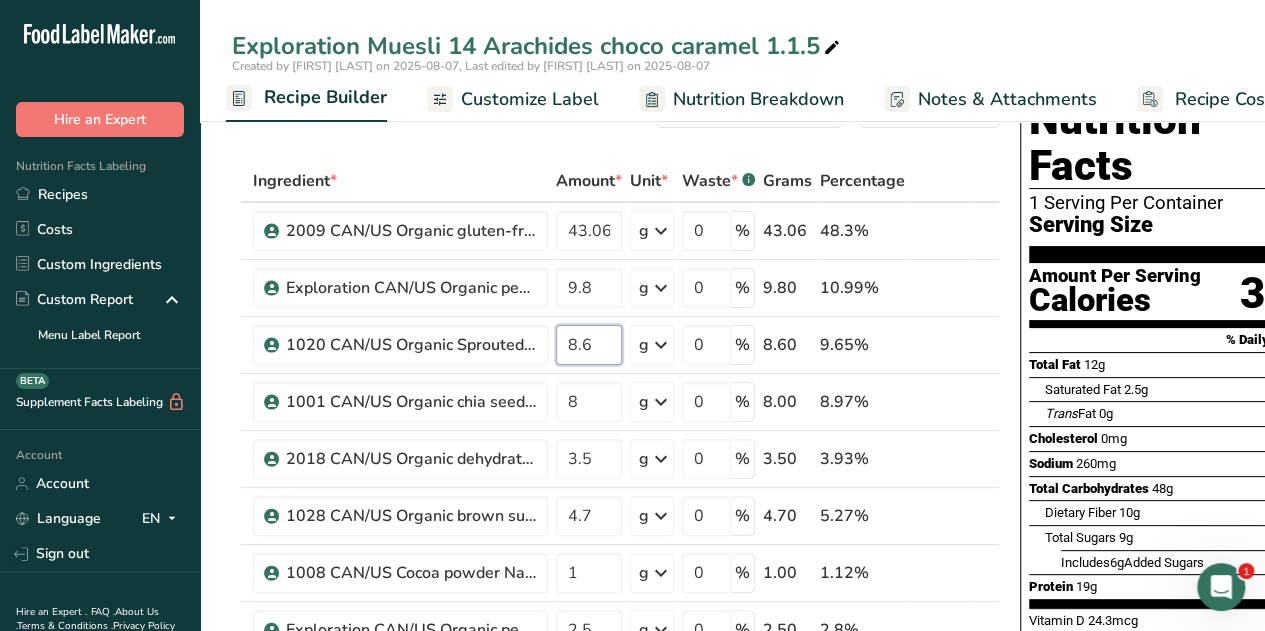 type on "8.6" 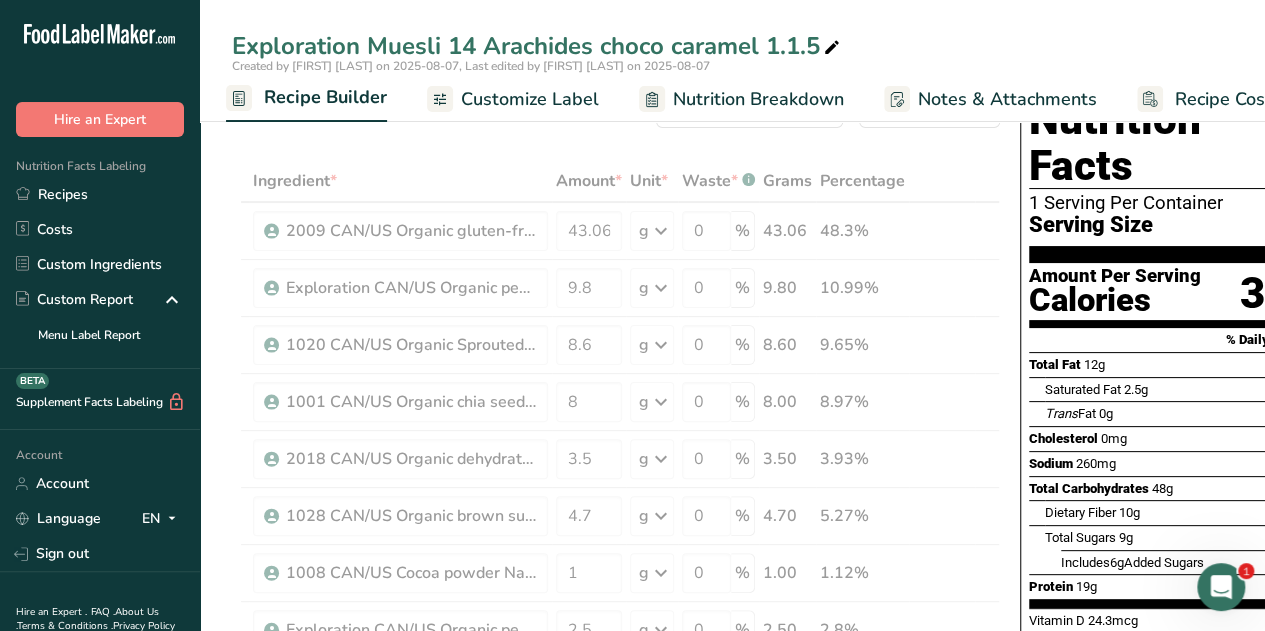 click on "Add Ingredients
Manage Recipe         Delete Recipe           Duplicate Recipe             Scale Recipe             Save as Sub-Recipe   .a-a{fill:#347362;}.b-a{fill:#fff;}                               Nutrition Breakdown                 Recipe Card
NEW
Amino Acids Pattern Report           Activity History
Download
Choose your preferred label style
Standard FDA label
Standard FDA label
The most common format for nutrition facts labels in compliance with the FDA's typeface, style and requirements
Tabular FDA label
A label format compliant with the FDA regulations presented in a tabular (horizontal) display.
Linear FDA label
A simple linear display for small sized packages.
Simplified FDA label" at bounding box center (622, 1107) 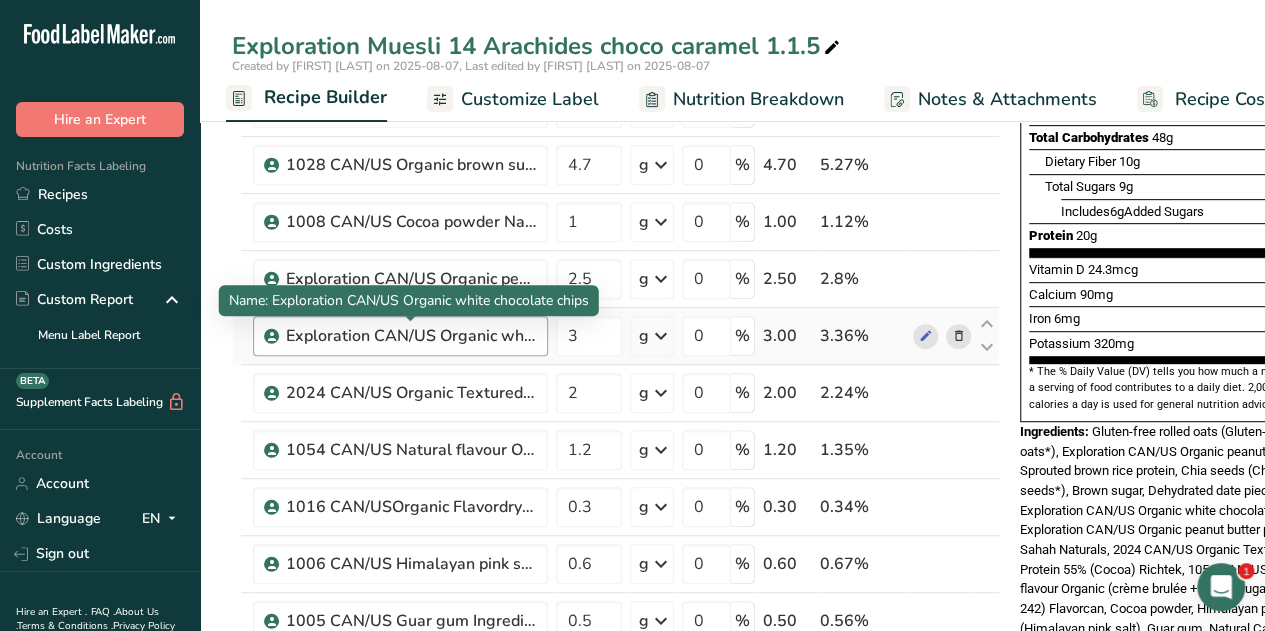 scroll, scrollTop: 403, scrollLeft: 0, axis: vertical 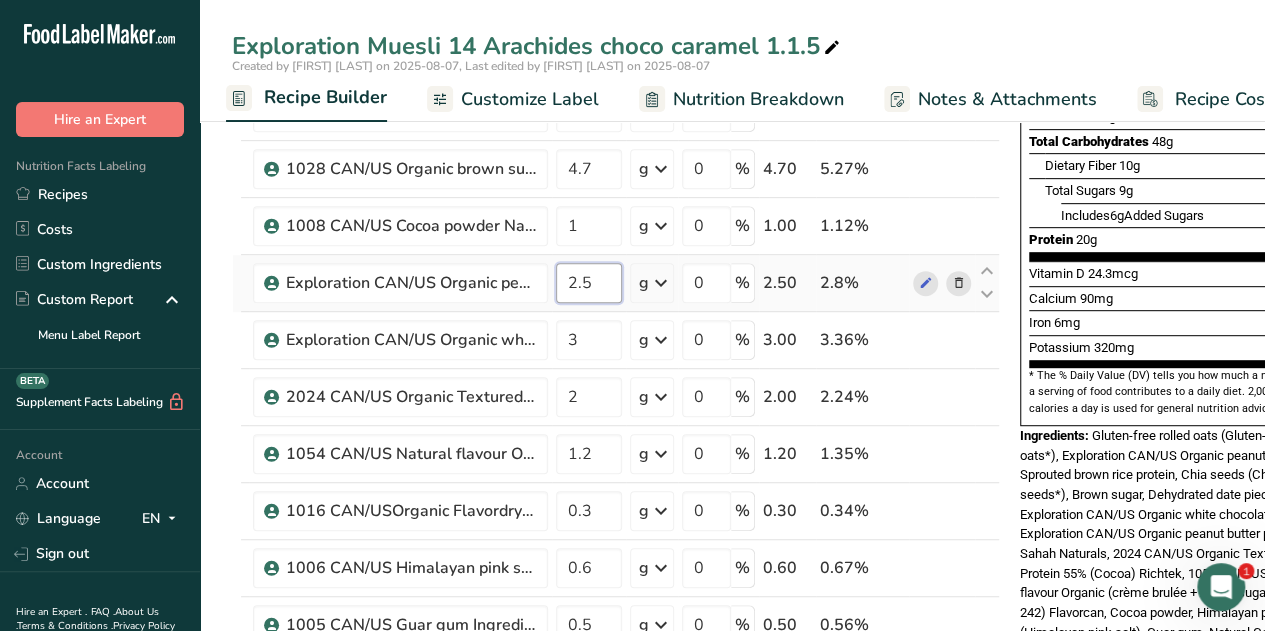 click on "2.5" at bounding box center [589, 283] 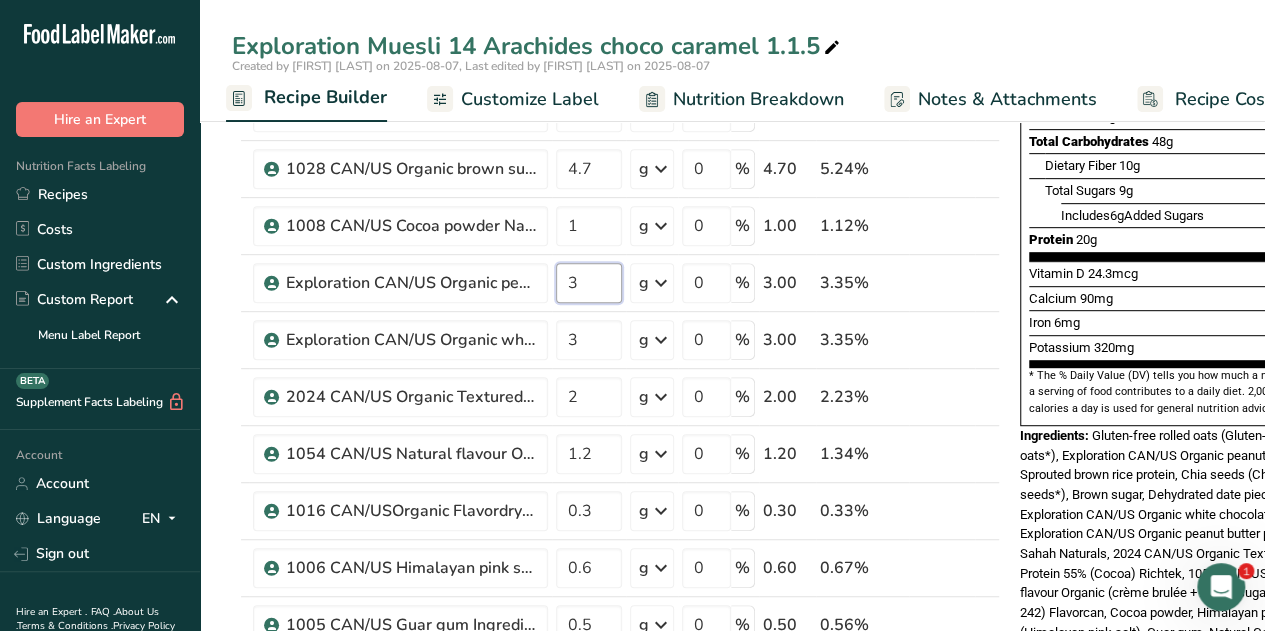 type on "3" 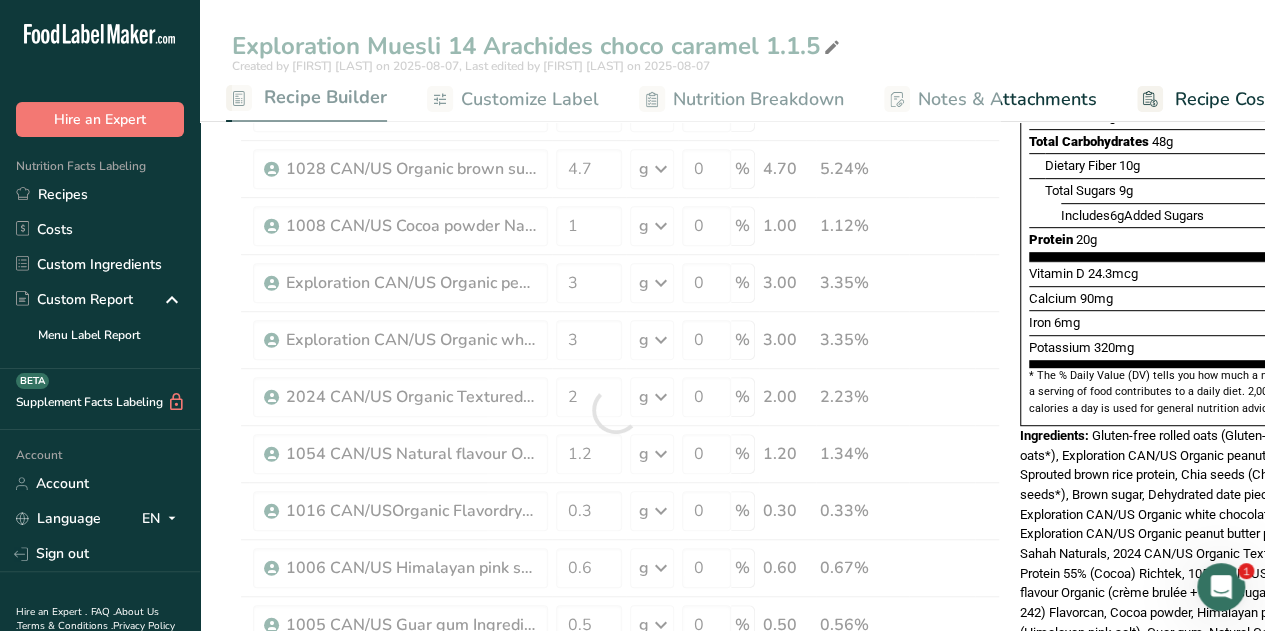 click on "Exploration Muesli 14 Arachides choco caramel 1.1.5
Created by [FIRST] [LAST] on 2025-08-07, Last edited by [FIRST] [LAST] on 2025-08-07
Recipe Setup                       Recipe Builder   Customize Label               Nutrition Breakdown               Notes & Attachments                 Recipe Costing
Add Ingredients
Manage Recipe         Delete Recipe           Duplicate Recipe             Scale Recipe             Save as Sub-Recipe   .a-a{fill:#347362;}.b-a{fill:#fff;}                               Nutrition Breakdown                 Recipe Card
NEW
Amino Acids Pattern Report           Activity History
Download
Choose your preferred label style
Standard FDA label
Standard FDA label
Tabular FDA label
Linear FDA label" at bounding box center (732, 760) 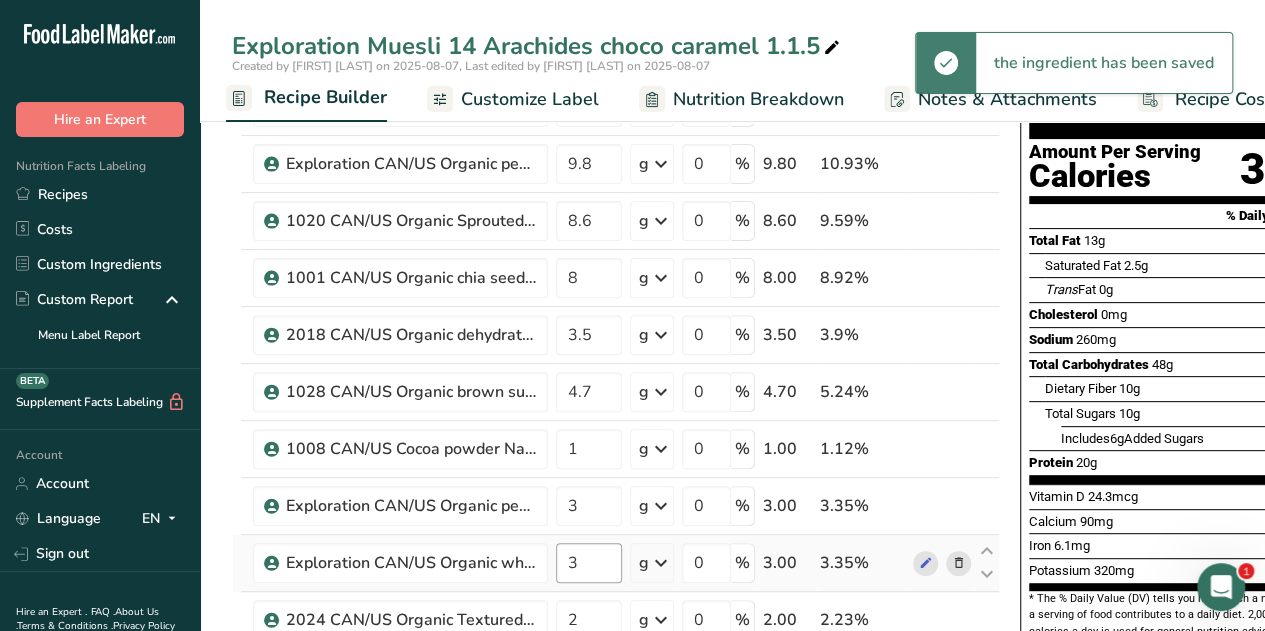 scroll, scrollTop: 178, scrollLeft: 0, axis: vertical 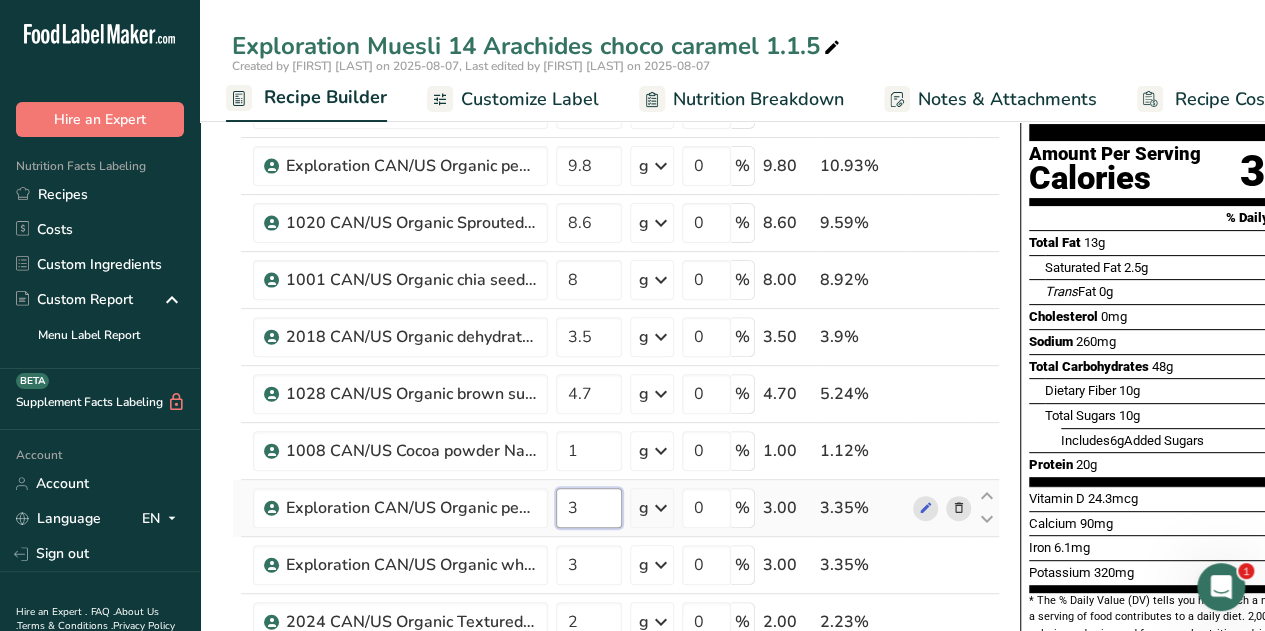 click on "3" at bounding box center [589, 508] 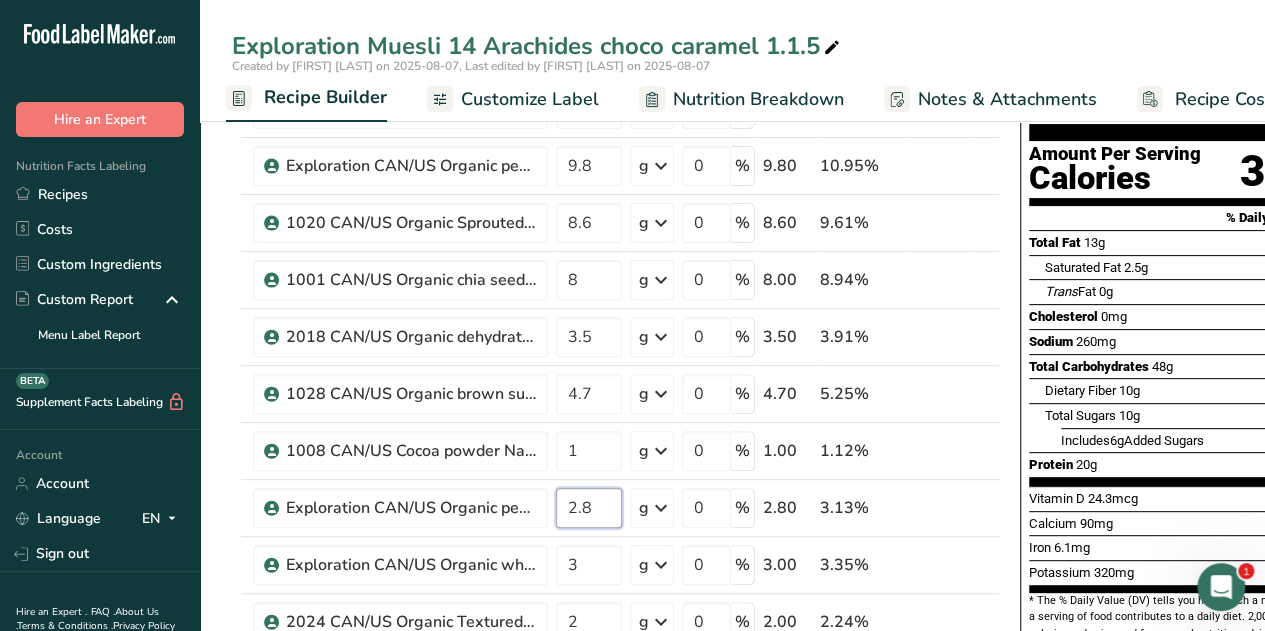 type on "2.8" 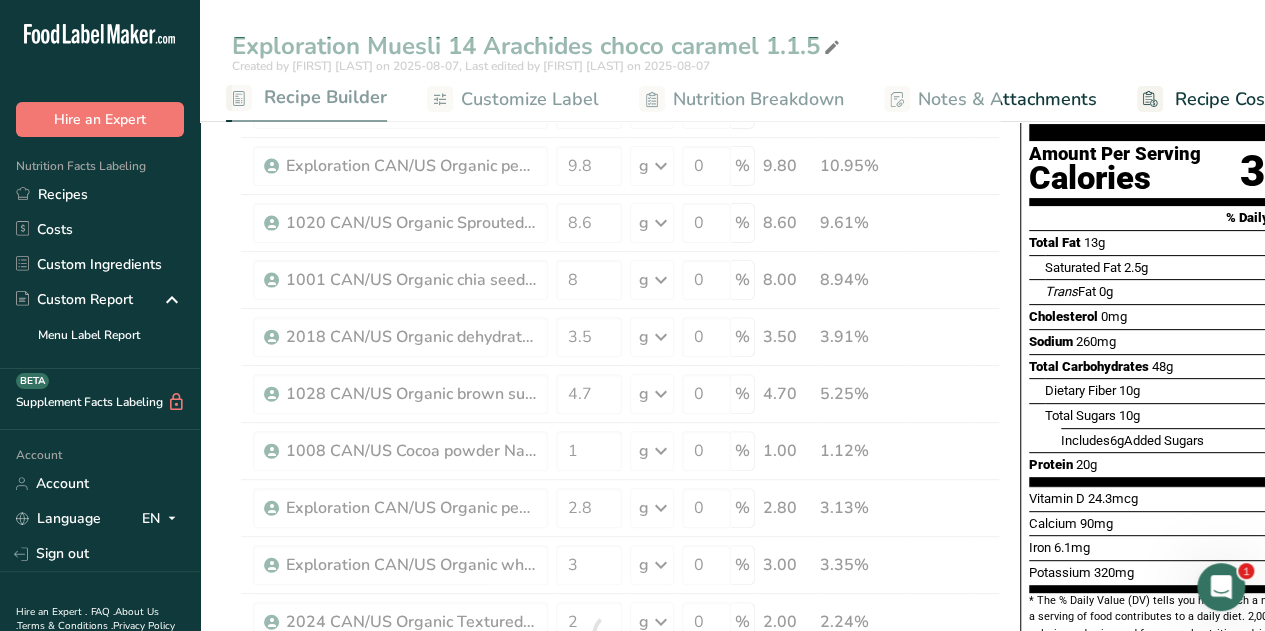 click on "Exploration Muesli 14 Arachides choco caramel 1.1.5
Created by [FIRST] [LAST] on 2025-08-07, Last edited by [FIRST] [LAST] on 2025-08-07
Recipe Setup                       Recipe Builder   Customize Label               Nutrition Breakdown               Notes & Attachments                 Recipe Costing
Add Ingredients
Manage Recipe         Delete Recipe           Duplicate Recipe             Scale Recipe             Save as Sub-Recipe   .a-a{fill:#347362;}.b-a{fill:#fff;}                               Nutrition Breakdown                 Recipe Card
NEW
Amino Acids Pattern Report           Activity History
Download
Choose your preferred label style
Standard FDA label
Standard FDA label
Tabular FDA label
Linear FDA label" at bounding box center (732, 985) 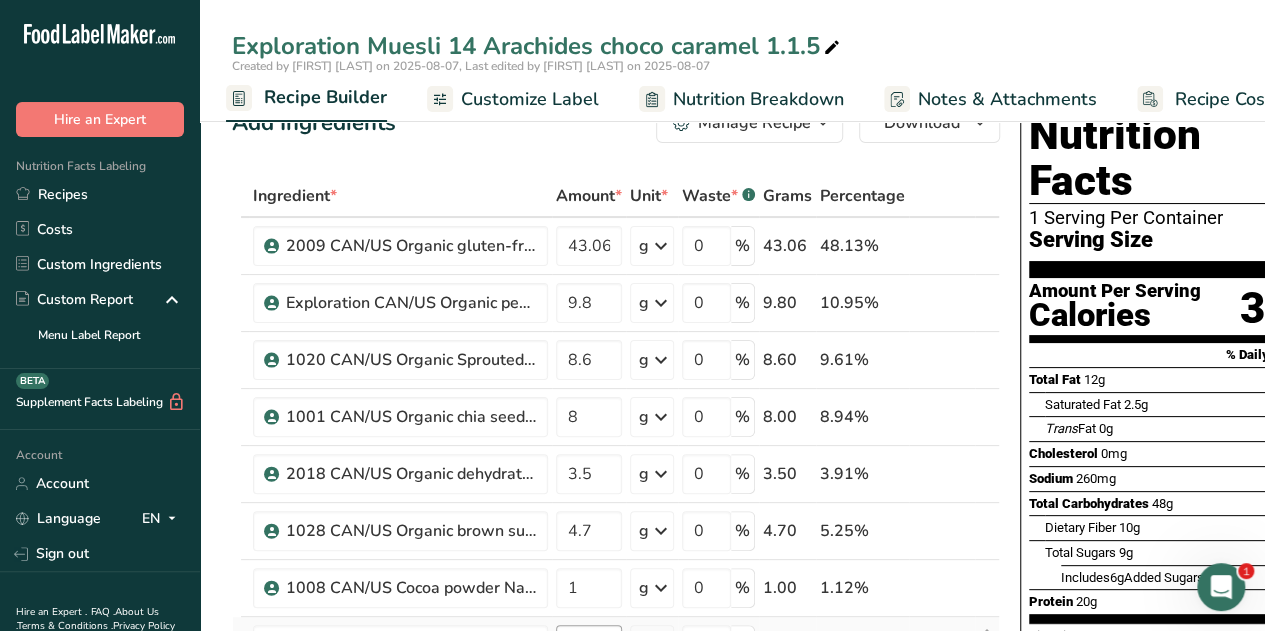 scroll, scrollTop: 40, scrollLeft: 0, axis: vertical 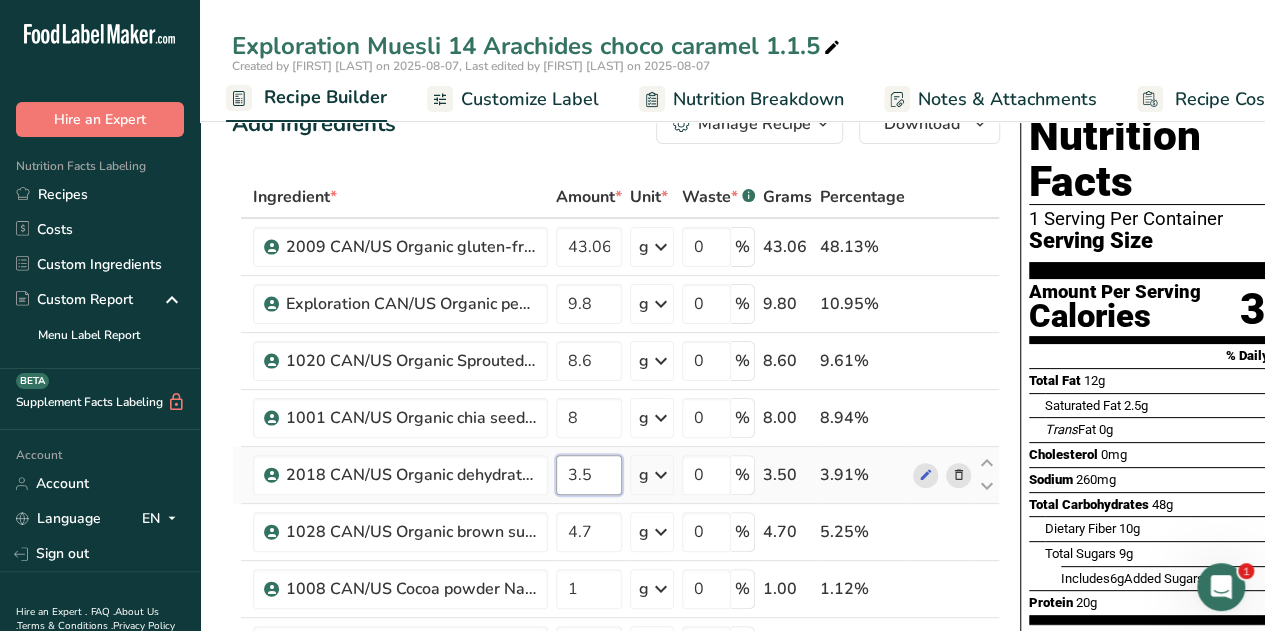 click on "3.5" at bounding box center [589, 475] 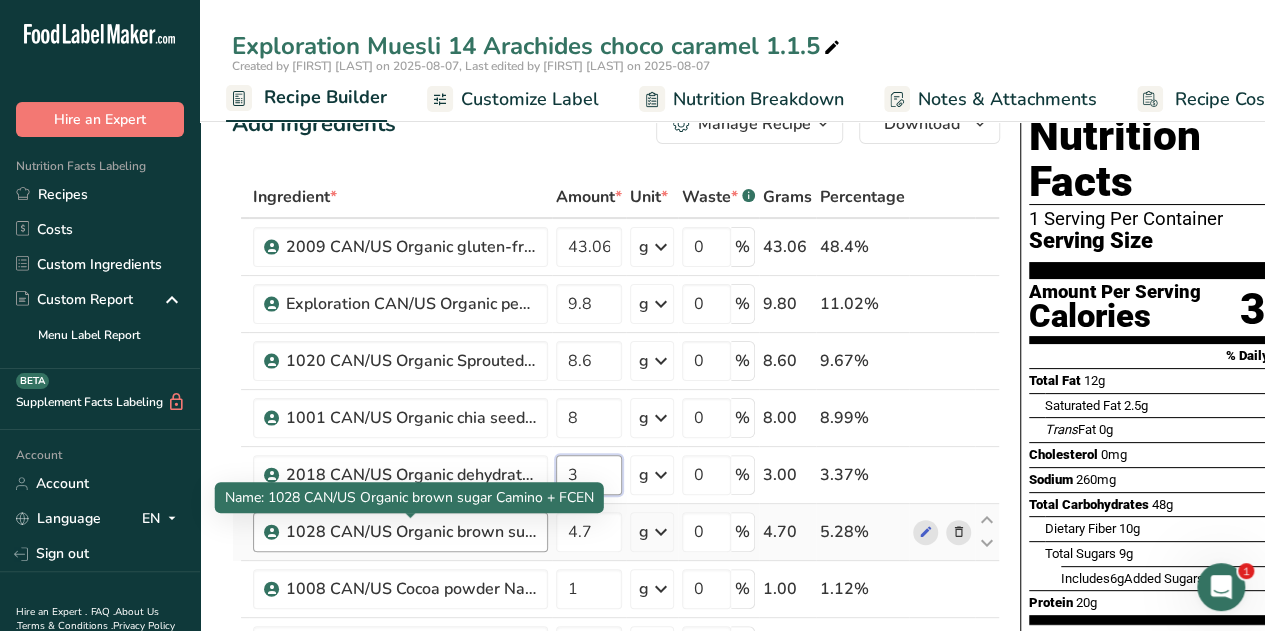 type on "3" 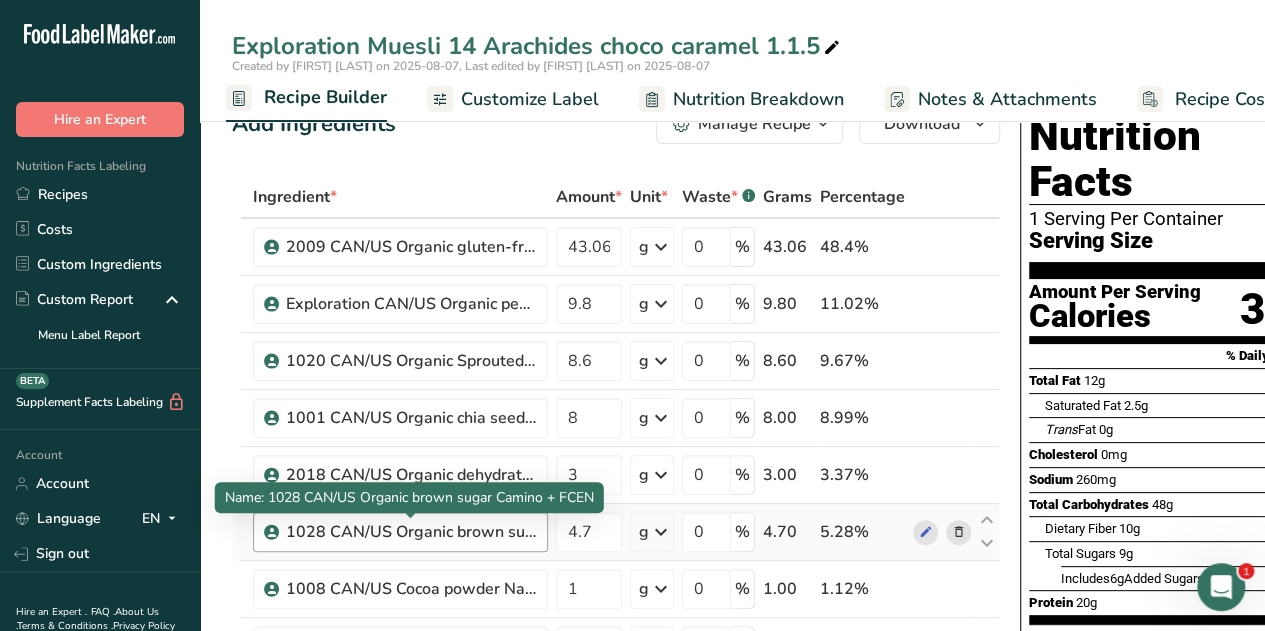 click on "Ingredient *
Amount *
Unit *
Waste *   .a-a{fill:#347362;}.b-a{fill:#fff;}          Grams
Percentage
2009 CAN/US Organic gluten-free rolled oats Tootsi + FCEN
43.06
g
Weight Units
g
kg
mg
See more
Volume Units
l
mL
fl oz
See more
0
%
43.06
48.4%
Exploration CAN/US Organic peanuts Tootsi
9.8
g
Weight Units
g
kg
mg
See more
Volume Units
l
mL
fl oz
See more
0
%
9.80
11.02%
8.6" at bounding box center (616, 773) 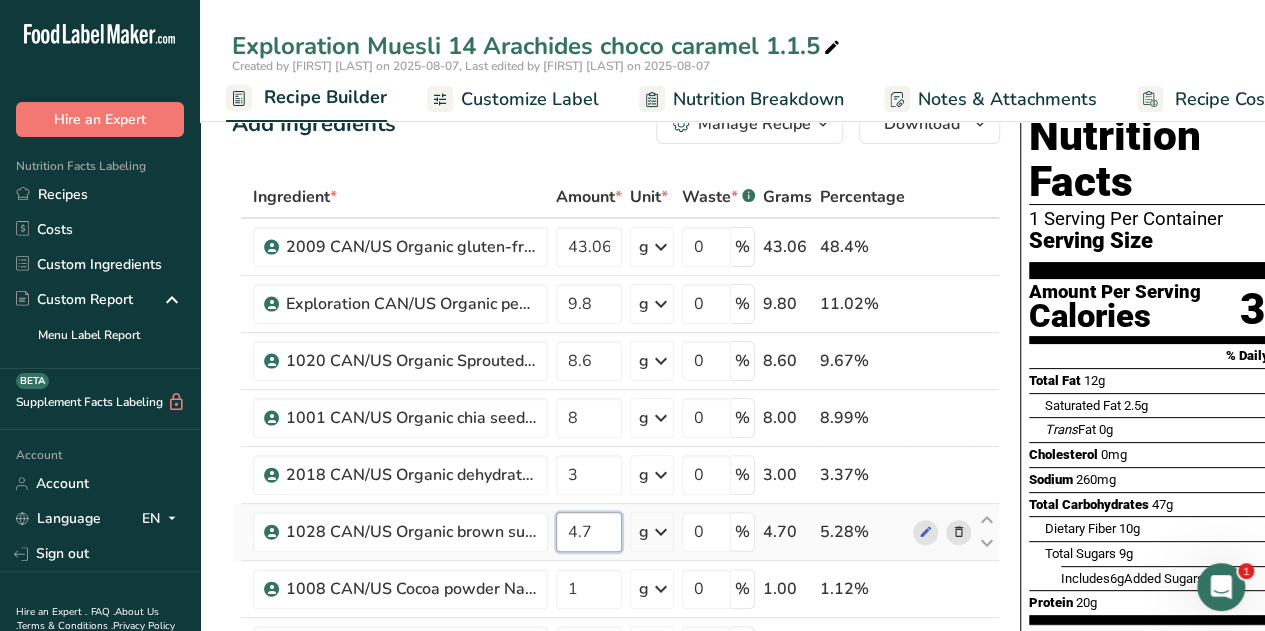 click on "4.7" at bounding box center [589, 532] 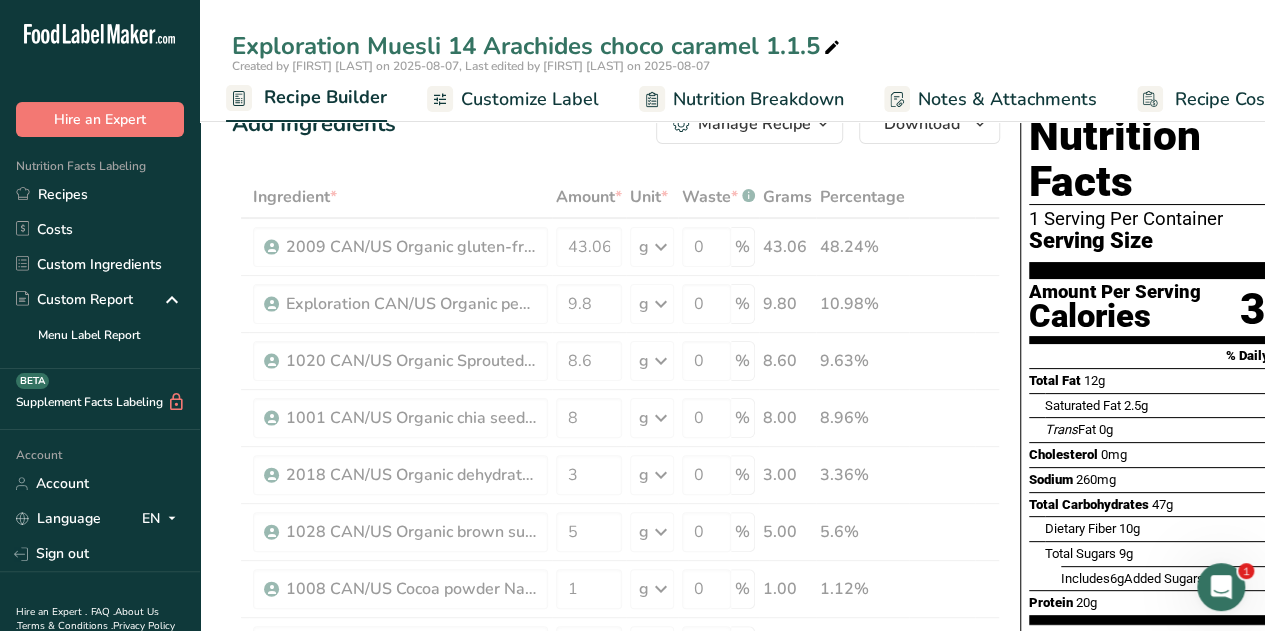 click on "Add Ingredients
Manage Recipe         Delete Recipe           Duplicate Recipe             Scale Recipe             Save as Sub-Recipe   .a-a{fill:#347362;}.b-a{fill:#fff;}                               Nutrition Breakdown                 Recipe Card
NEW
Amino Acids Pattern Report           Activity History
Download
Choose your preferred label style
Standard FDA label
Standard FDA label
The most common format for nutrition facts labels in compliance with the FDA's typeface, style and requirements
Tabular FDA label
A label format compliant with the FDA regulations presented in a tabular (horizontal) display.
Linear FDA label
A simple linear display for small sized packages.
Simplified FDA label" at bounding box center [622, 1123] 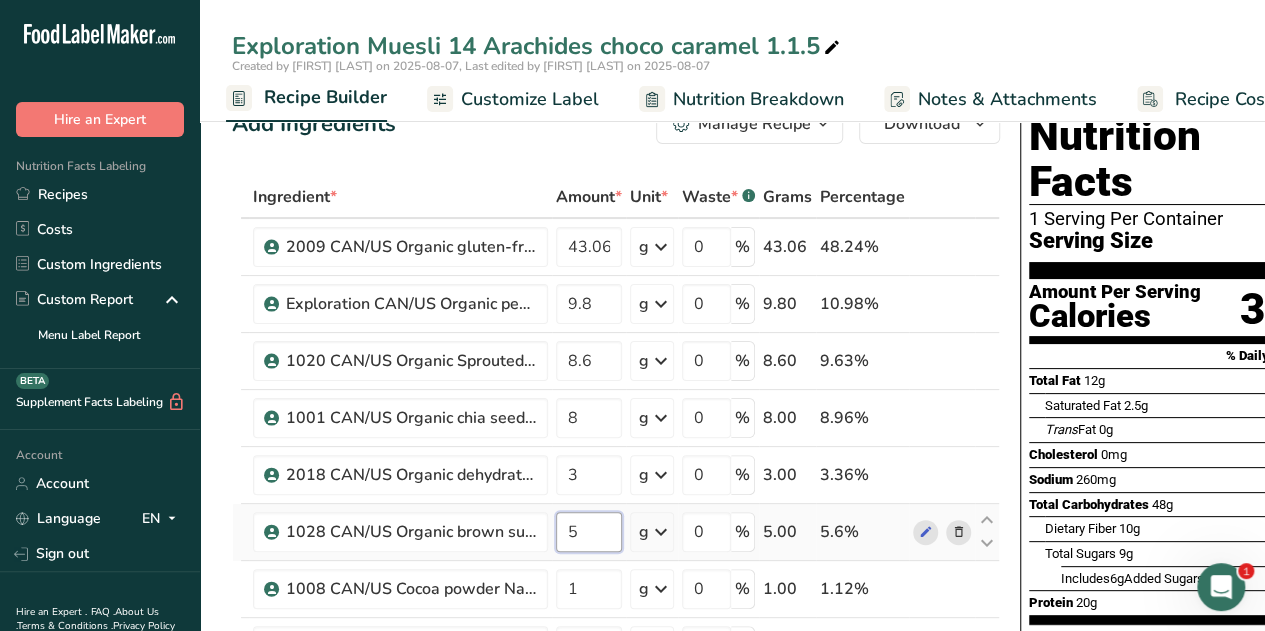 click on "5" at bounding box center [589, 532] 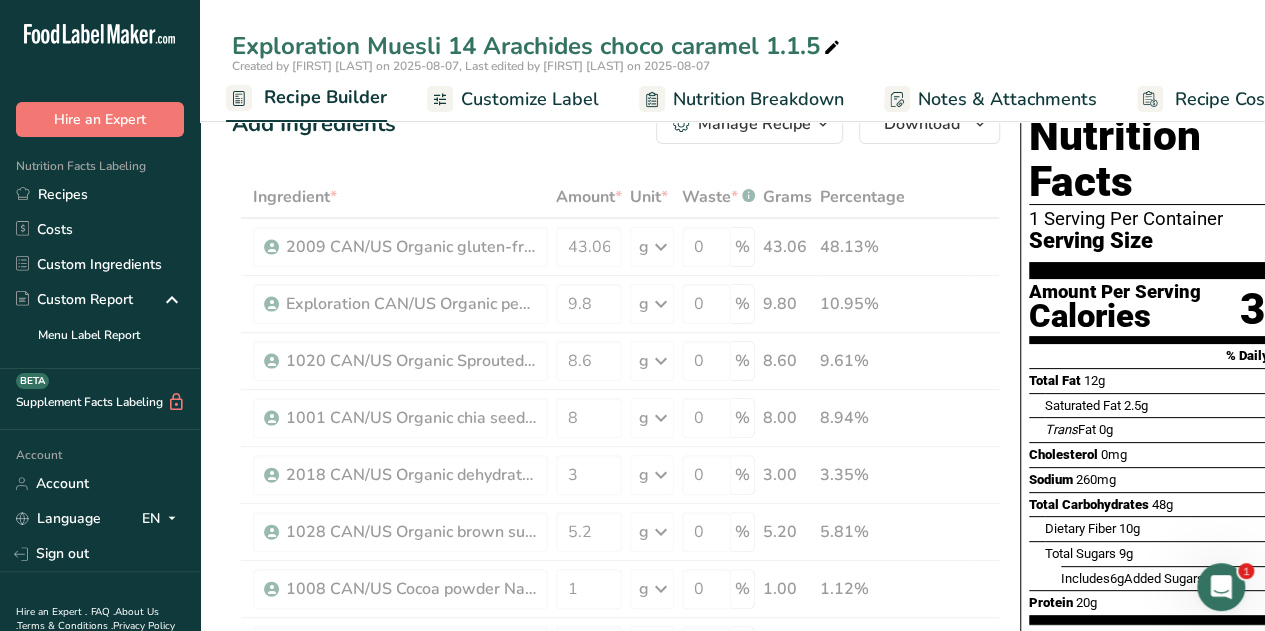 click on "Add Ingredients
Manage Recipe         Delete Recipe           Duplicate Recipe             Scale Recipe             Save as Sub-Recipe   .a-a{fill:#347362;}.b-a{fill:#fff;}                               Nutrition Breakdown                 Recipe Card
NEW
Amino Acids Pattern Report           Activity History
Download
Choose your preferred label style
Standard FDA label
Standard FDA label
The most common format for nutrition facts labels in compliance with the FDA's typeface, style and requirements
Tabular FDA label
A label format compliant with the FDA regulations presented in a tabular (horizontal) display.
Linear FDA label
A simple linear display for small sized packages.
Simplified FDA label" at bounding box center (622, 1123) 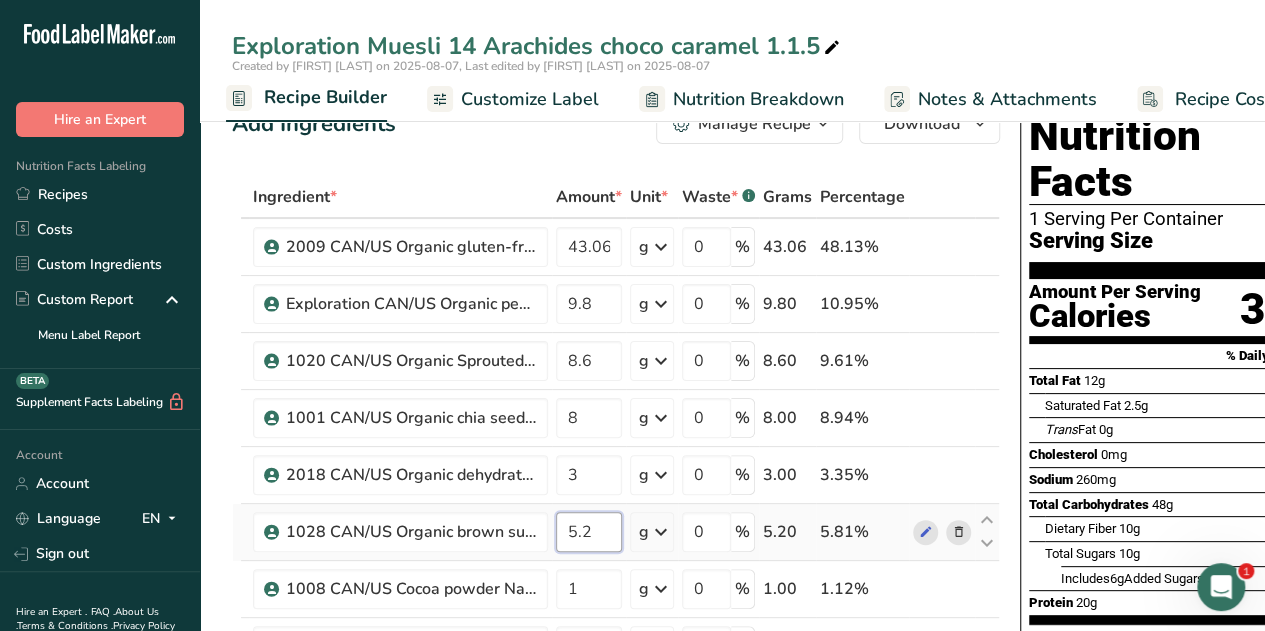 click on "5.2" at bounding box center (589, 532) 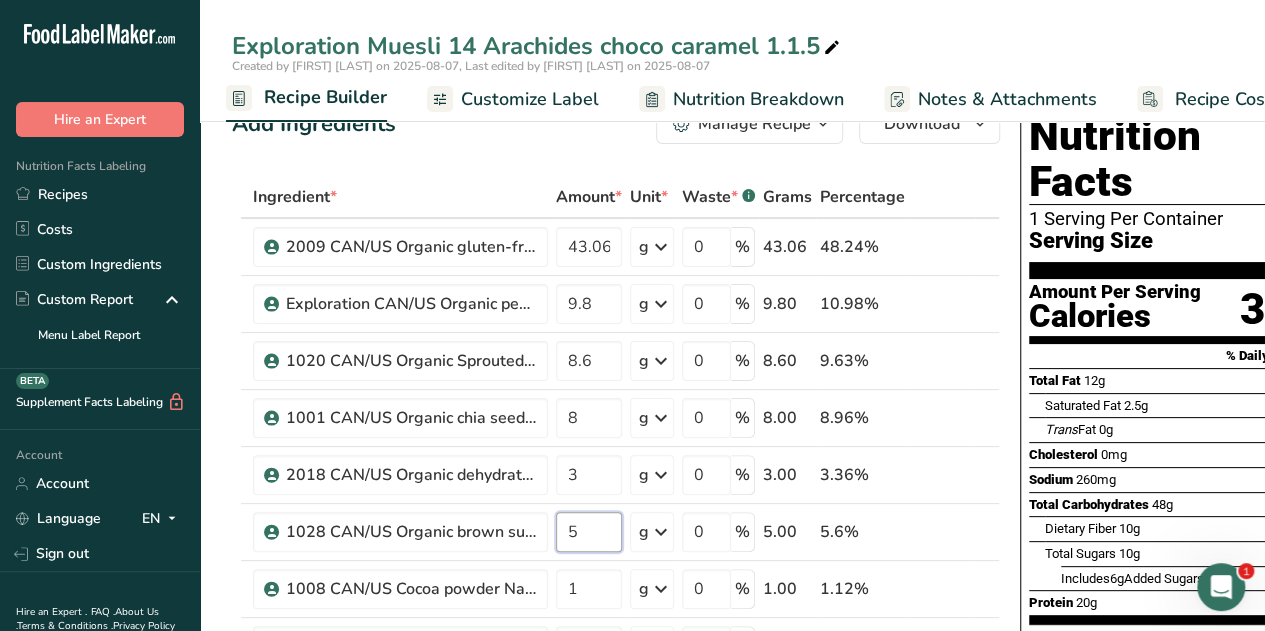 type on "5" 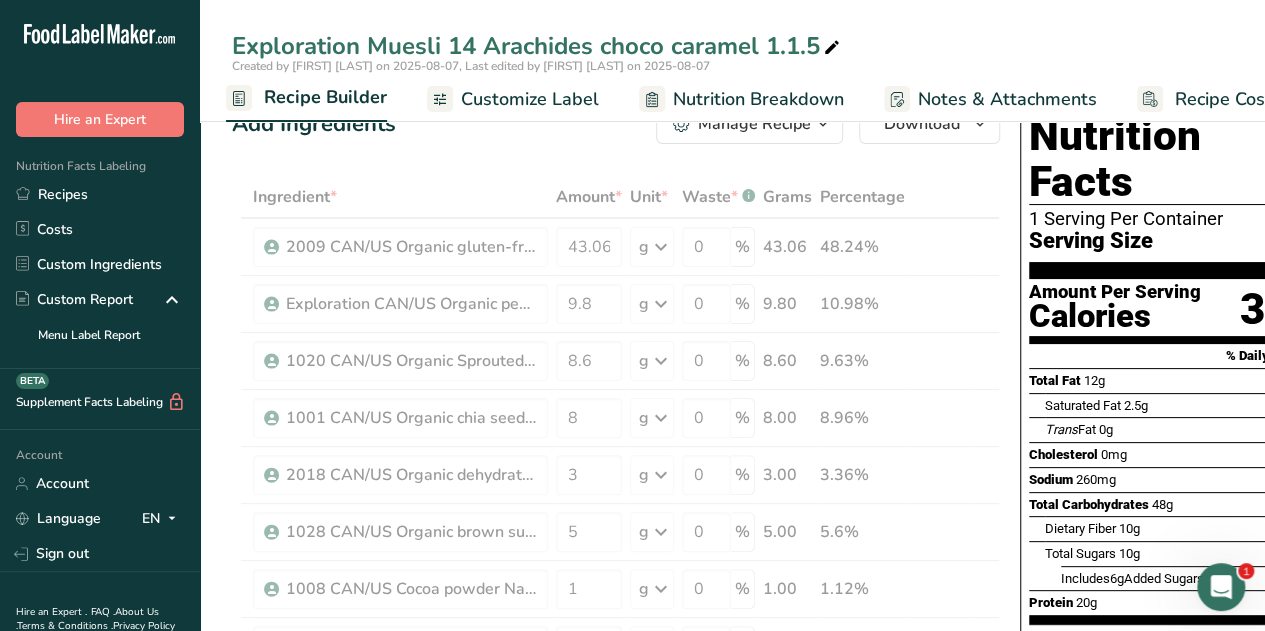 click on "Ingredient *
Amount *
Unit *
Waste *   .a-a{fill:#347362;}.b-a{fill:#fff;}          Grams
Percentage
2009 CAN/US Organic gluten-free rolled oats Tootsi + FCEN
43.06
g
Weight Units
g
kg
mg
See more
Volume Units
l
mL
fl oz
See more
0
%
43.06
48.24%
Exploration CAN/US Organic peanuts Tootsi
9.8
g
Weight Units
g
kg
mg
See more
Volume Units
l
mL
fl oz
See more
0
%
9.80
10.98%" at bounding box center (616, 773) 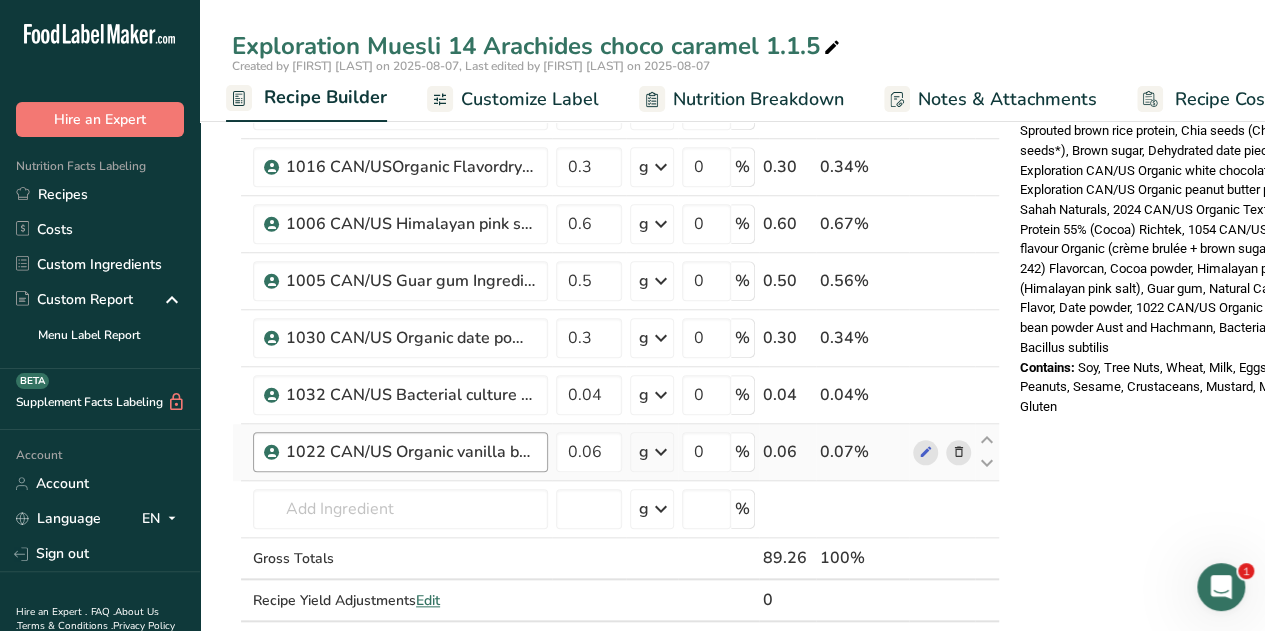 scroll, scrollTop: 748, scrollLeft: 0, axis: vertical 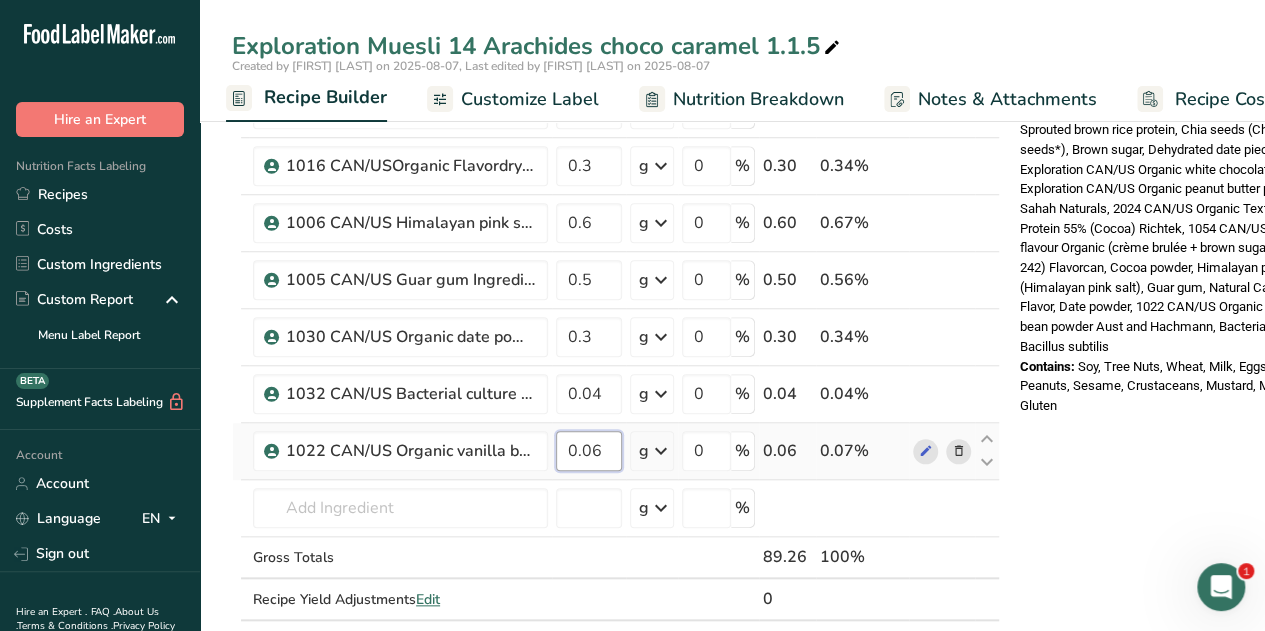click on "0.06" at bounding box center (589, 451) 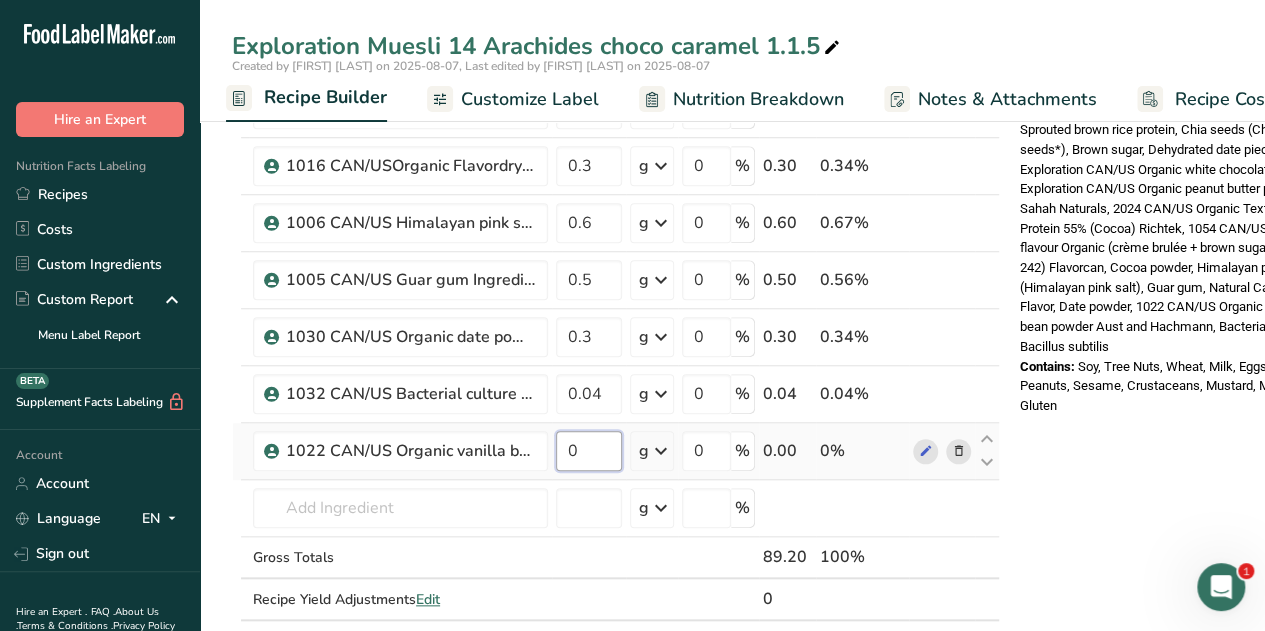 type on "8" 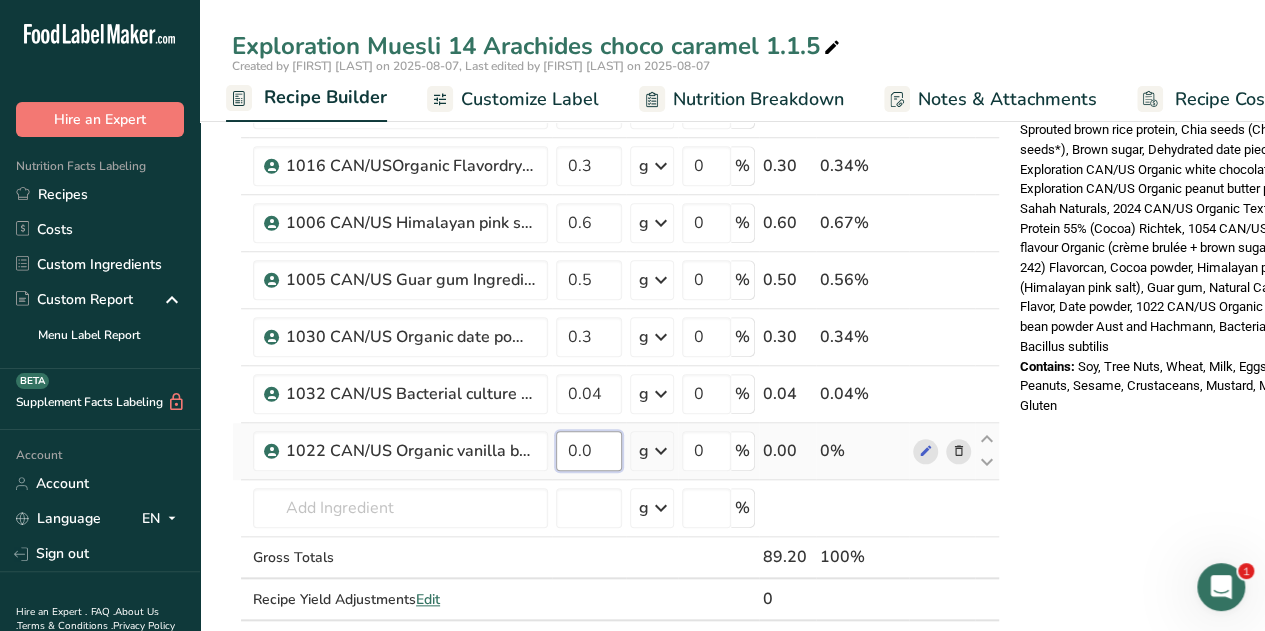 type on "0.06" 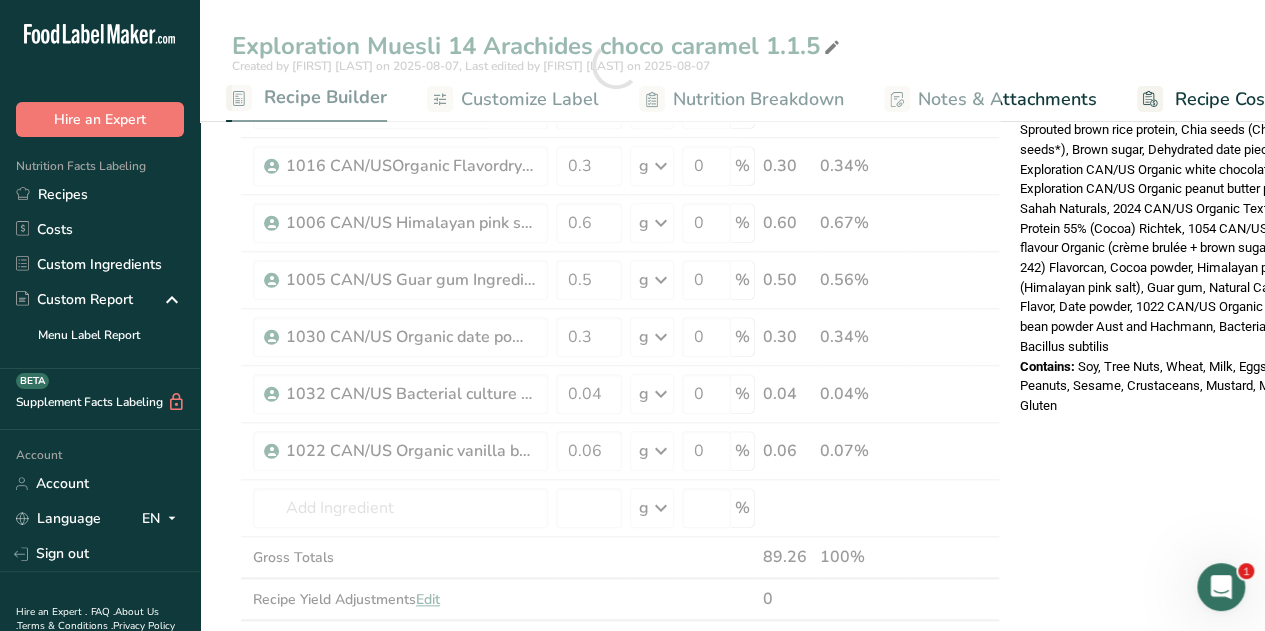 click on "Nutrition Facts
1 Serving Per Container
Serving Size
89g
Amount Per Serving
Calories
370
% Daily Value *
Total Fat
12g
16%
Saturated Fat
2.5g
13%
Trans  Fat
0g
Cholesterol
0mg
0%
Sodium
260mg
11%
Total Carbohydrates
48g
17%
Dietary Fiber
10g
35%" at bounding box center [1172, 415] 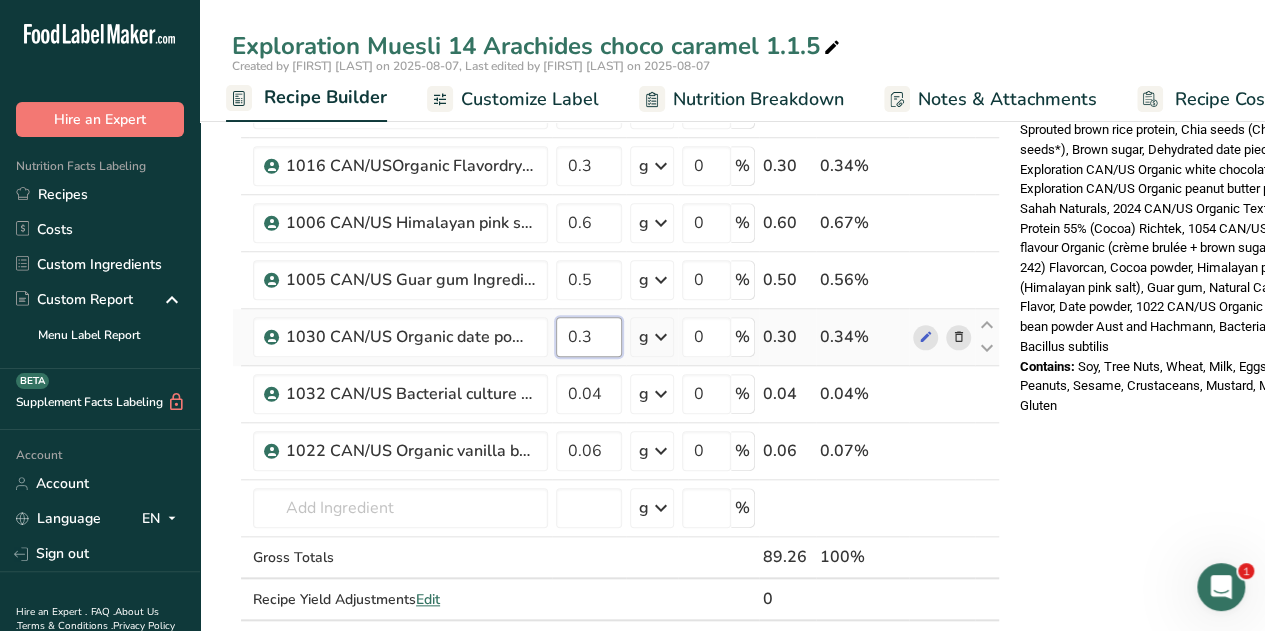 click on "0.3" at bounding box center (589, 337) 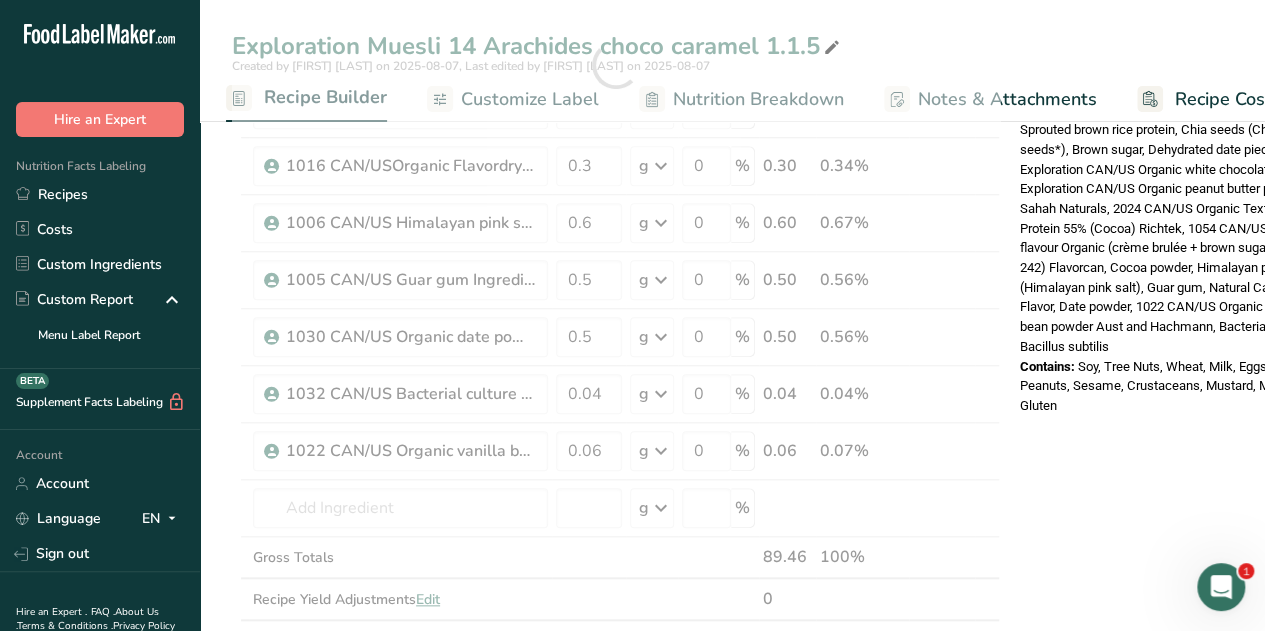 click on "Nutrition Facts
1 Serving Per Container
Serving Size
89g
Amount Per Serving
Calories
370
% Daily Value *
Total Fat
12g
16%
Saturated Fat
2.5g
13%
Trans  Fat
0g
Cholesterol
0mg
0%
Sodium
260mg
11%
Total Carbohydrates
48g
17%
Dietary Fiber
10g
35%" at bounding box center [1172, 415] 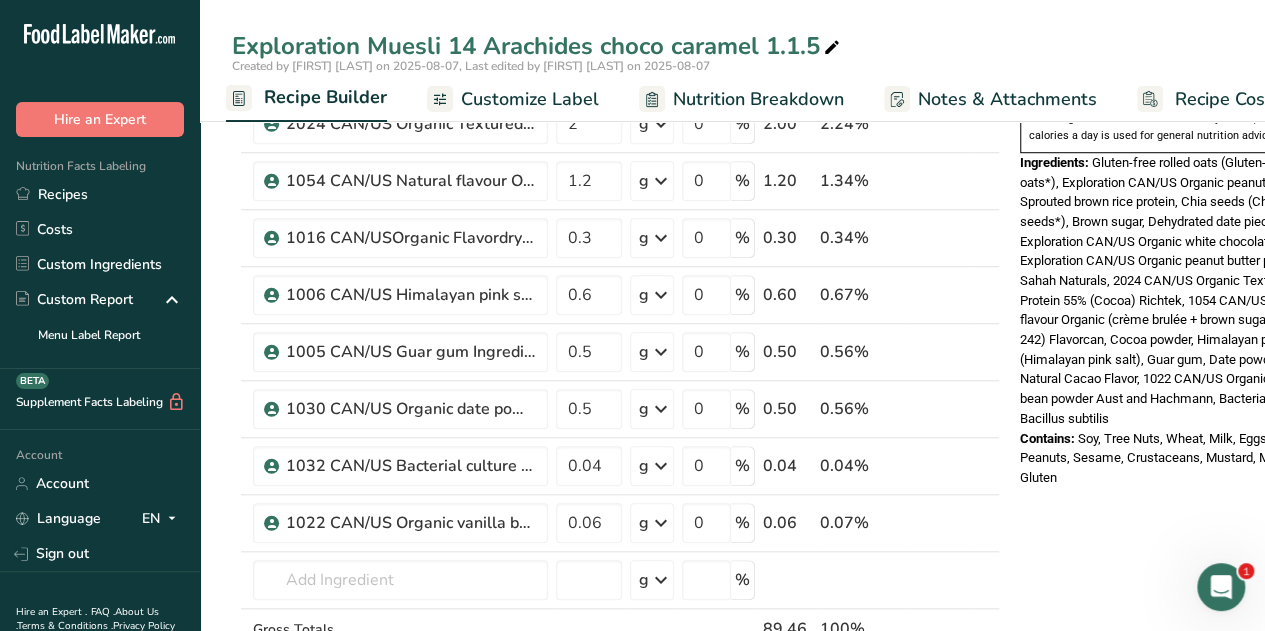 scroll, scrollTop: 677, scrollLeft: 0, axis: vertical 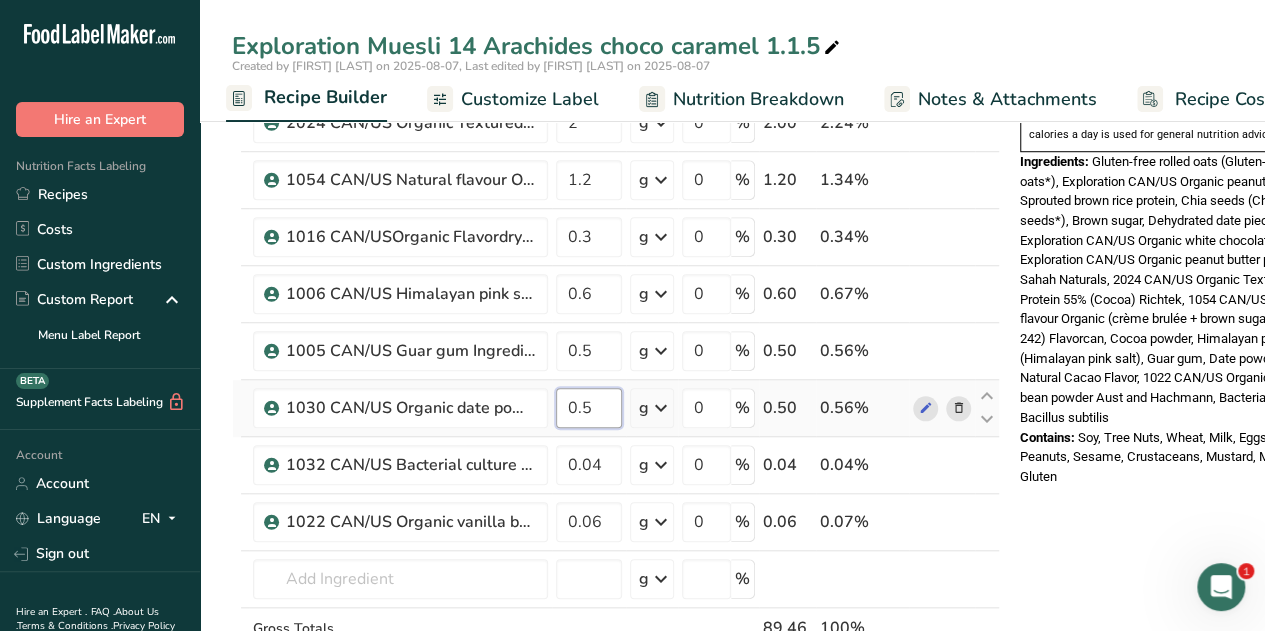 click on "0.5" at bounding box center [589, 408] 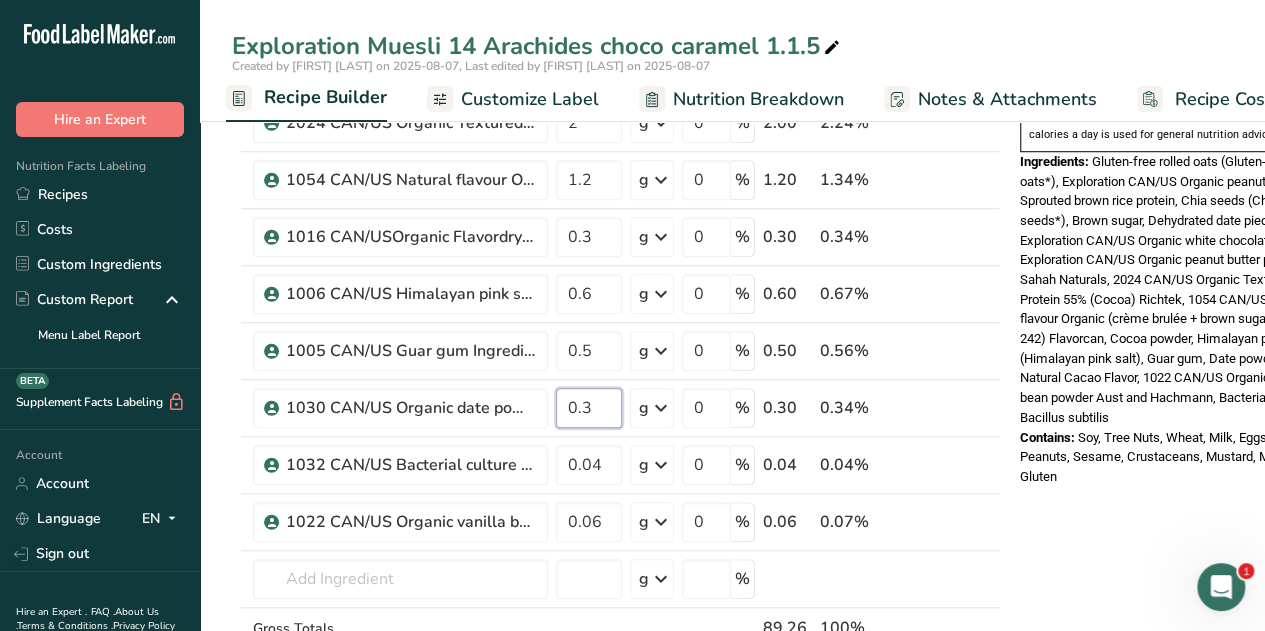 type on "0.3" 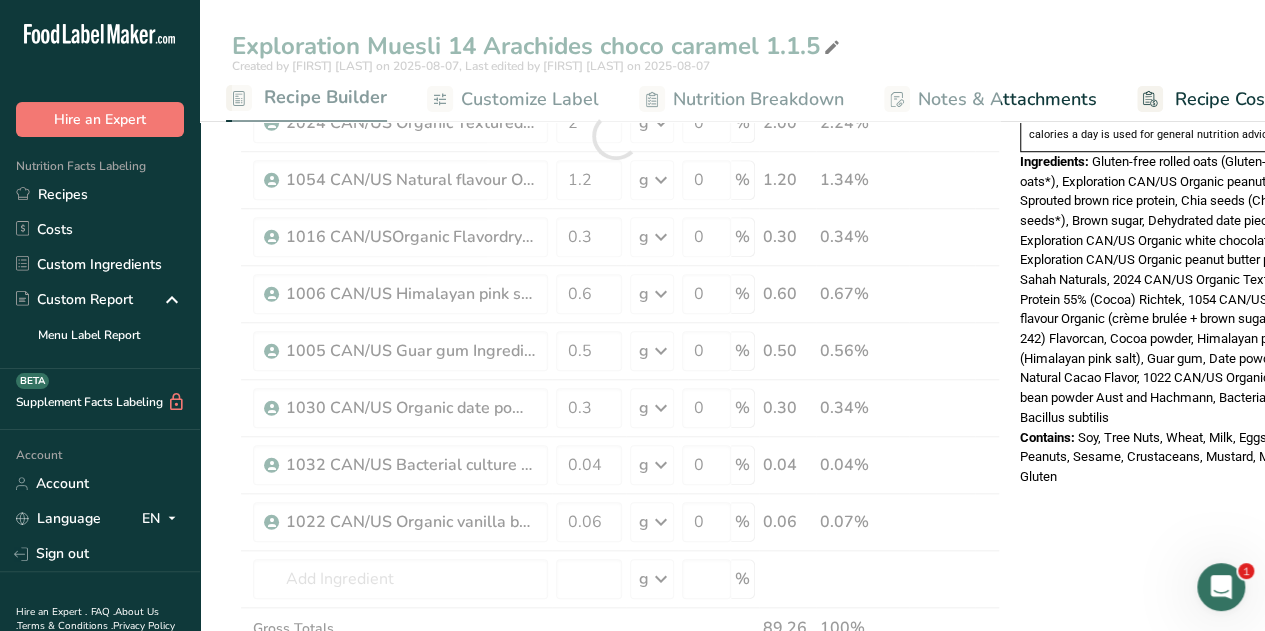 click on "Nutrition Facts
1 Serving Per Container
Serving Size
89g
Amount Per Serving
Calories
370
% Daily Value *
Total Fat
12g
16%
Saturated Fat
2.5g
13%
Trans  Fat
0g
Cholesterol
0mg
0%
Sodium
260mg
11%
Total Carbohydrates
48g
17%
Dietary Fiber
10g
35%" at bounding box center [1172, 486] 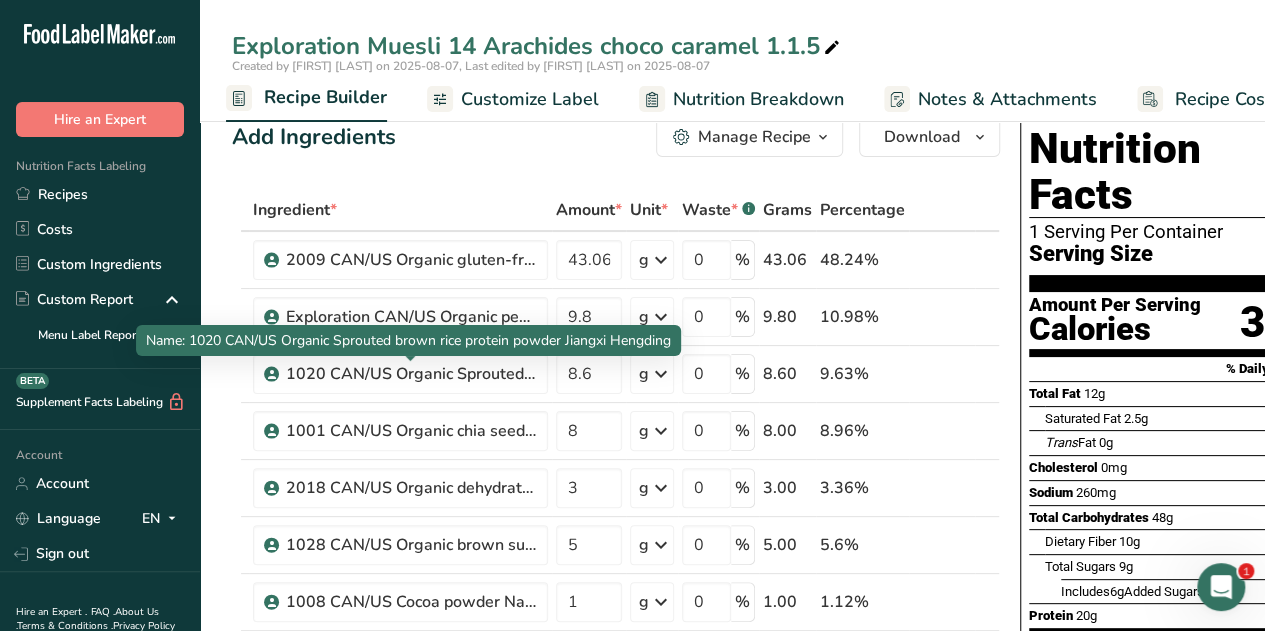 scroll, scrollTop: 0, scrollLeft: 0, axis: both 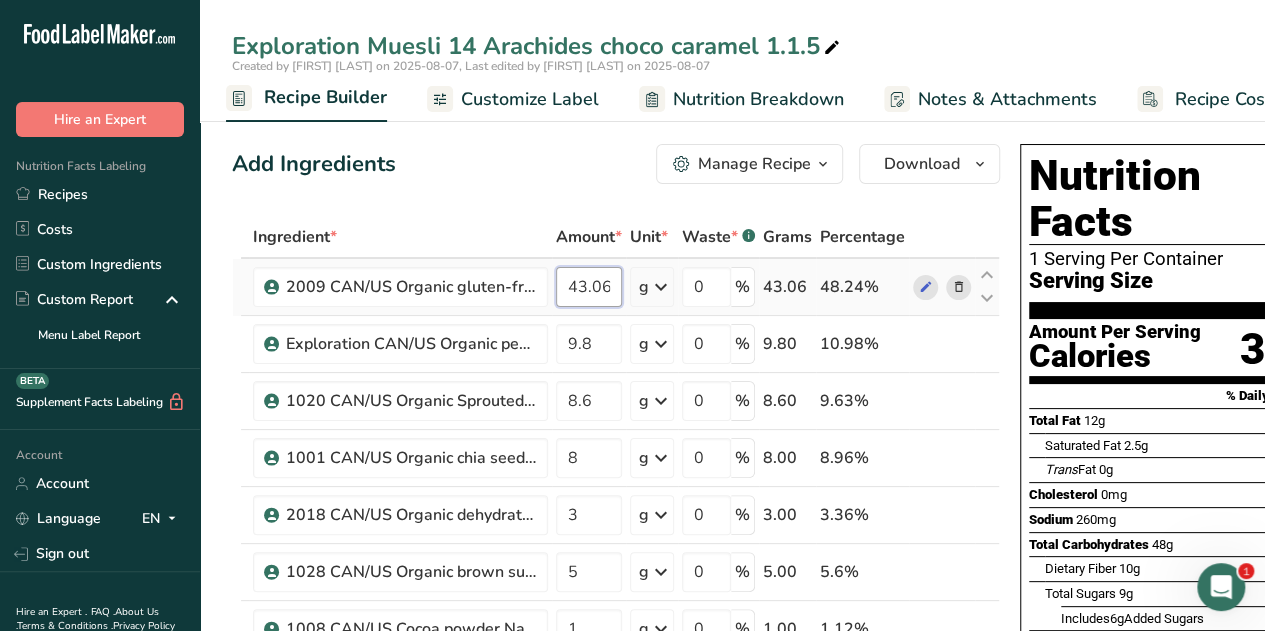 click on "43.06" at bounding box center [589, 287] 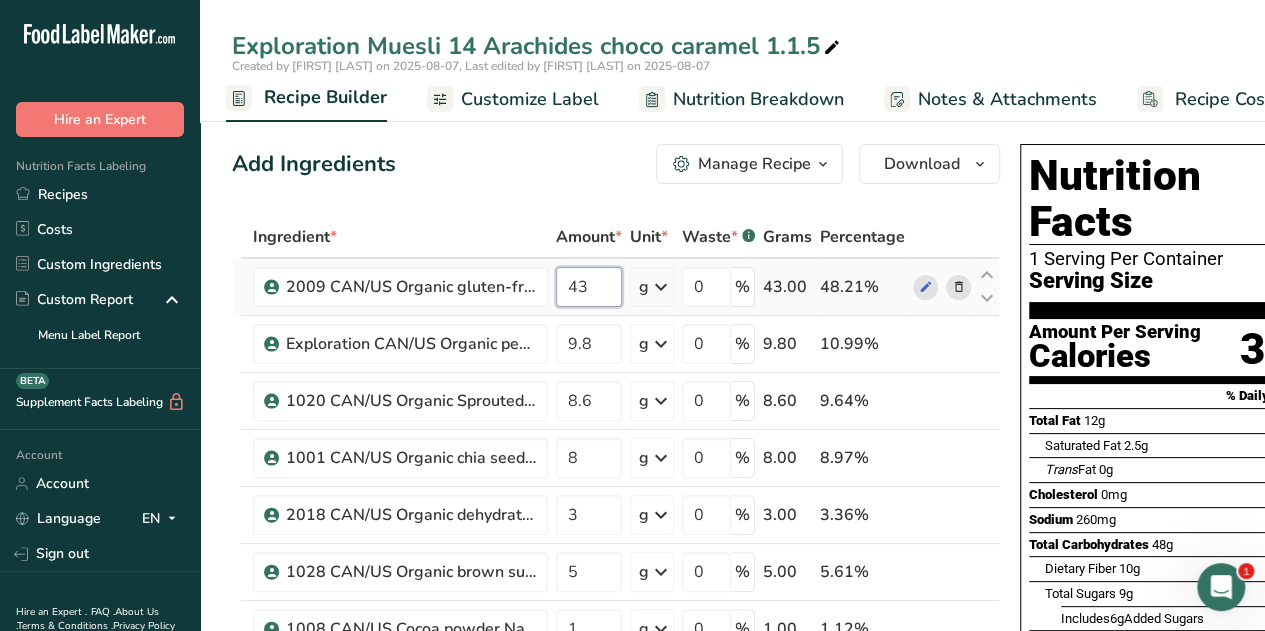 type on "4" 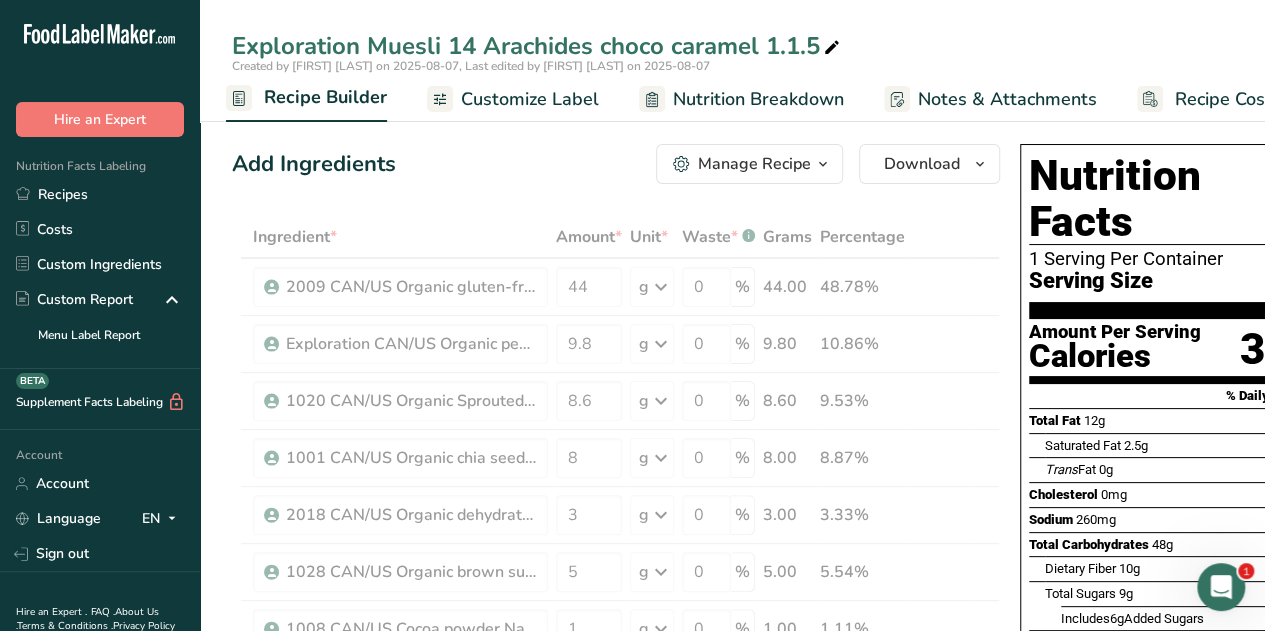 click on "Add Ingredients
Manage Recipe         Delete Recipe           Duplicate Recipe             Scale Recipe             Save as Sub-Recipe   .a-a{fill:#347362;}.b-a{fill:#fff;}                               Nutrition Breakdown                 Recipe Card
NEW
Amino Acids Pattern Report           Activity History
Download
Choose your preferred label style
Standard FDA label
Standard FDA label
The most common format for nutrition facts labels in compliance with the FDA's typeface, style and requirements
Tabular FDA label
A label format compliant with the FDA regulations presented in a tabular (horizontal) display.
Linear FDA label
A simple linear display for small sized packages.
Simplified FDA label" at bounding box center [622, 1163] 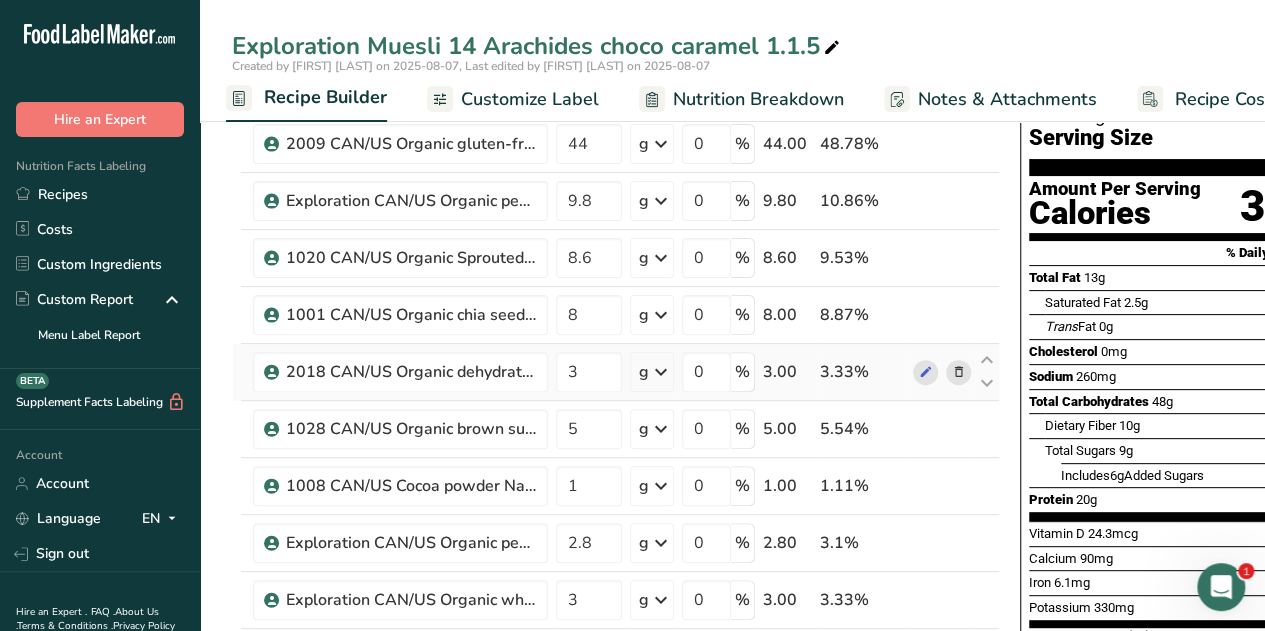 scroll, scrollTop: 0, scrollLeft: 0, axis: both 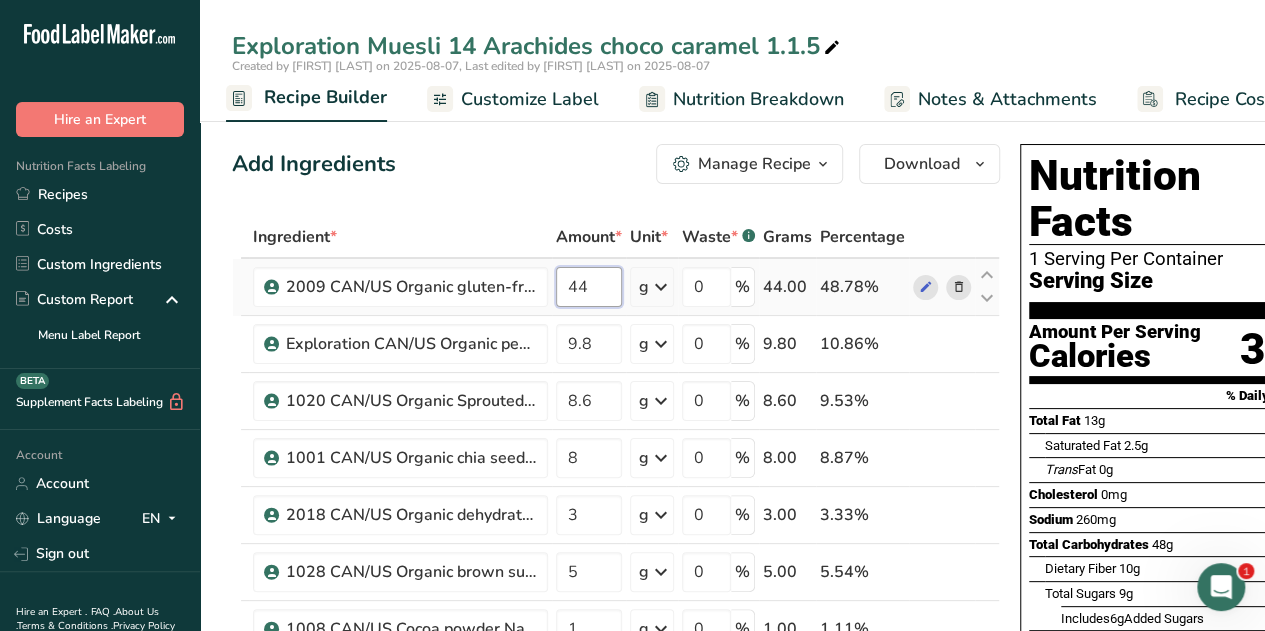 click on "44" at bounding box center (589, 287) 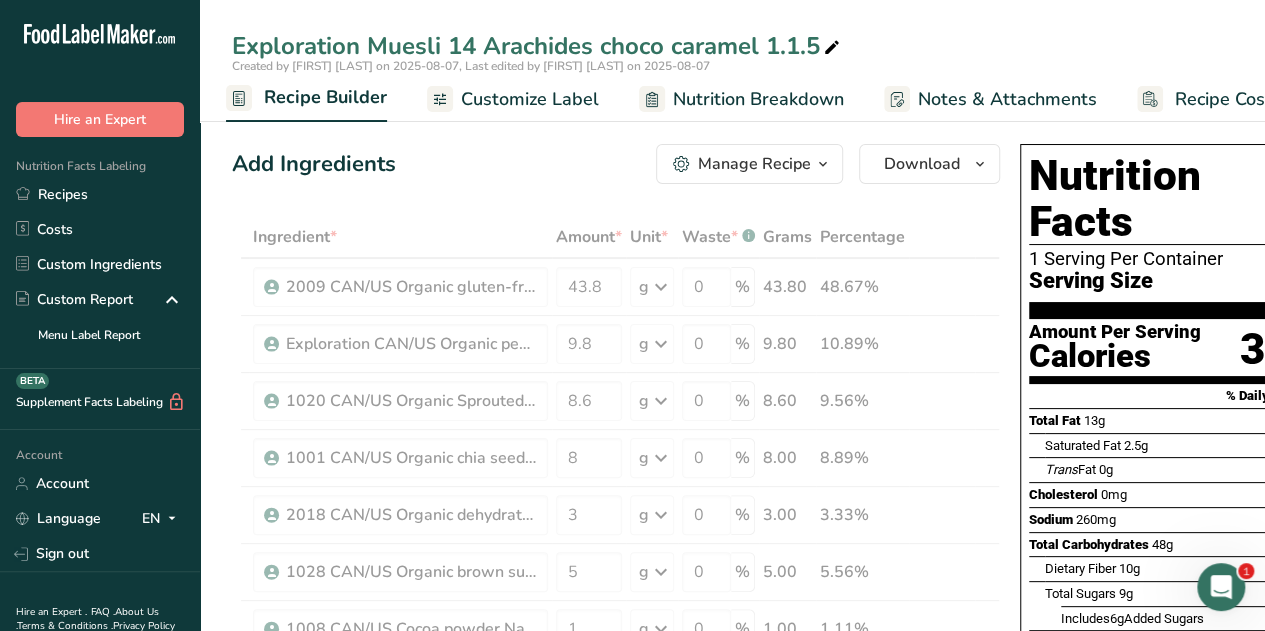 click on "Add Ingredients
Manage Recipe         Delete Recipe           Duplicate Recipe             Scale Recipe             Save as Sub-Recipe   .a-a{fill:#347362;}.b-a{fill:#fff;}                               Nutrition Breakdown                 Recipe Card
NEW
Amino Acids Pattern Report           Activity History
Download
Choose your preferred label style
Standard FDA label
Standard FDA label
The most common format for nutrition facts labels in compliance with the FDA's typeface, style and requirements
Tabular FDA label
A label format compliant with the FDA regulations presented in a tabular (horizontal) display.
Linear FDA label
A simple linear display for small sized packages.
Simplified FDA label" at bounding box center (616, 164) 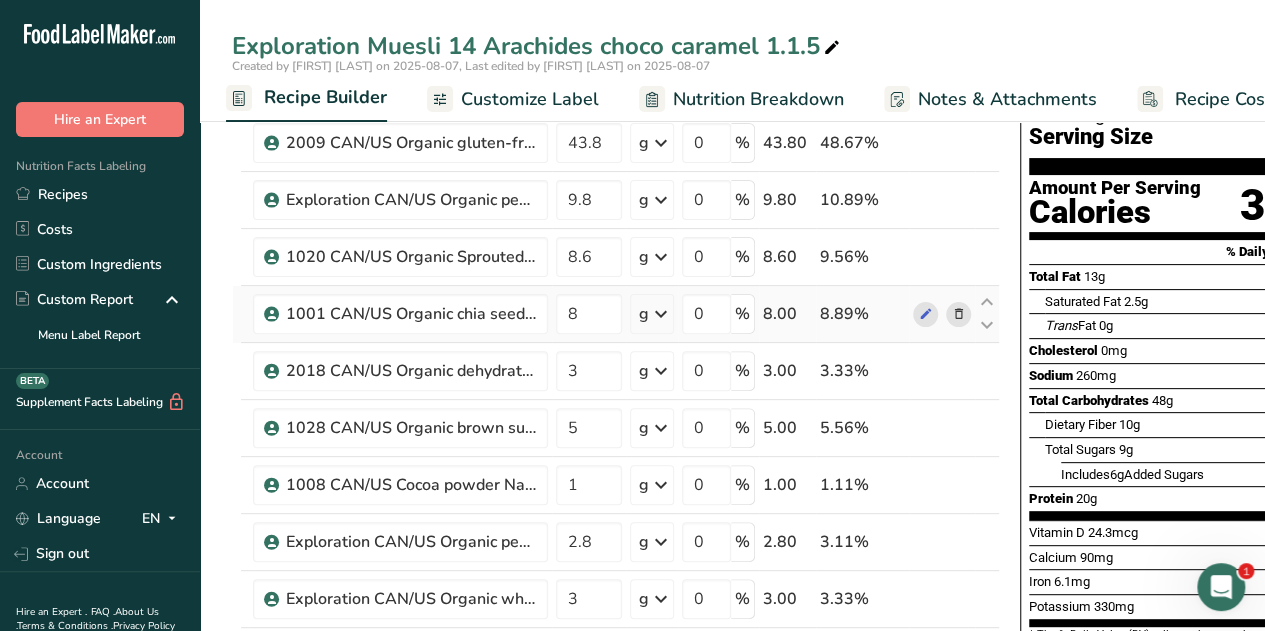 scroll, scrollTop: 0, scrollLeft: 0, axis: both 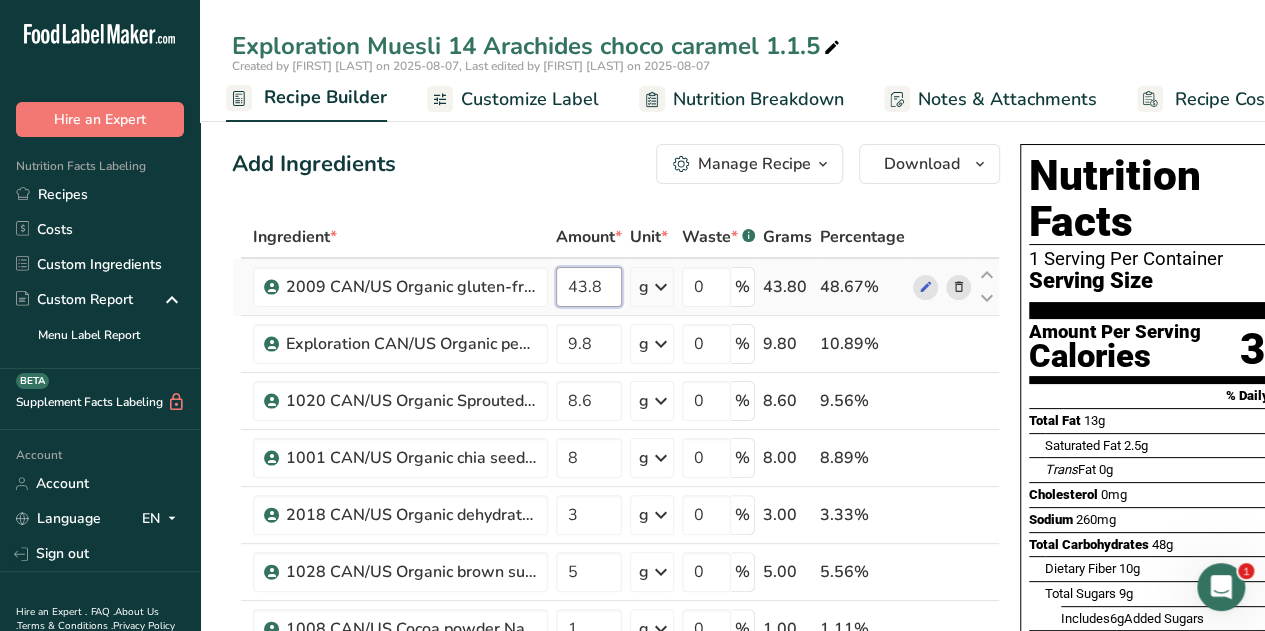 click on "43.8" at bounding box center [589, 287] 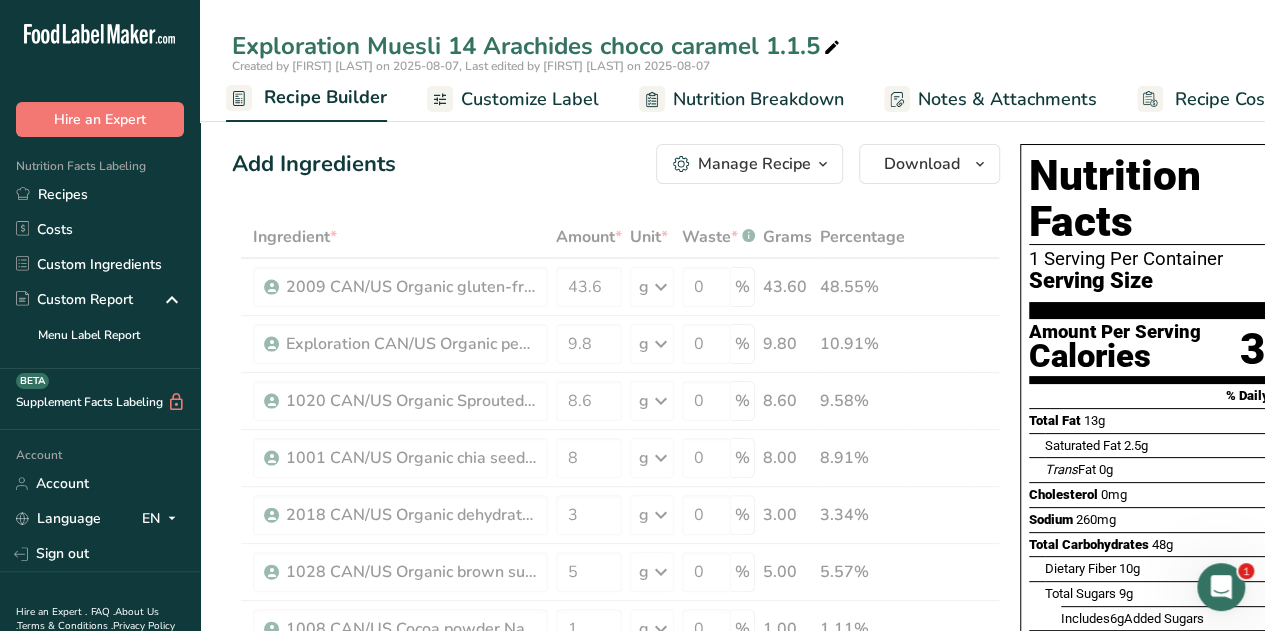 click on "Add Ingredients
Manage Recipe         Delete Recipe           Duplicate Recipe             Scale Recipe             Save as Sub-Recipe   .a-a{fill:#347362;}.b-a{fill:#fff;}                               Nutrition Breakdown                 Recipe Card
NEW
Amino Acids Pattern Report           Activity History
Download
Choose your preferred label style
Standard FDA label
Standard FDA label
The most common format for nutrition facts labels in compliance with the FDA's typeface, style and requirements
Tabular FDA label
A label format compliant with the FDA regulations presented in a tabular (horizontal) display.
Linear FDA label
A simple linear display for small sized packages.
Simplified FDA label" at bounding box center (616, 164) 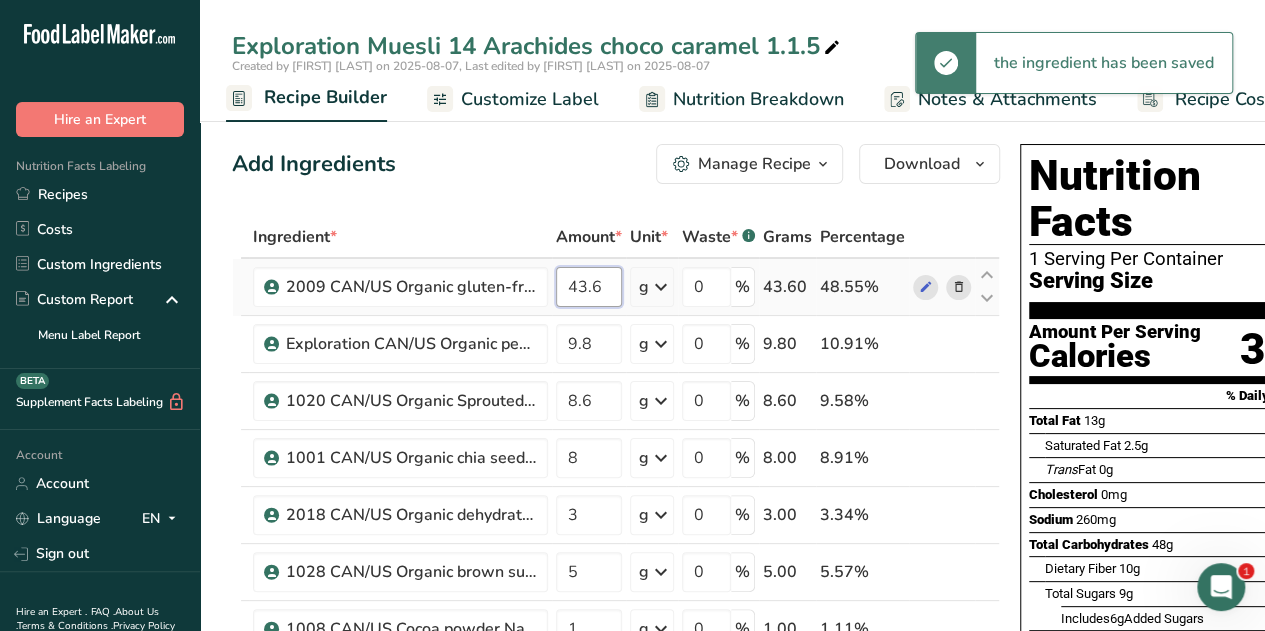 click on "43.6" at bounding box center [589, 287] 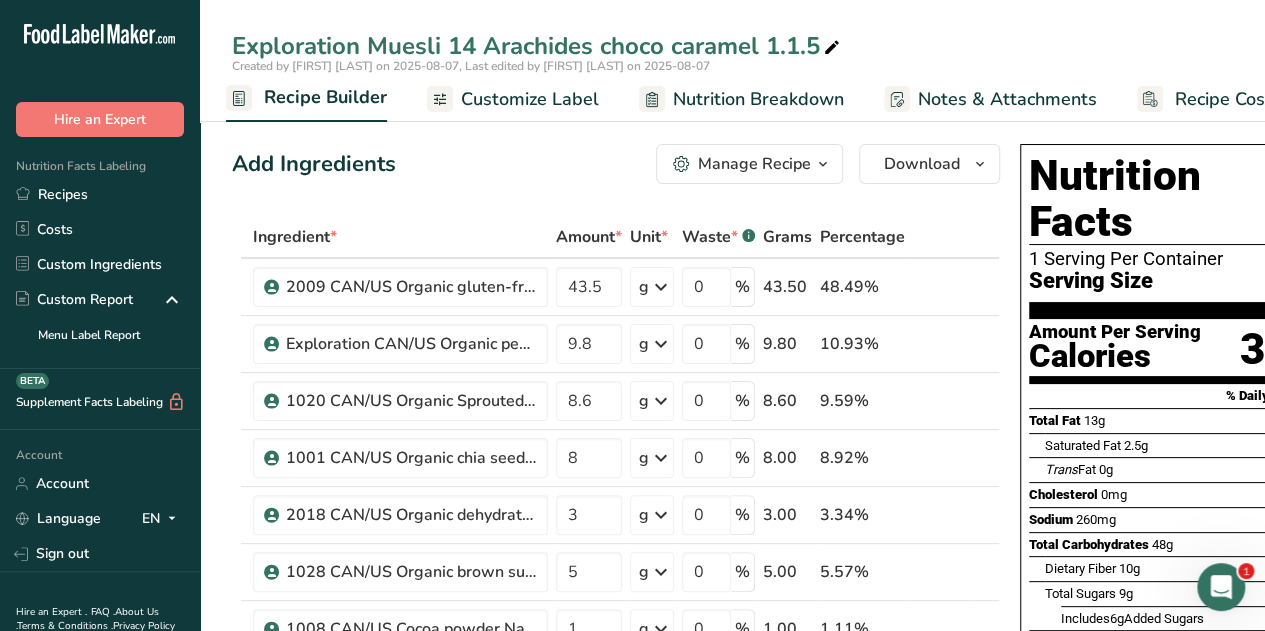 click on "Add Ingredients
Manage Recipe         Delete Recipe           Duplicate Recipe             Scale Recipe             Save as Sub-Recipe   .a-a{fill:#347362;}.b-a{fill:#fff;}                               Nutrition Breakdown                 Recipe Card
NEW
Amino Acids Pattern Report           Activity History
Download
Choose your preferred label style
Standard FDA label
Standard FDA label
The most common format for nutrition facts labels in compliance with the FDA's typeface, style and requirements
Tabular FDA label
A label format compliant with the FDA regulations presented in a tabular (horizontal) display.
Linear FDA label
A simple linear display for small sized packages.
Simplified FDA label" at bounding box center (616, 164) 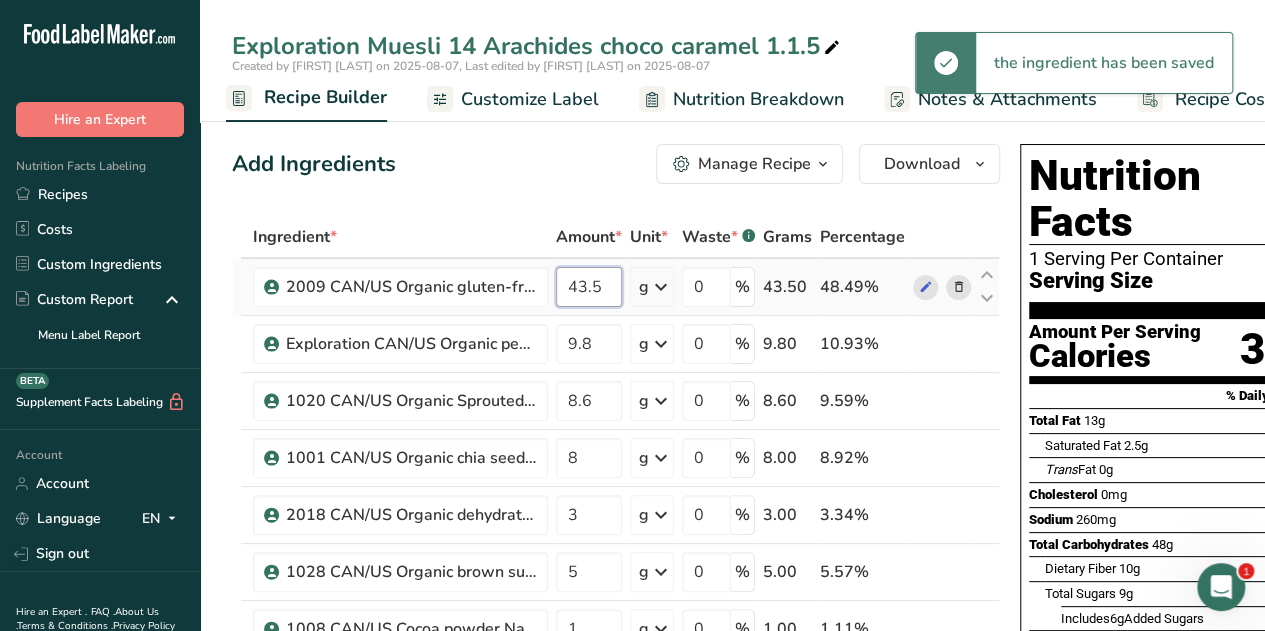 click on "43.5" at bounding box center (589, 287) 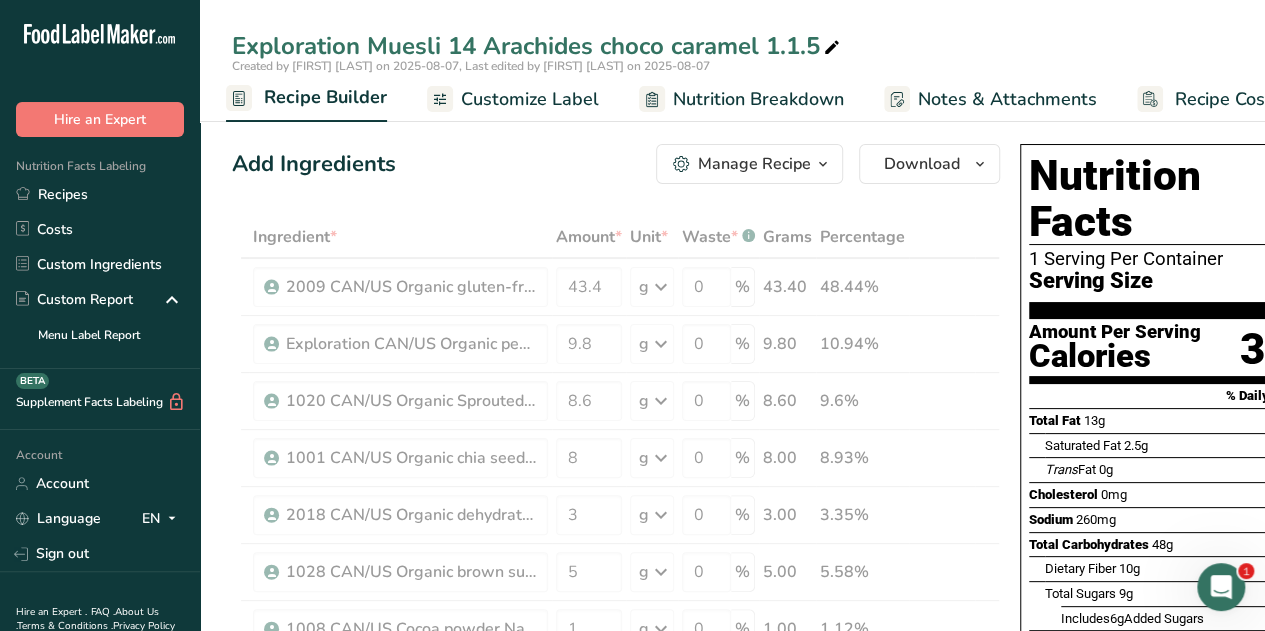 click on "Add Ingredients
Manage Recipe         Delete Recipe           Duplicate Recipe             Scale Recipe             Save as Sub-Recipe   .a-a{fill:#347362;}.b-a{fill:#fff;}                               Nutrition Breakdown                 Recipe Card
NEW
Amino Acids Pattern Report           Activity History
Download
Choose your preferred label style
Standard FDA label
Standard FDA label
The most common format for nutrition facts labels in compliance with the FDA's typeface, style and requirements
Tabular FDA label
A label format compliant with the FDA regulations presented in a tabular (horizontal) display.
Linear FDA label
A simple linear display for small sized packages.
Simplified FDA label" at bounding box center [622, 1163] 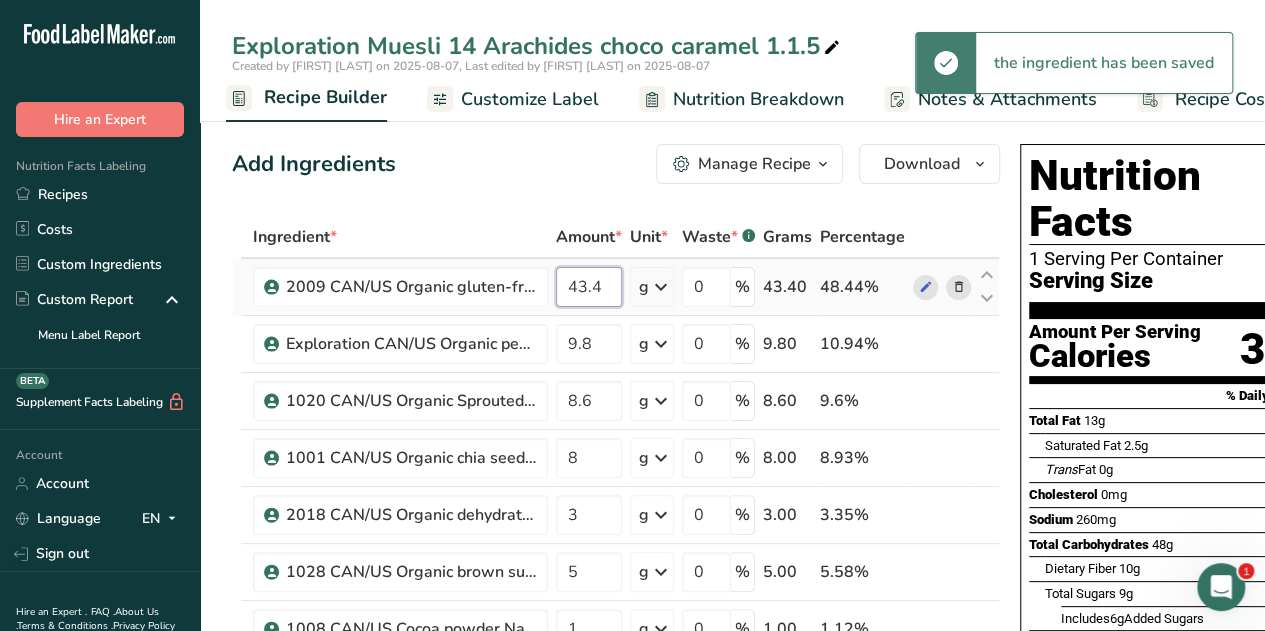 click on "43.4" at bounding box center (589, 287) 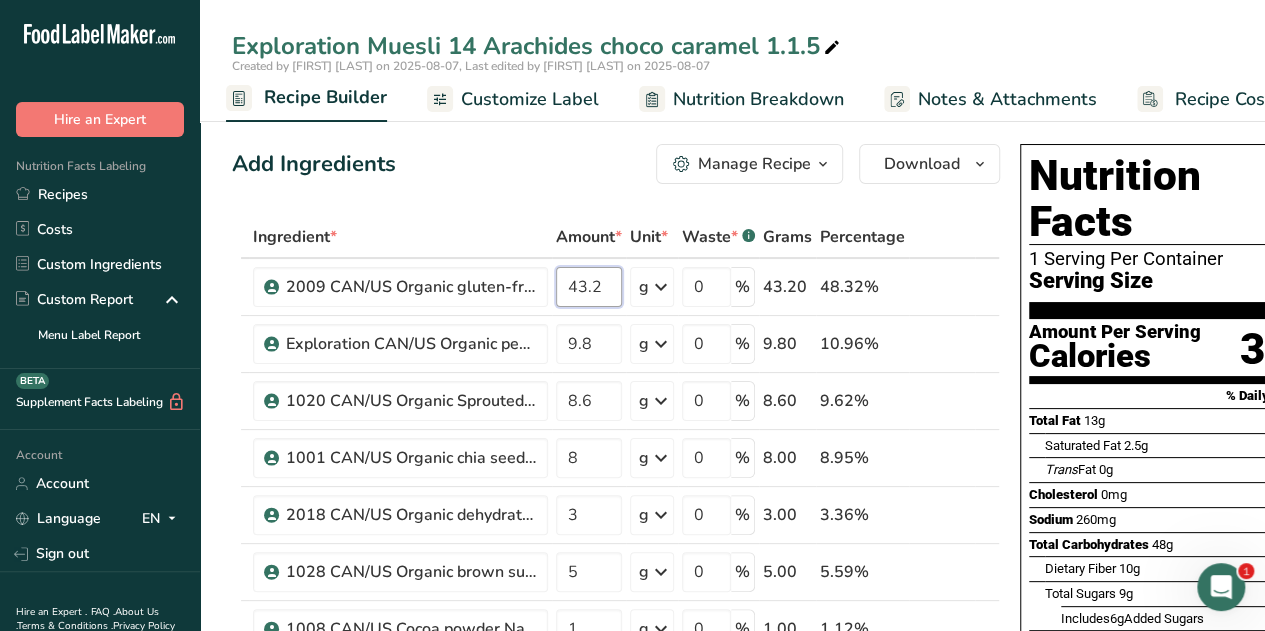 type on "43.2" 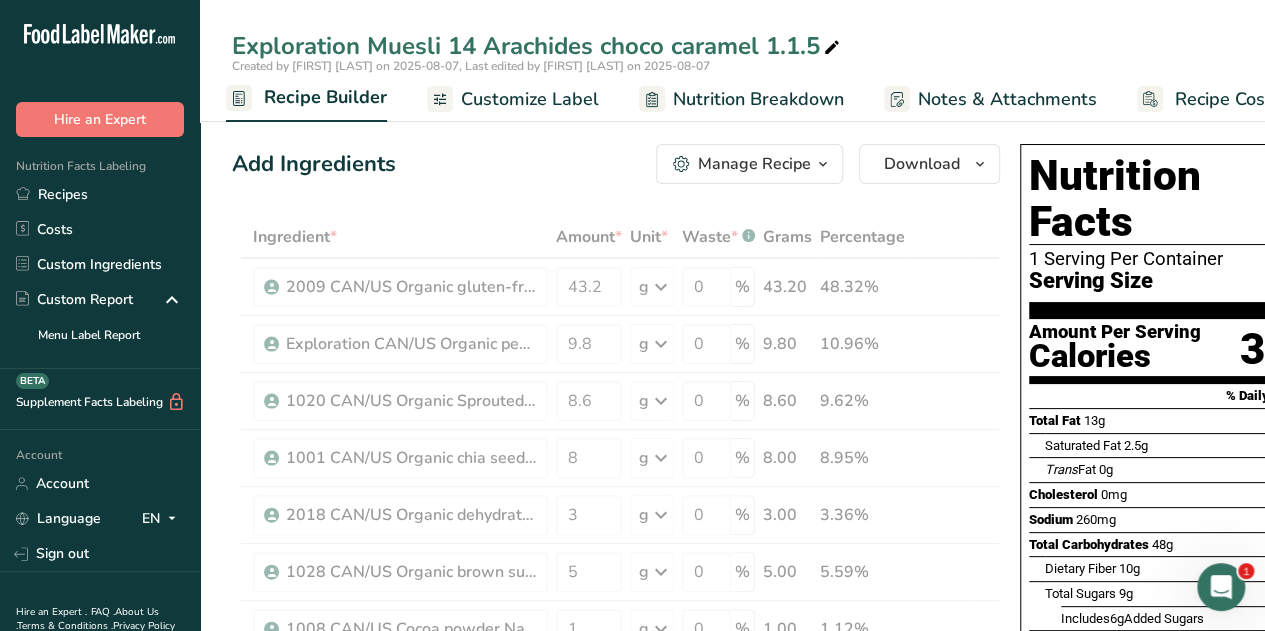click on "Ingredient *
Amount *
Unit *
Waste *   .a-a{fill:#347362;}.b-a{fill:#fff;}          Grams
Percentage
2009 CAN/US Organic gluten-free rolled oats Tootsi + FCEN
43.2
g
Weight Units
g
kg
mg
See more
Volume Units
l
mL
fl oz
See more
0
%
43.20
48.32%
Exploration CAN/US Organic peanuts Tootsi
9.8
g
Weight Units
g
kg
mg
See more
Volume Units
l
mL
fl oz
See more
0
%
9.80
10.96%
8.6" at bounding box center [616, 813] 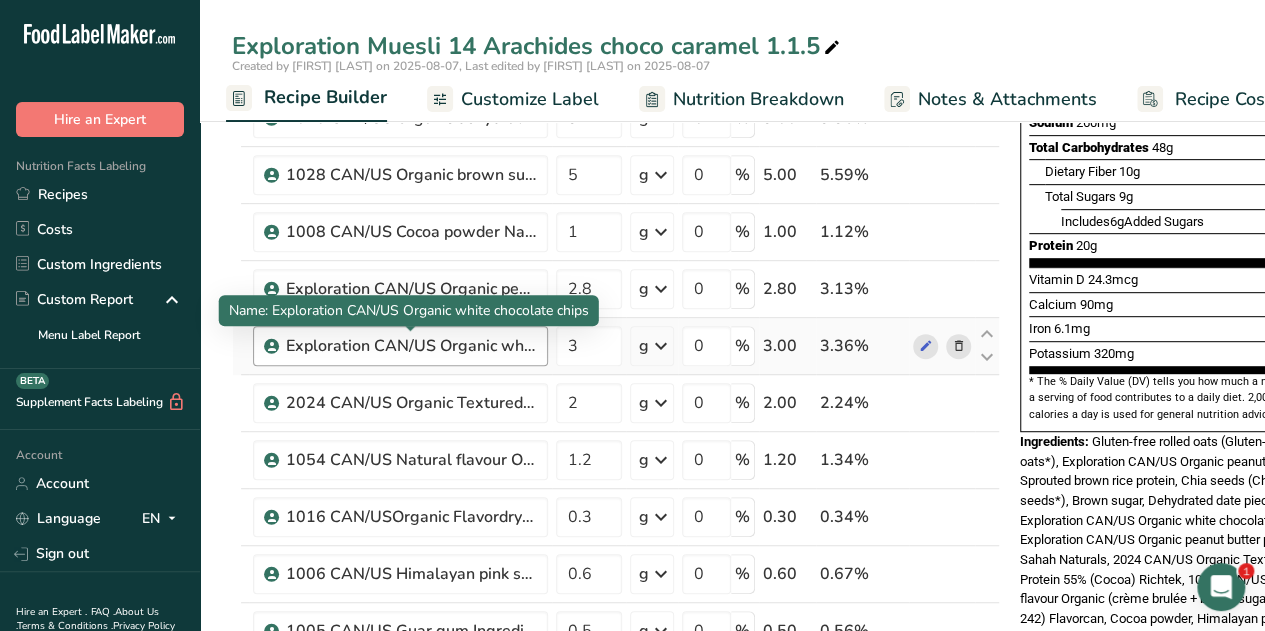 scroll, scrollTop: 384, scrollLeft: 0, axis: vertical 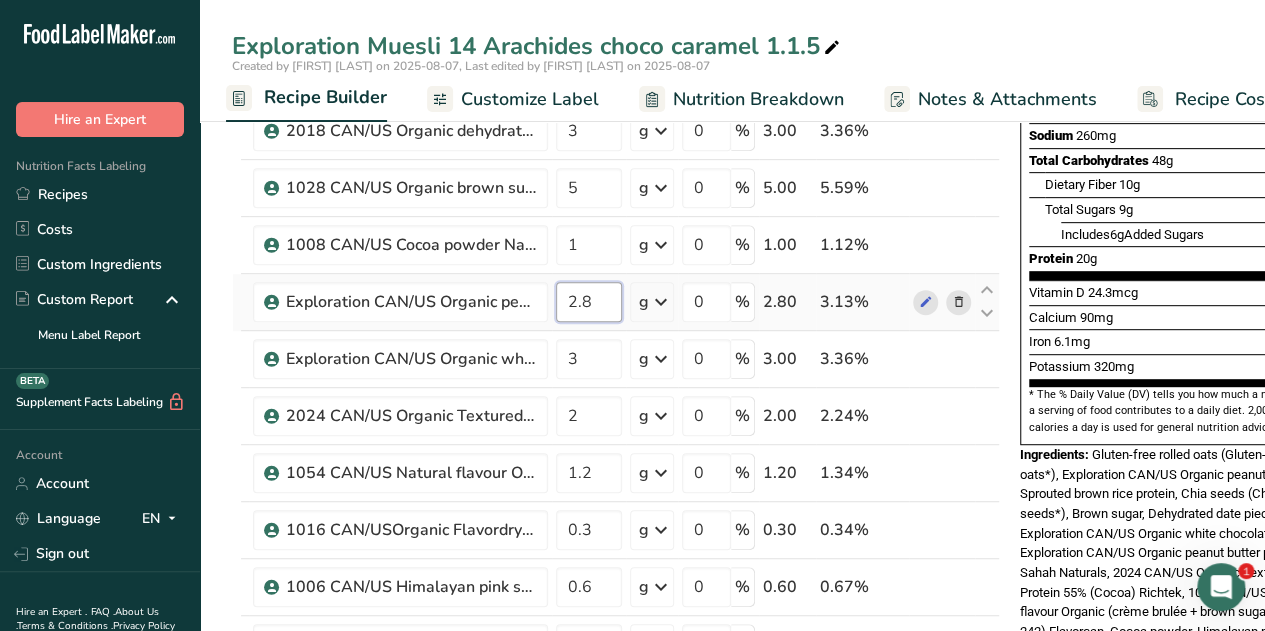 click on "2.8" at bounding box center (589, 302) 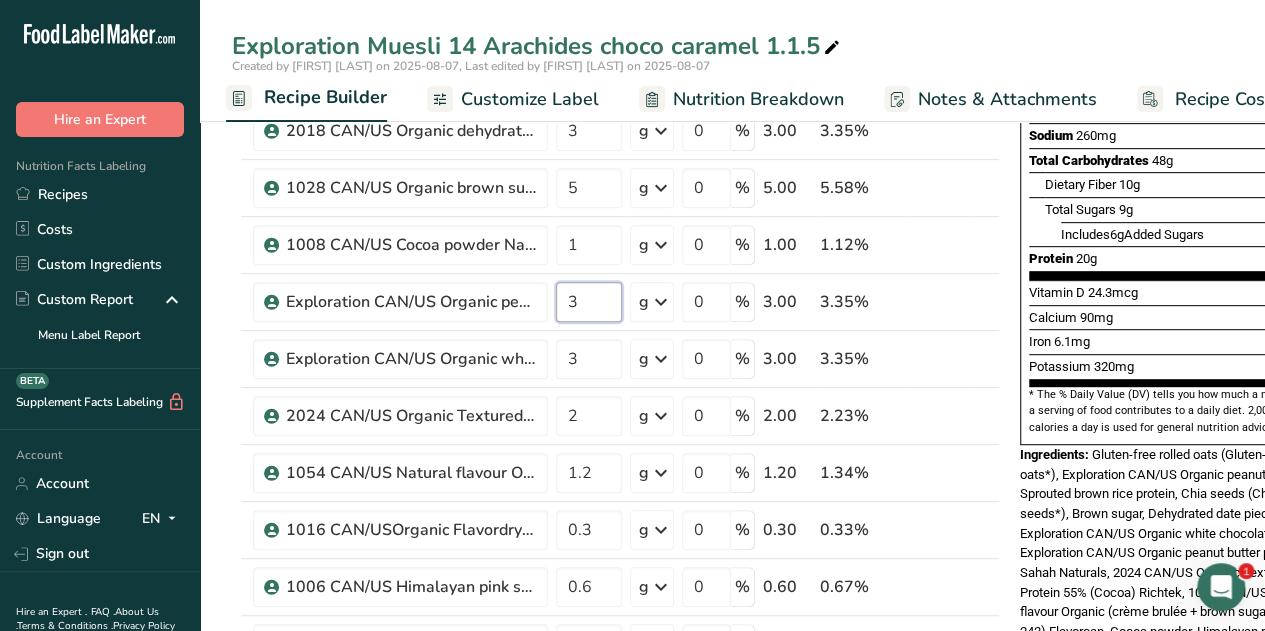 type on "3" 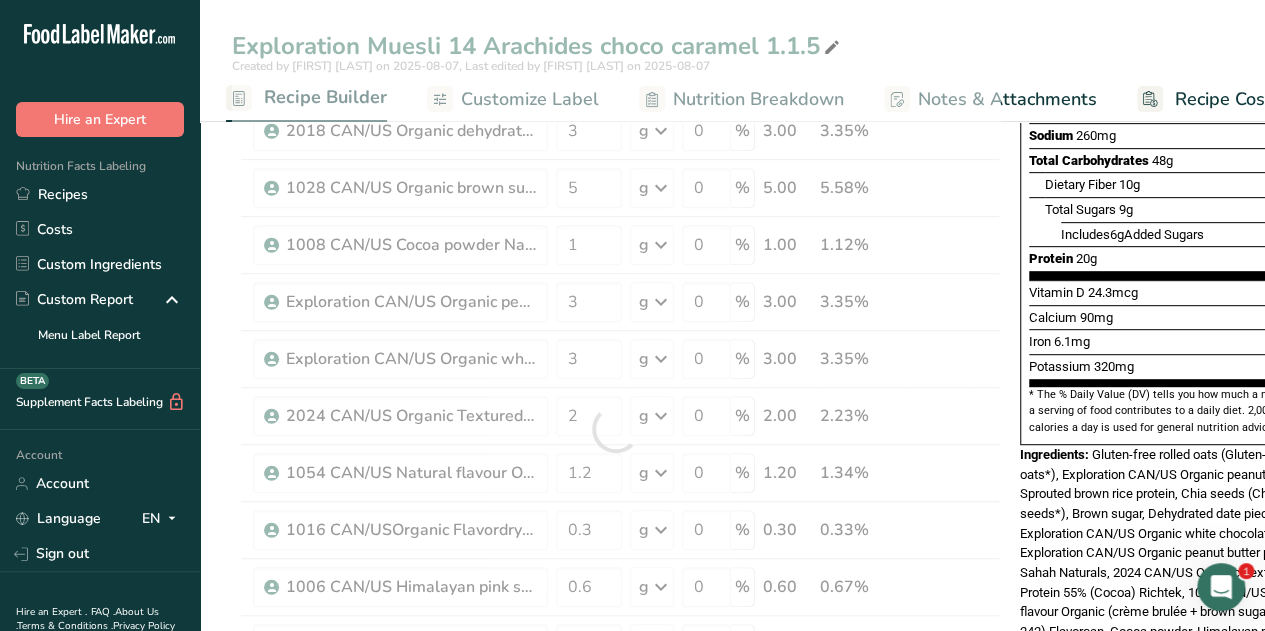 click on "Exploration Muesli 14 Arachides choco caramel 1.1.5
Created by [FIRST] [LAST] on 2025-08-07, Last edited by [FIRST] [LAST] on 2025-08-07
Recipe Setup                       Recipe Builder   Customize Label               Nutrition Breakdown               Notes & Attachments                 Recipe Costing
Add Ingredients
Manage Recipe         Delete Recipe           Duplicate Recipe             Scale Recipe             Save as Sub-Recipe   .a-a{fill:#347362;}.b-a{fill:#fff;}                               Nutrition Breakdown                 Recipe Card
NEW
Amino Acids Pattern Report           Activity History
Download
Choose your preferred label style
Standard FDA label
Standard FDA label
Tabular FDA label
Linear FDA label" at bounding box center (732, 779) 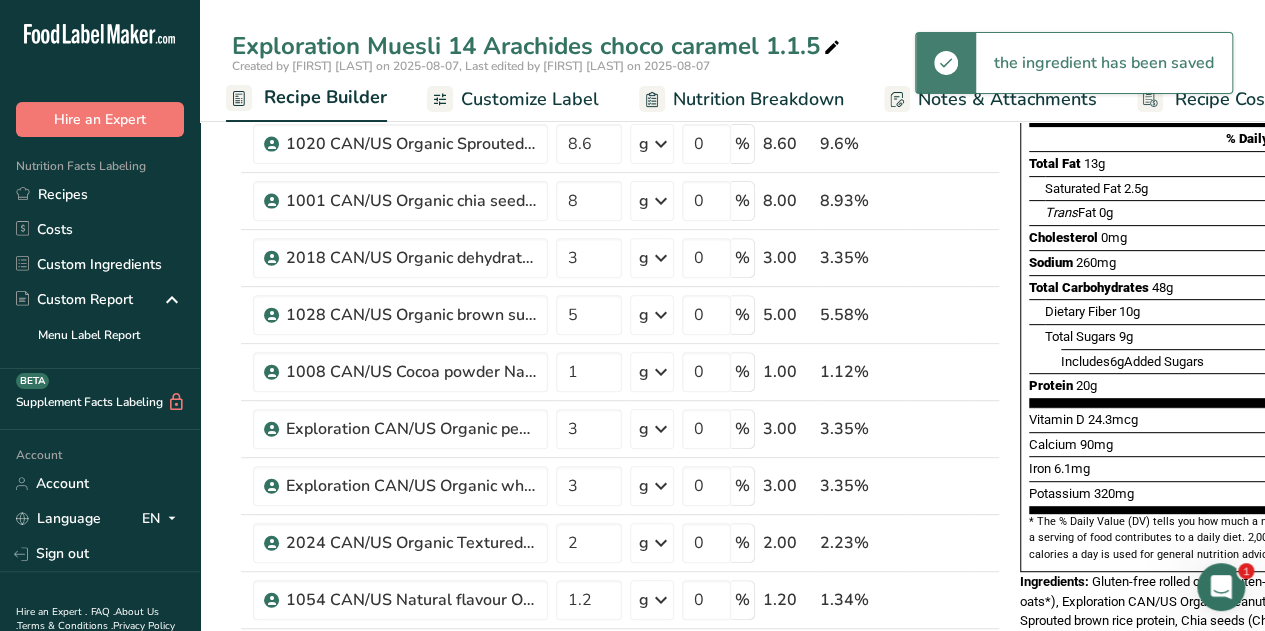 scroll, scrollTop: 264, scrollLeft: 0, axis: vertical 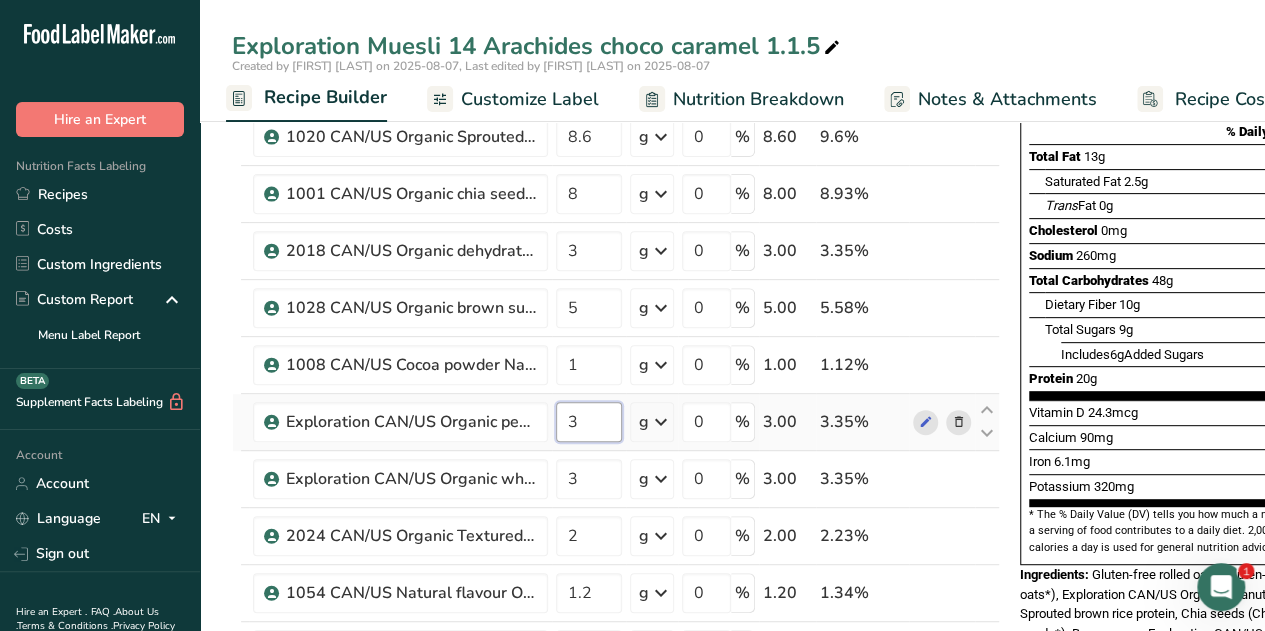 click on "3" at bounding box center (589, 422) 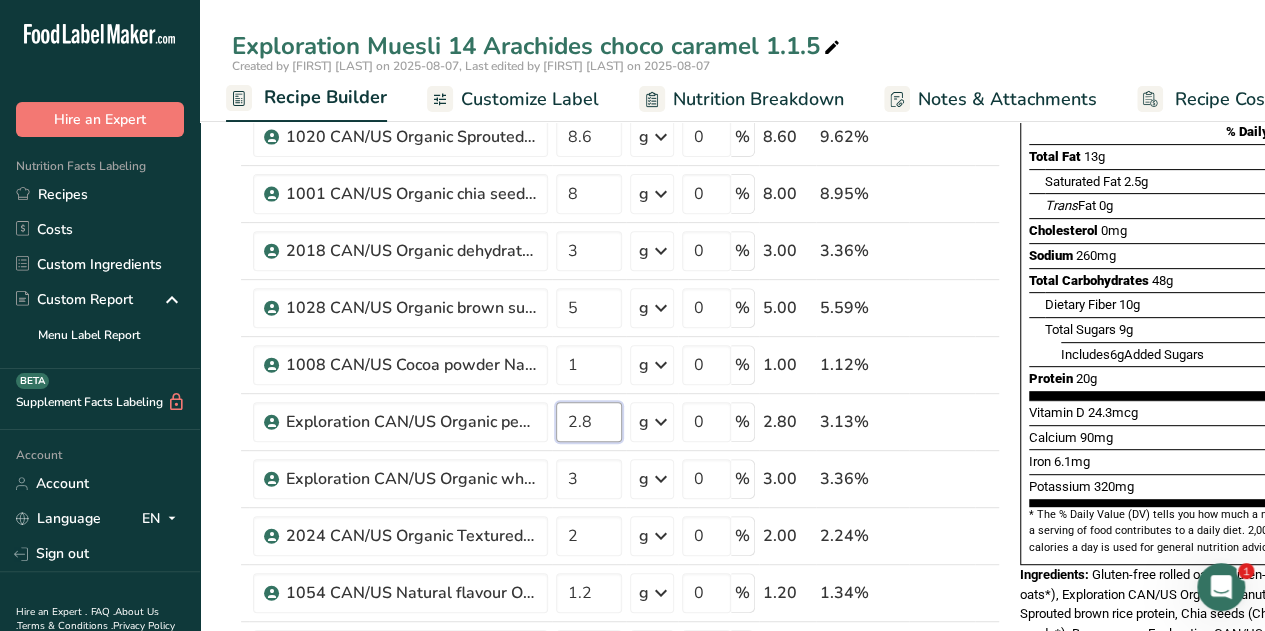 type on "2.8" 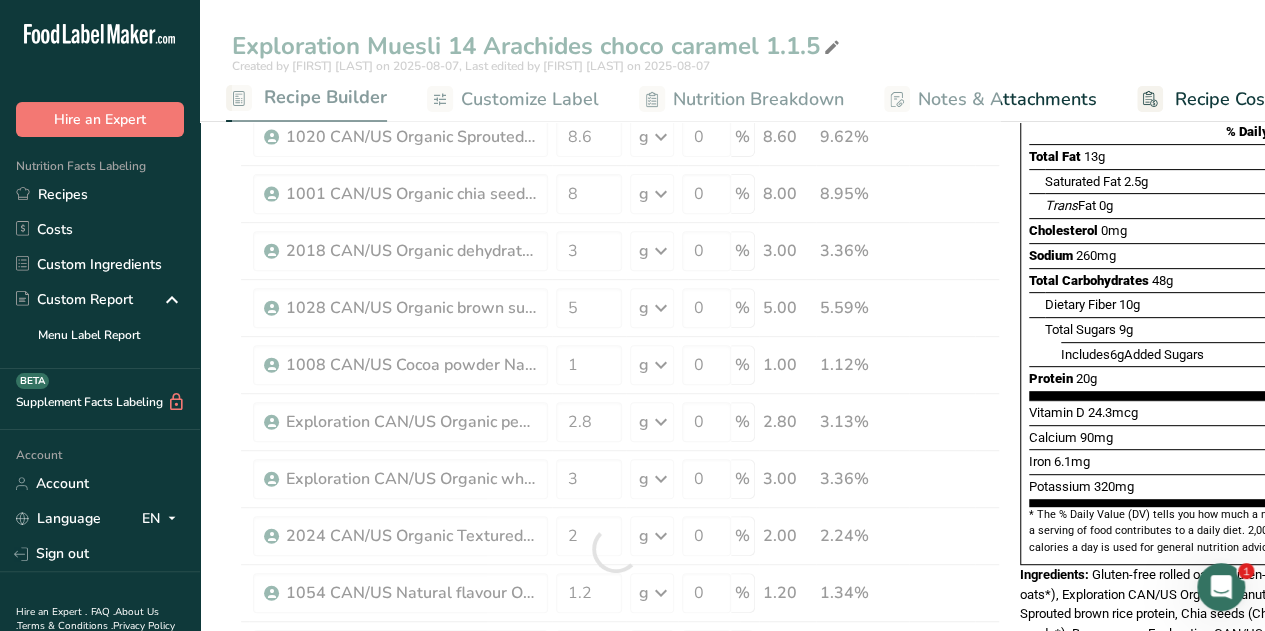 click on "Exploration Muesli 14 Arachides choco caramel 1.1.5
Created by [FIRST] [LAST] on 2025-08-07, Last edited by [FIRST] [LAST] on 2025-08-07
Recipe Setup                       Recipe Builder   Customize Label               Nutrition Breakdown               Notes & Attachments                 Recipe Costing
Add Ingredients
Manage Recipe         Delete Recipe           Duplicate Recipe             Scale Recipe             Save as Sub-Recipe   .a-a{fill:#347362;}.b-a{fill:#fff;}                               Nutrition Breakdown                 Recipe Card
NEW
Amino Acids Pattern Report           Activity History
Download
Choose your preferred label style
Standard FDA label
Standard FDA label
Tabular FDA label
Linear FDA label" at bounding box center (732, 899) 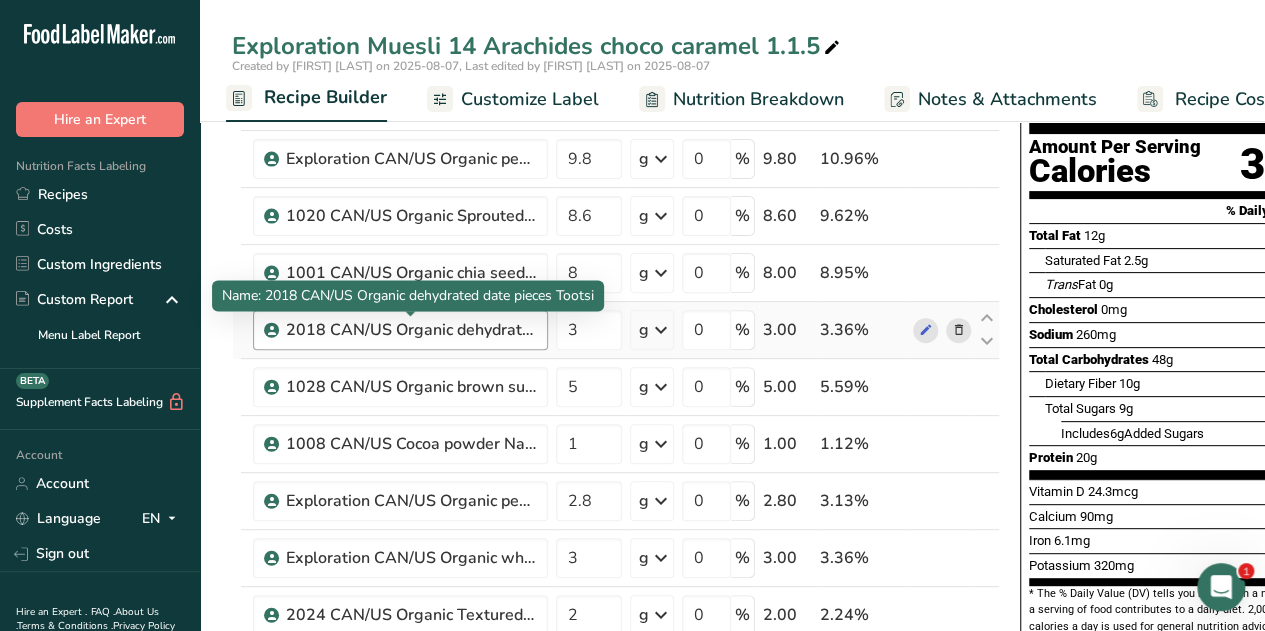 scroll, scrollTop: 184, scrollLeft: 0, axis: vertical 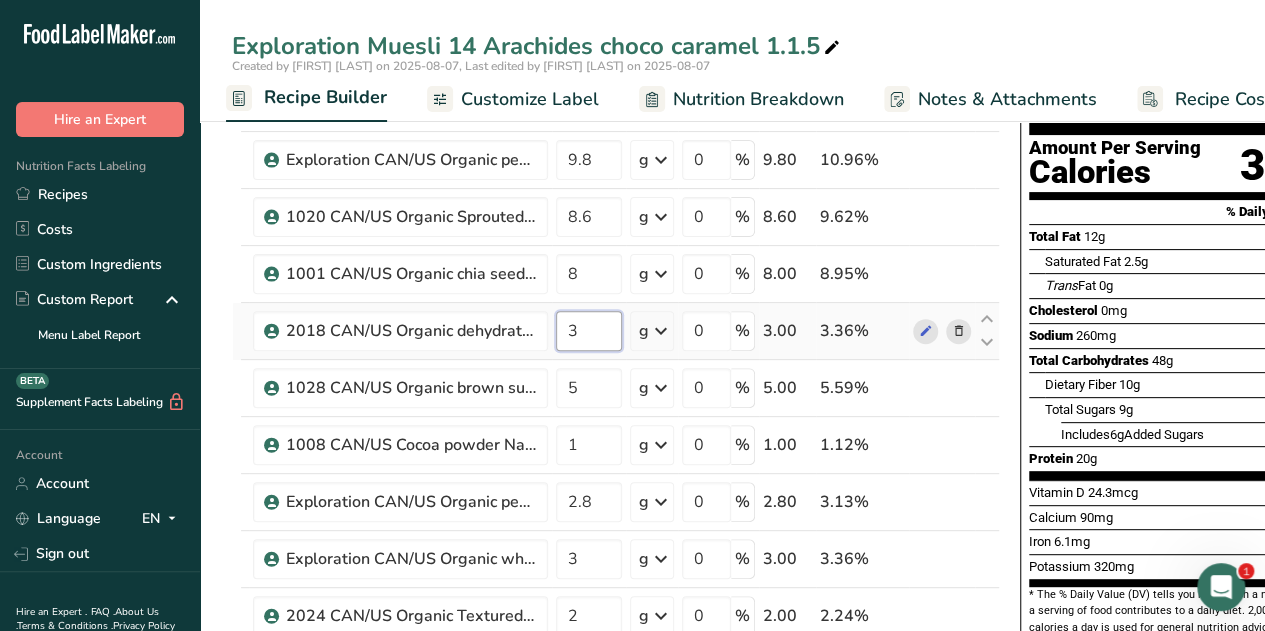 click on "3" at bounding box center [589, 331] 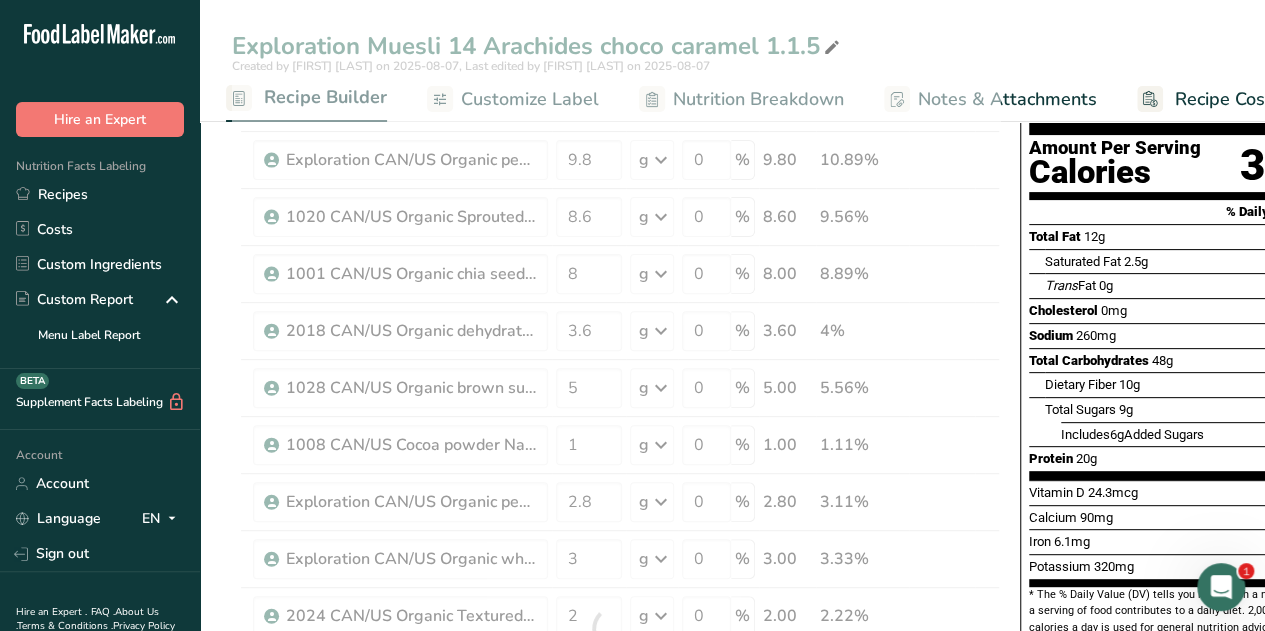 click on "Exploration Muesli 14 Arachides choco caramel 1.1.5
Created by [FIRST] [LAST] on 2025-08-07, Last edited by [FIRST] [LAST] on 2025-08-07
Recipe Setup                       Recipe Builder   Customize Label               Nutrition Breakdown               Notes & Attachments                 Recipe Costing" at bounding box center [732, 61] 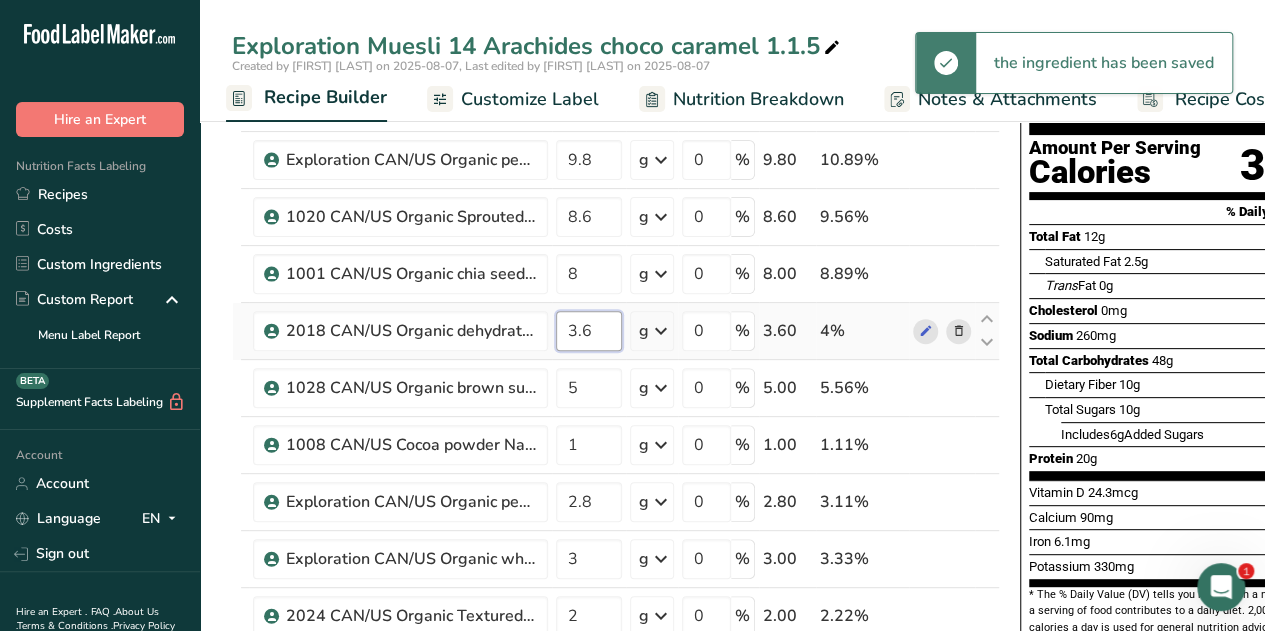 click on "3.6" at bounding box center (589, 331) 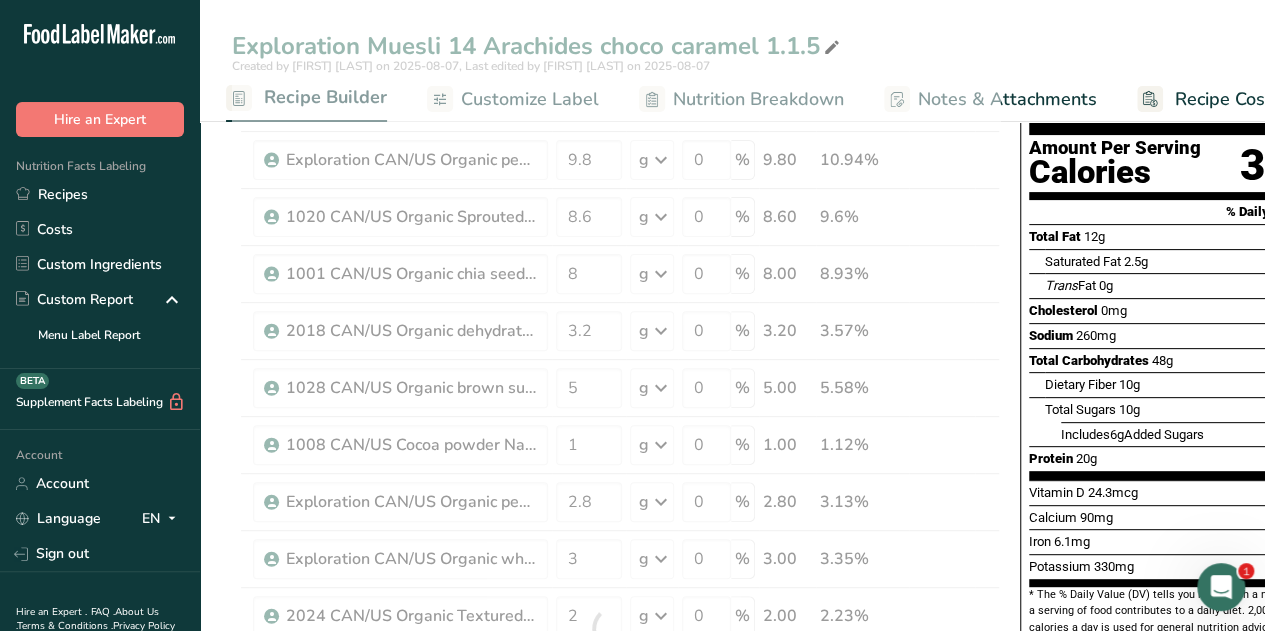 click on "Exploration Muesli 14 Arachides choco caramel 1.1.5
Created by [FIRST] [LAST] on 2025-08-07, Last edited by [FIRST] [LAST] on 2025-08-07
Recipe Setup                       Recipe Builder   Customize Label               Nutrition Breakdown               Notes & Attachments                 Recipe Costing
Add Ingredients
Manage Recipe         Delete Recipe           Duplicate Recipe             Scale Recipe             Save as Sub-Recipe   .a-a{fill:#347362;}.b-a{fill:#fff;}                               Nutrition Breakdown                 Recipe Card
NEW
Amino Acids Pattern Report           Activity History
Download
Choose your preferred label style
Standard FDA label
Standard FDA label
Tabular FDA label
Linear FDA label" at bounding box center [732, 979] 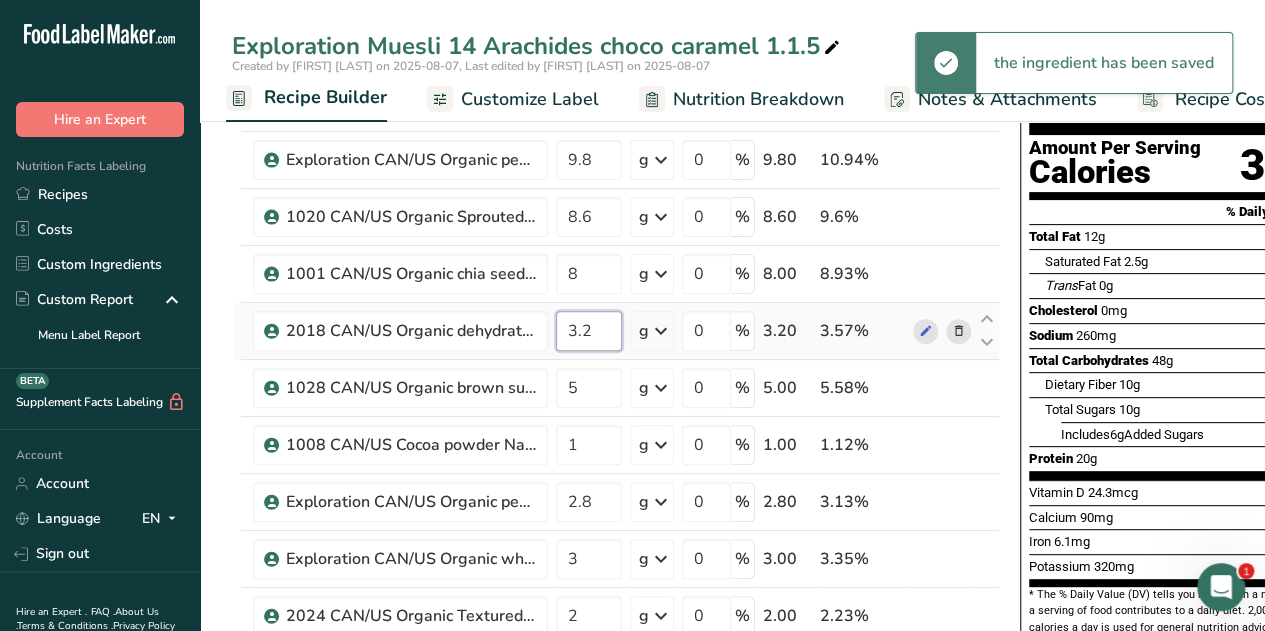 click on "3.2" at bounding box center (589, 331) 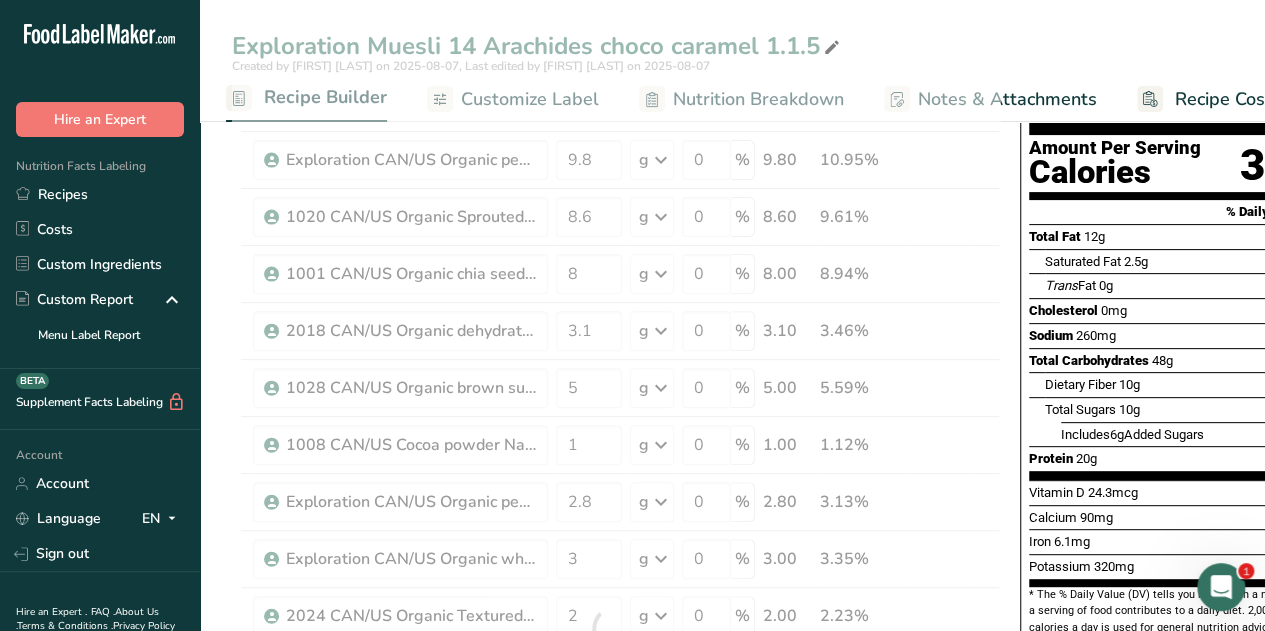 click on "Exploration Muesli 14 Arachides choco caramel 1.1.5
Created by [FIRST] [LAST] on 2025-08-07, Last edited by [FIRST] [LAST] on 2025-08-07
Recipe Setup                       Recipe Builder   Customize Label               Nutrition Breakdown               Notes & Attachments                 Recipe Costing
Add Ingredients
Manage Recipe         Delete Recipe           Duplicate Recipe             Scale Recipe             Save as Sub-Recipe   .a-a{fill:#347362;}.b-a{fill:#fff;}                               Nutrition Breakdown                 Recipe Card
NEW
Amino Acids Pattern Report           Activity History
Download
Choose your preferred label style
Standard FDA label
Standard FDA label
Tabular FDA label
Linear FDA label" at bounding box center (732, 979) 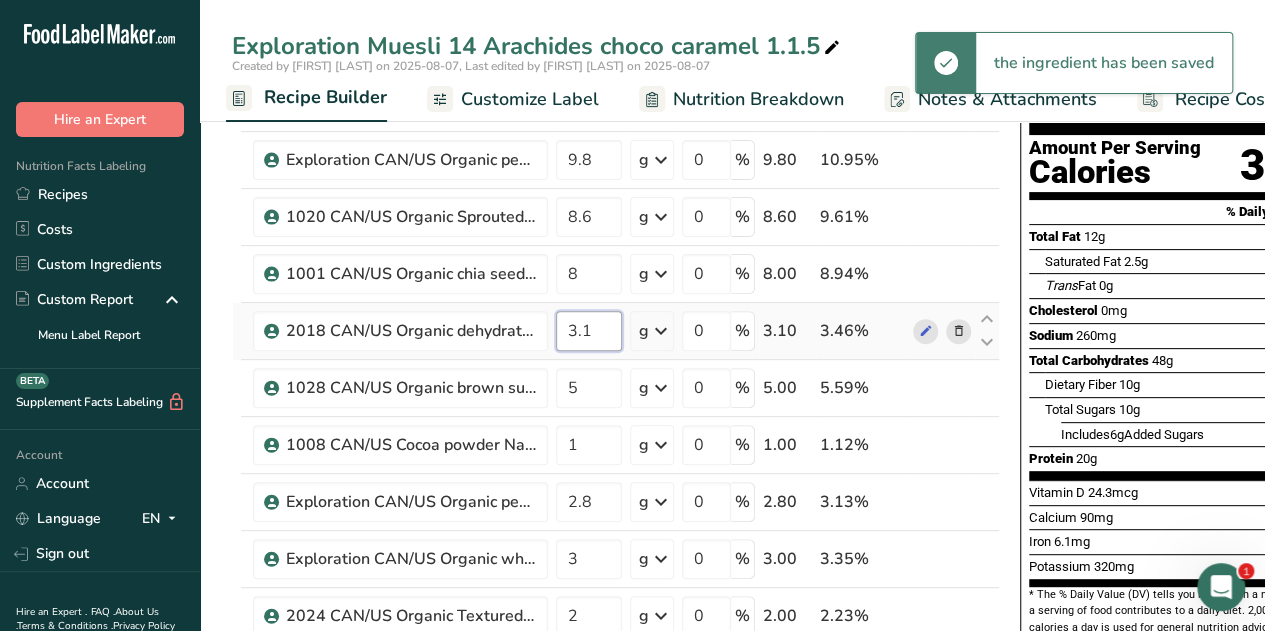 click on "3.1" at bounding box center (589, 331) 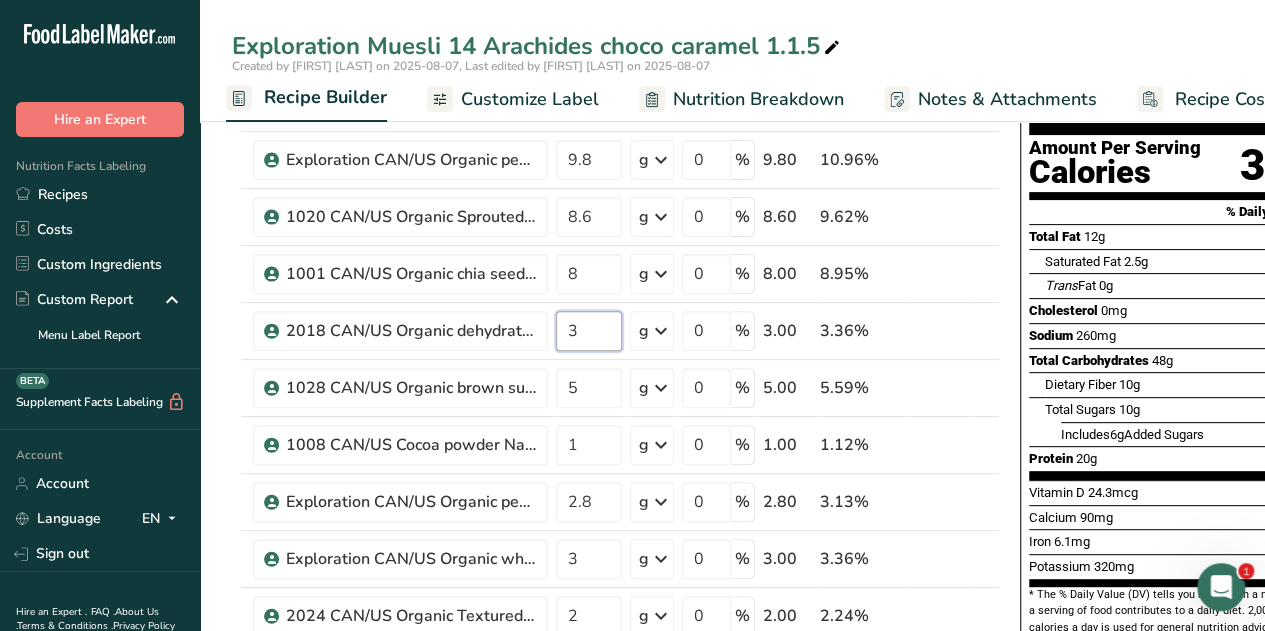 type on "3" 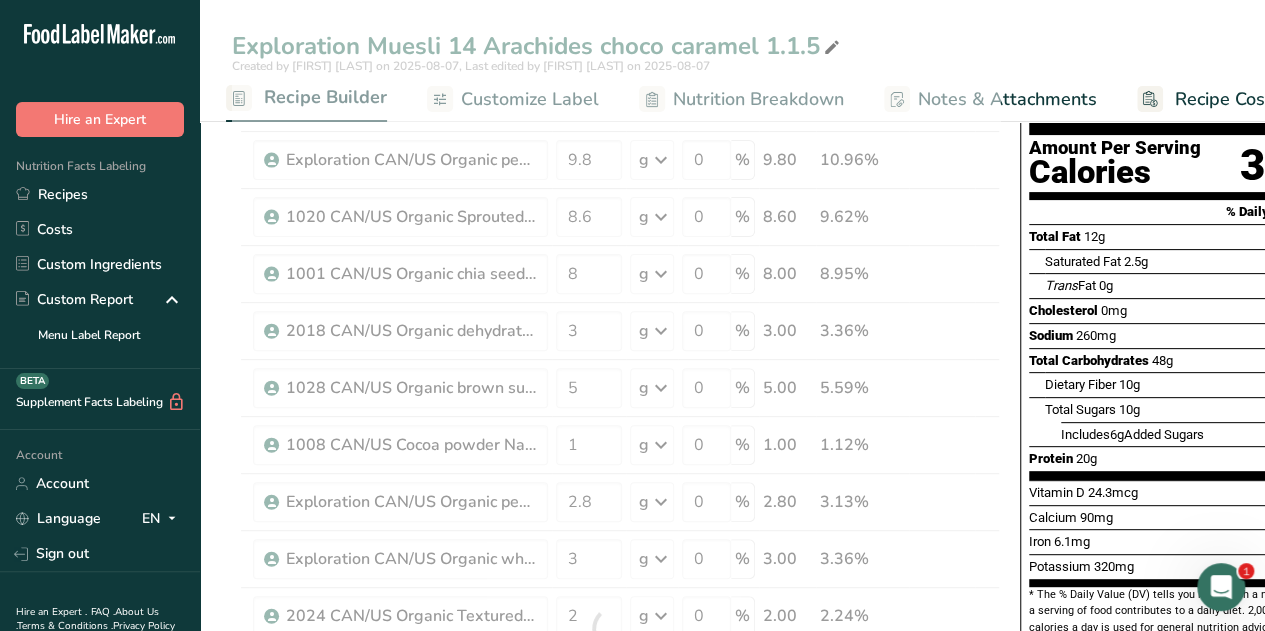 click on "Exploration Muesli 14 Arachides choco caramel 1.1.5
Created by [FIRST] [LAST] on 2025-08-07, Last edited by [FIRST] [LAST] on 2025-08-07
Recipe Setup                       Recipe Builder   Customize Label               Nutrition Breakdown               Notes & Attachments                 Recipe Costing" at bounding box center (732, 61) 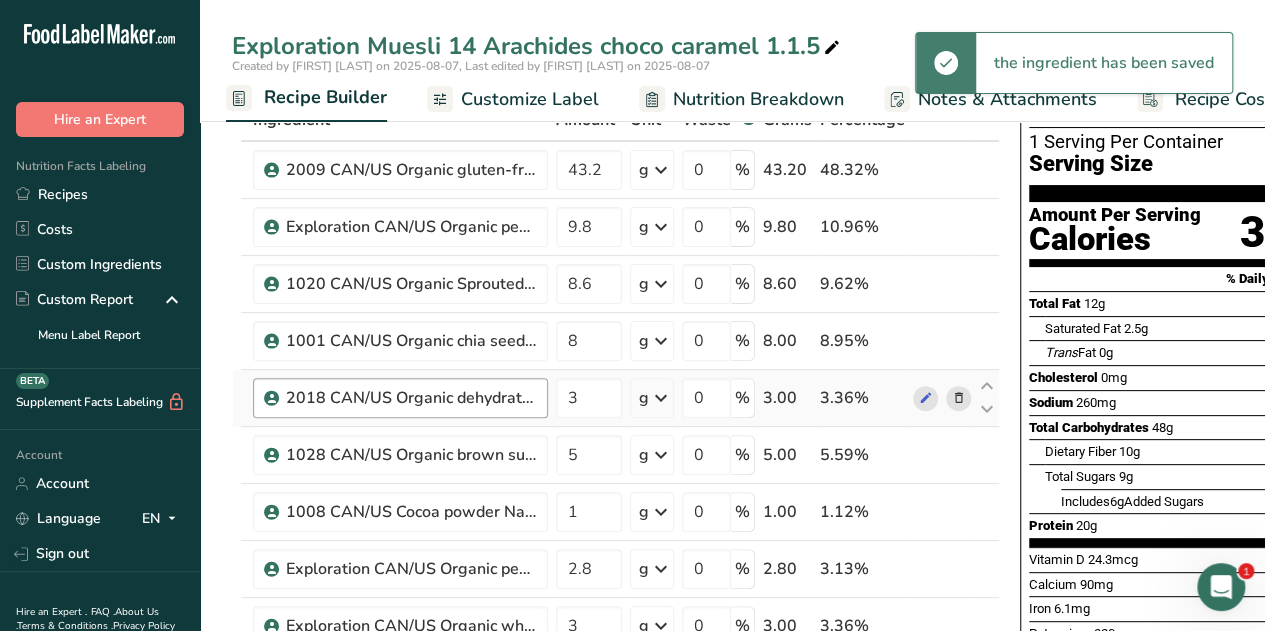 scroll, scrollTop: 116, scrollLeft: 0, axis: vertical 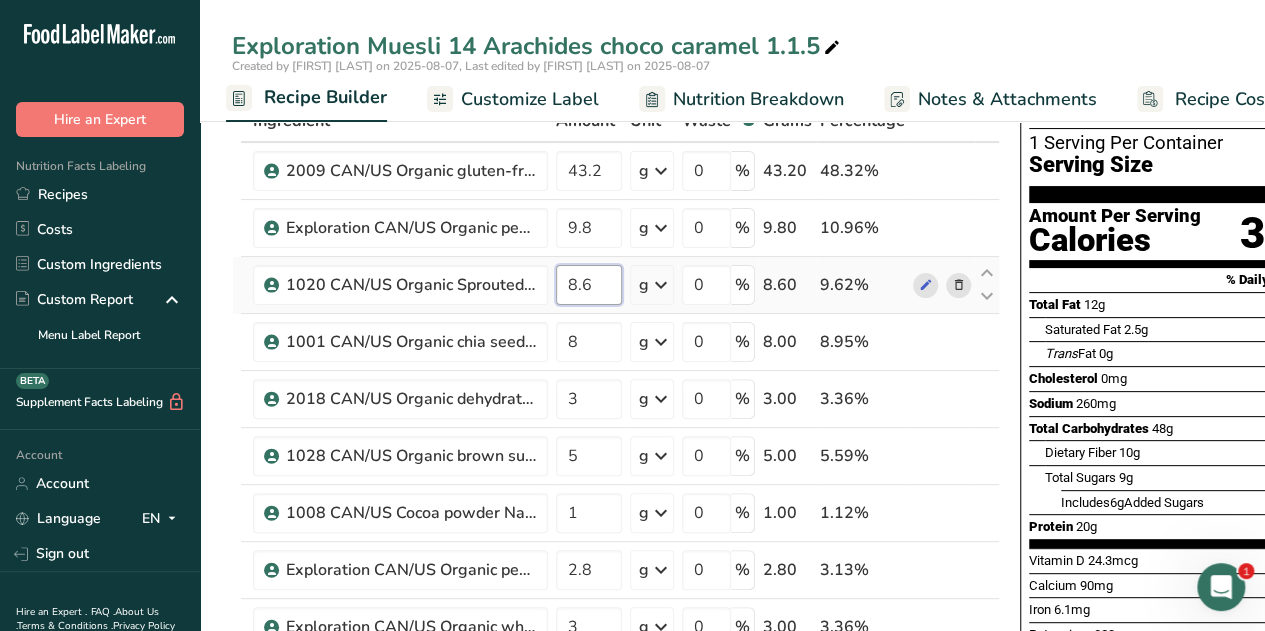 click on "8.6" at bounding box center [589, 285] 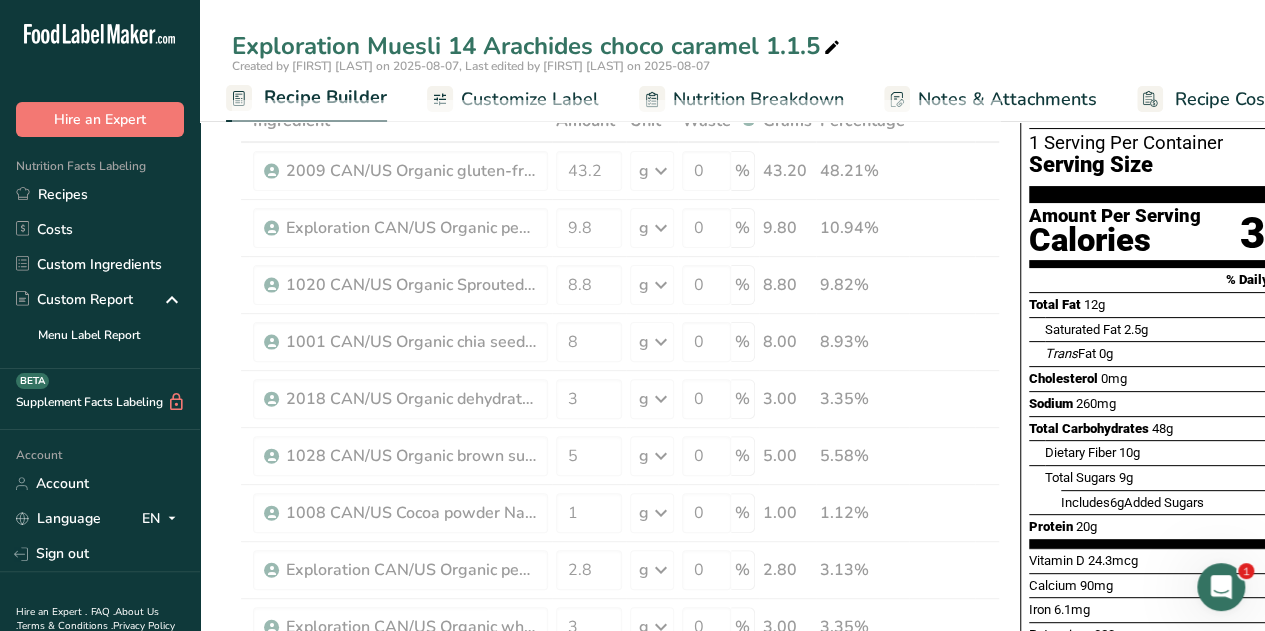 click on "Exploration Muesli 14 Arachides choco caramel 1.1.5" at bounding box center (732, 46) 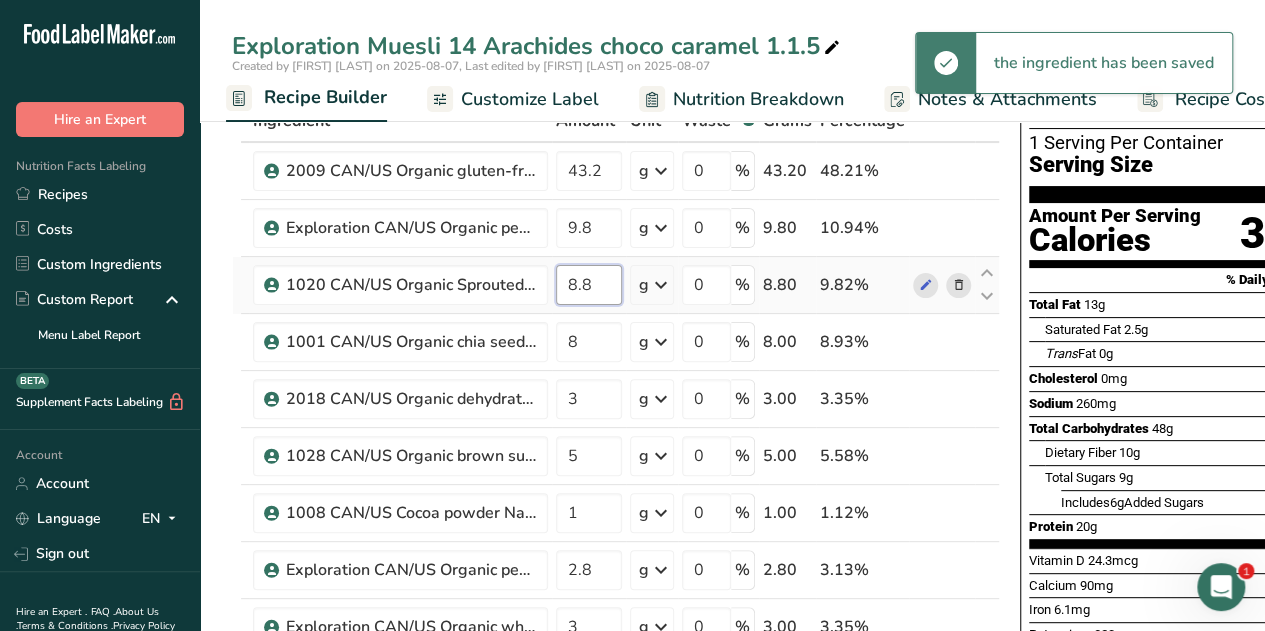 click on "8.8" at bounding box center (589, 285) 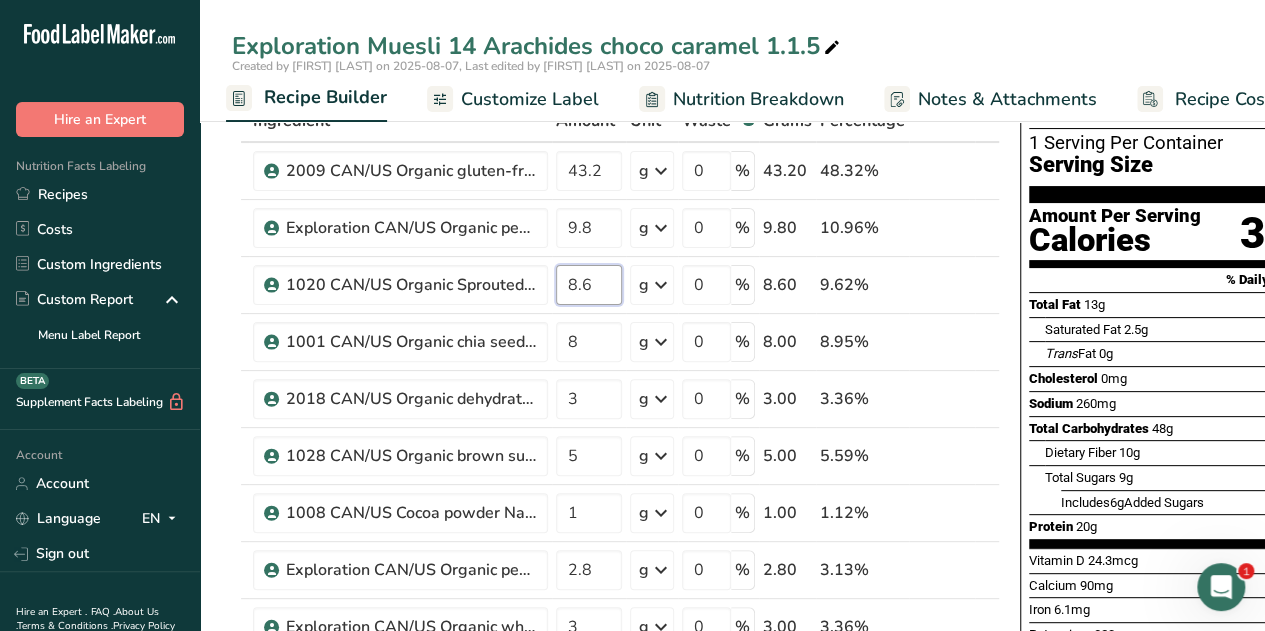type on "8.6" 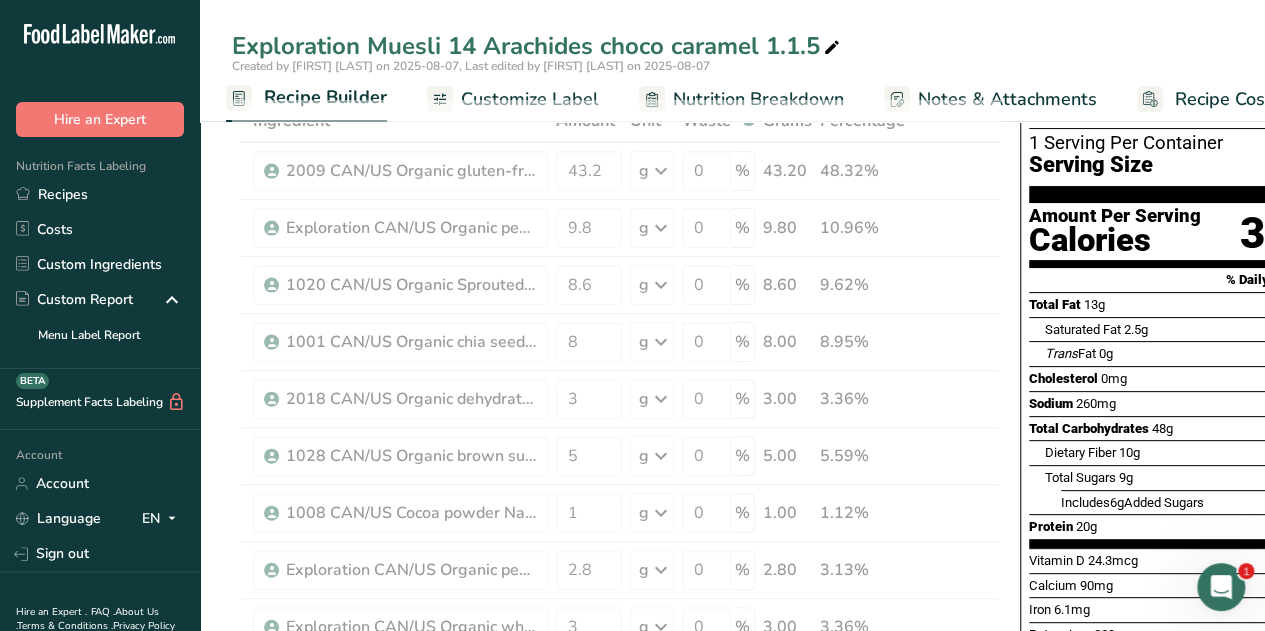 click on "Exploration Muesli 14 Arachides choco caramel 1.1.5
Created by [FIRST] [LAST] on 2025-08-07, Last edited by [FIRST] [LAST] on 2025-08-07
Recipe Setup                       Recipe Builder   Customize Label               Nutrition Breakdown               Notes & Attachments                 Recipe Costing" at bounding box center [732, 61] 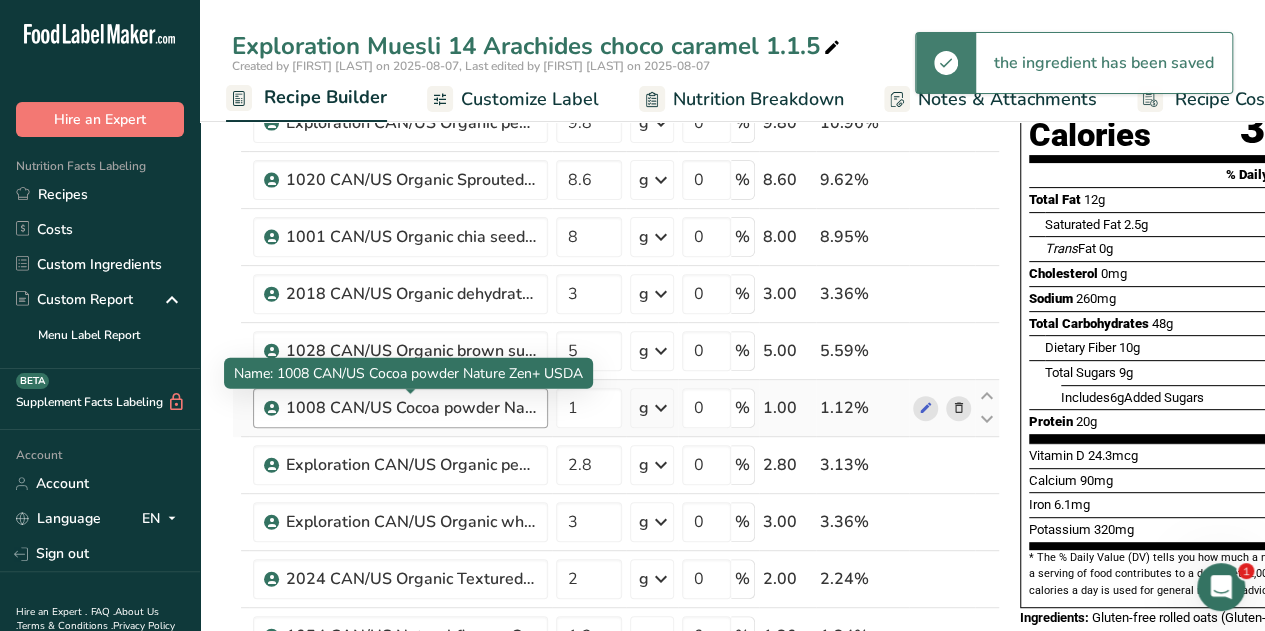 scroll, scrollTop: 224, scrollLeft: 0, axis: vertical 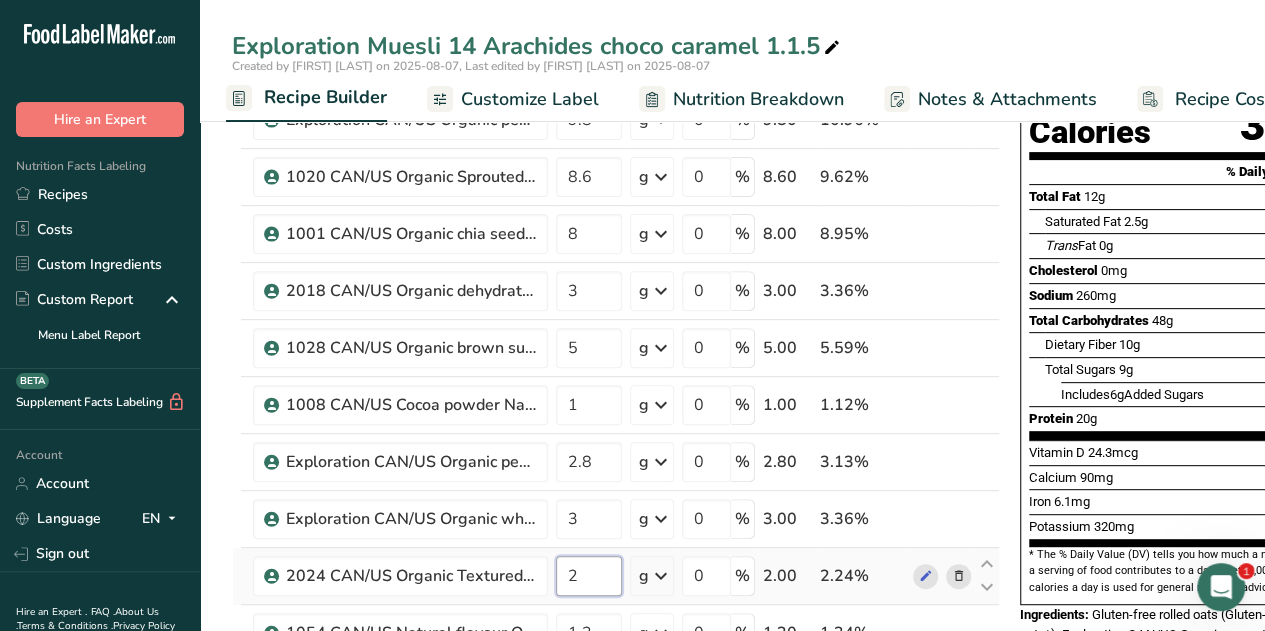 click on "2" at bounding box center (589, 576) 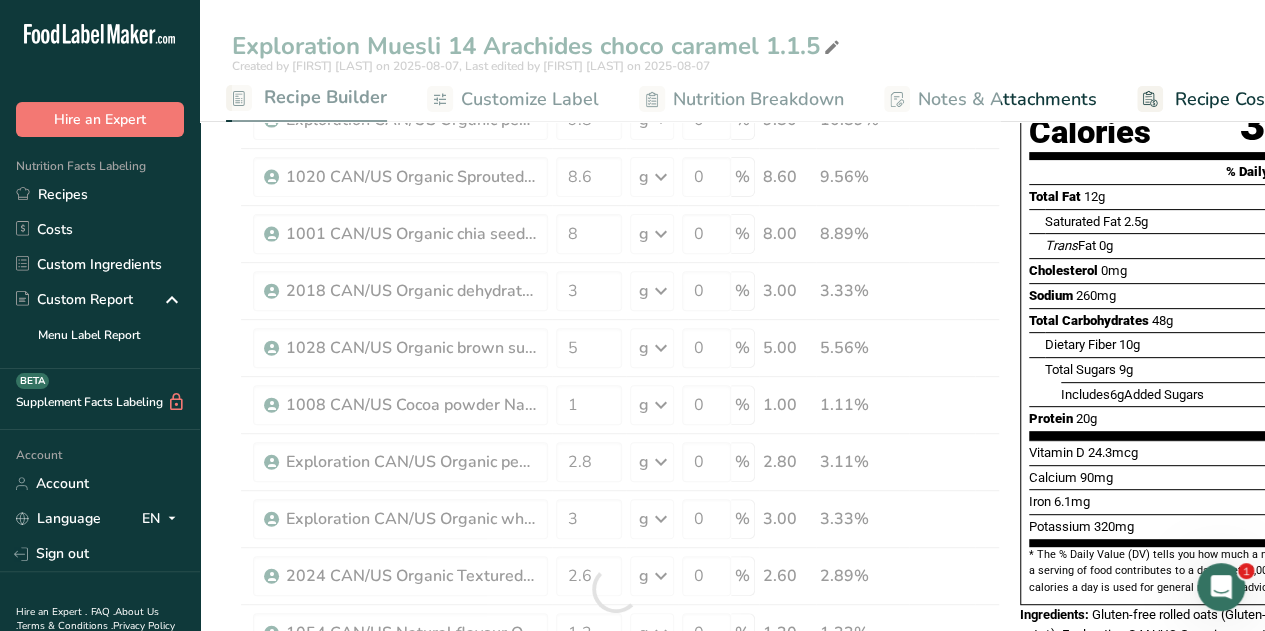 click on "Exploration Muesli 14 Arachides choco caramel 1.1.5
Created by [FIRST] [LAST] on 2025-08-07, Last edited by [FIRST] [LAST] on 2025-08-07
Recipe Setup                       Recipe Builder   Customize Label               Nutrition Breakdown               Notes & Attachments                 Recipe Costing" at bounding box center (732, 61) 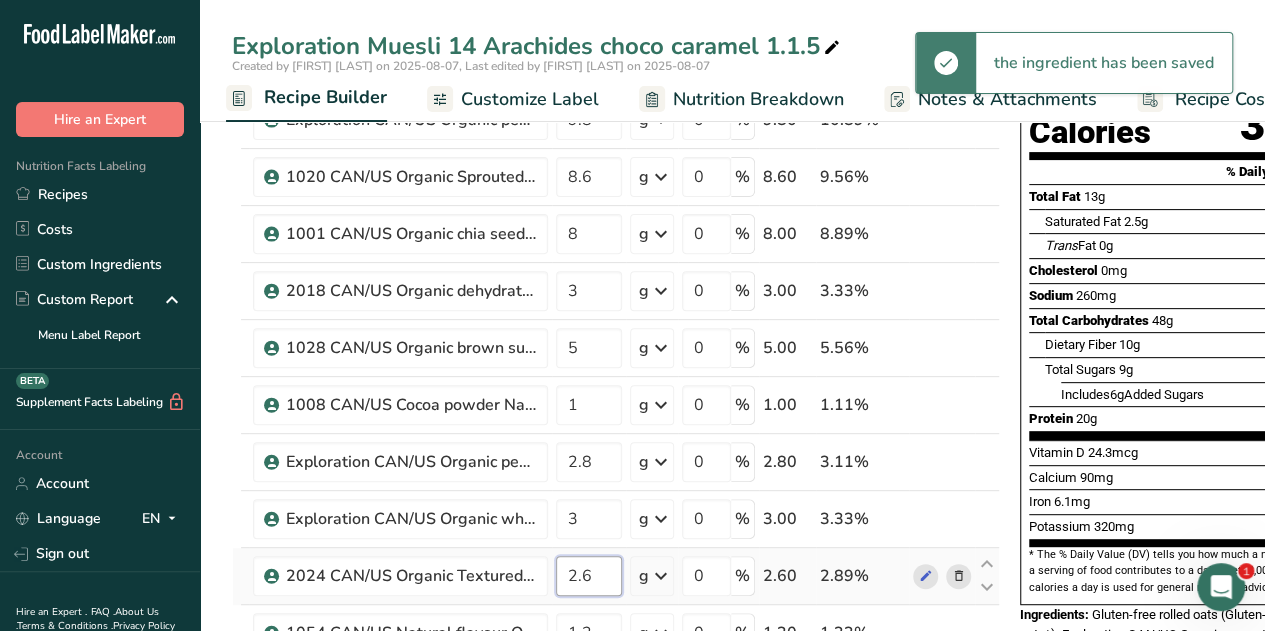 click on "2.6" at bounding box center [589, 576] 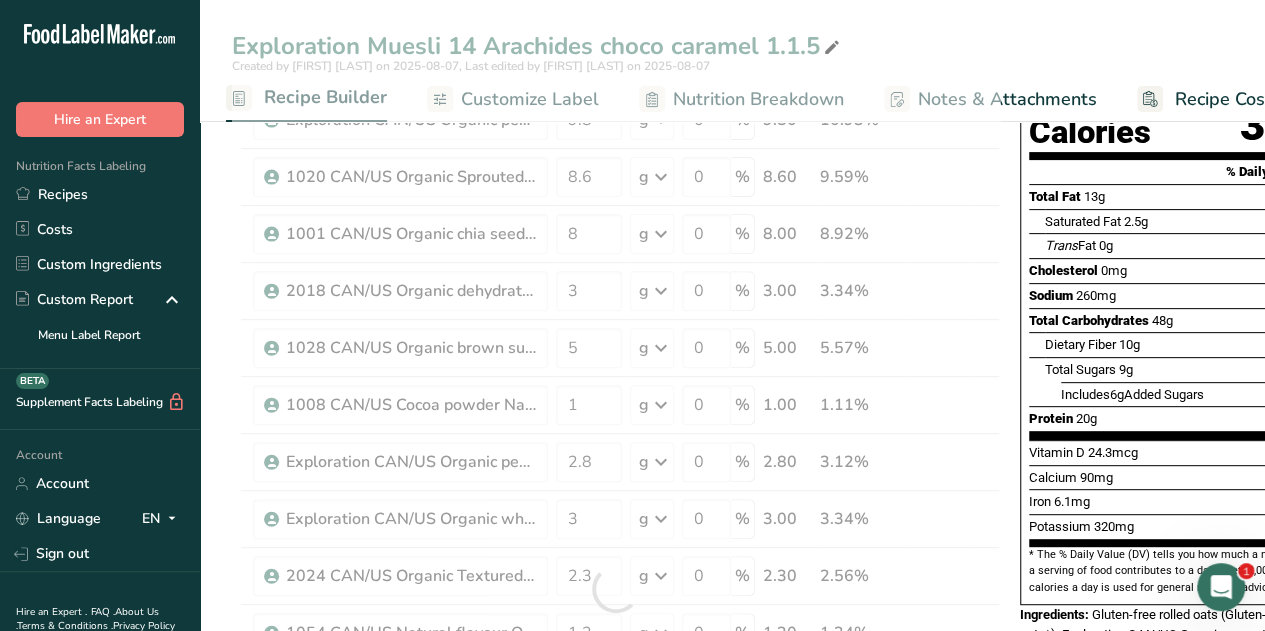 click on "Exploration Muesli 14 Arachides choco caramel 1.1.5
Created by [FIRST] [LAST] on 2025-08-07, Last edited by [FIRST] [LAST] on 2025-08-07
Recipe Setup                       Recipe Builder   Customize Label               Nutrition Breakdown               Notes & Attachments                 Recipe Costing" at bounding box center [732, 61] 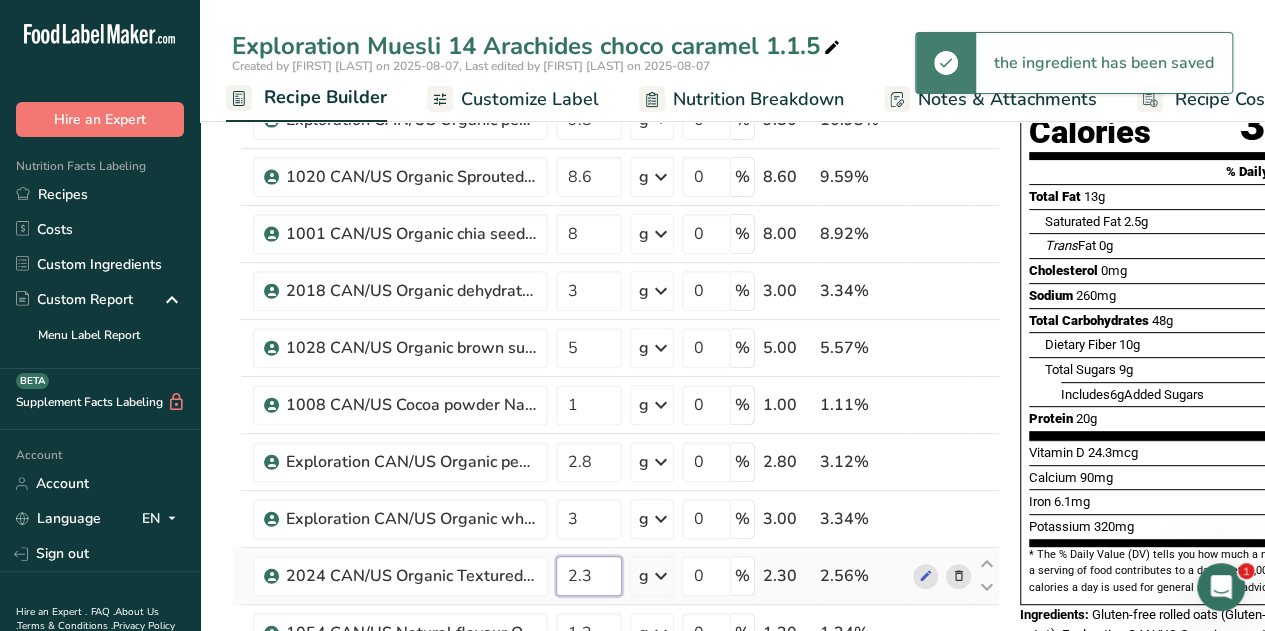 click on "2.3" at bounding box center [589, 576] 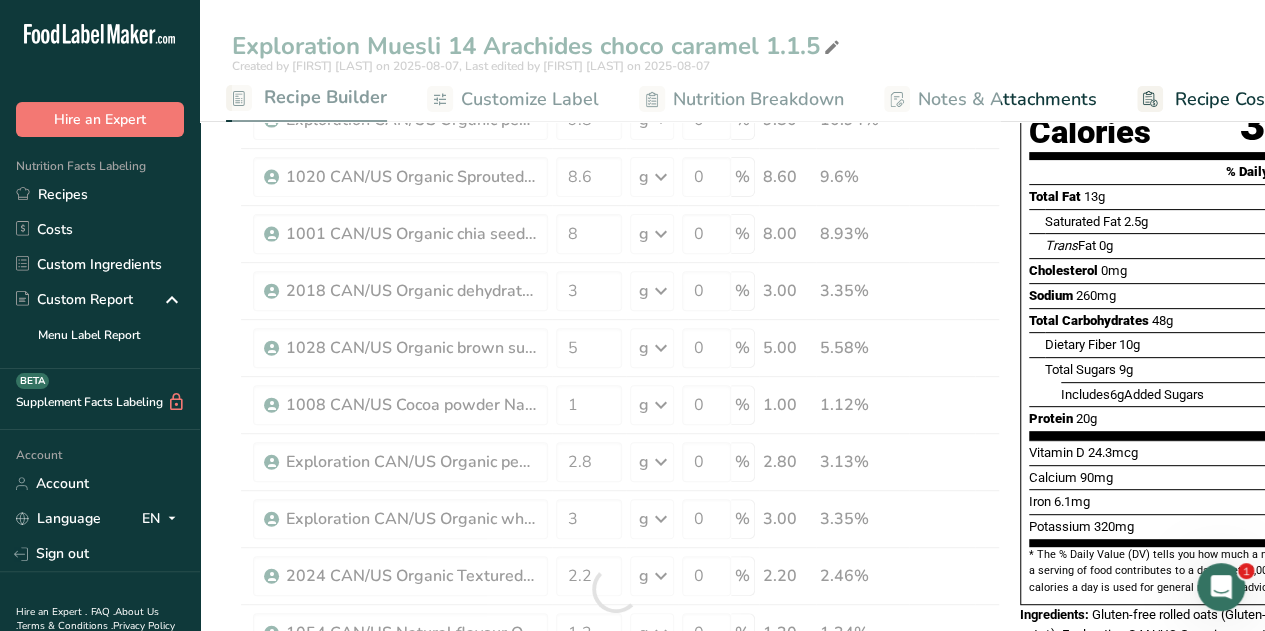 click on "Exploration Muesli 14 Arachides choco caramel 1.1.5
Created by [FIRST] [LAST] on 2025-08-07, Last edited by [FIRST] [LAST] on 2025-08-07
Recipe Setup                       Recipe Builder   Customize Label               Nutrition Breakdown               Notes & Attachments                 Recipe Costing
Add Ingredients
Manage Recipe         Delete Recipe           Duplicate Recipe             Scale Recipe             Save as Sub-Recipe   .a-a{fill:#347362;}.b-a{fill:#fff;}                               Nutrition Breakdown                 Recipe Card
NEW
Amino Acids Pattern Report           Activity History
Download
Choose your preferred label style
Standard FDA label
Standard FDA label
Tabular FDA label
Linear FDA label" at bounding box center [732, 939] 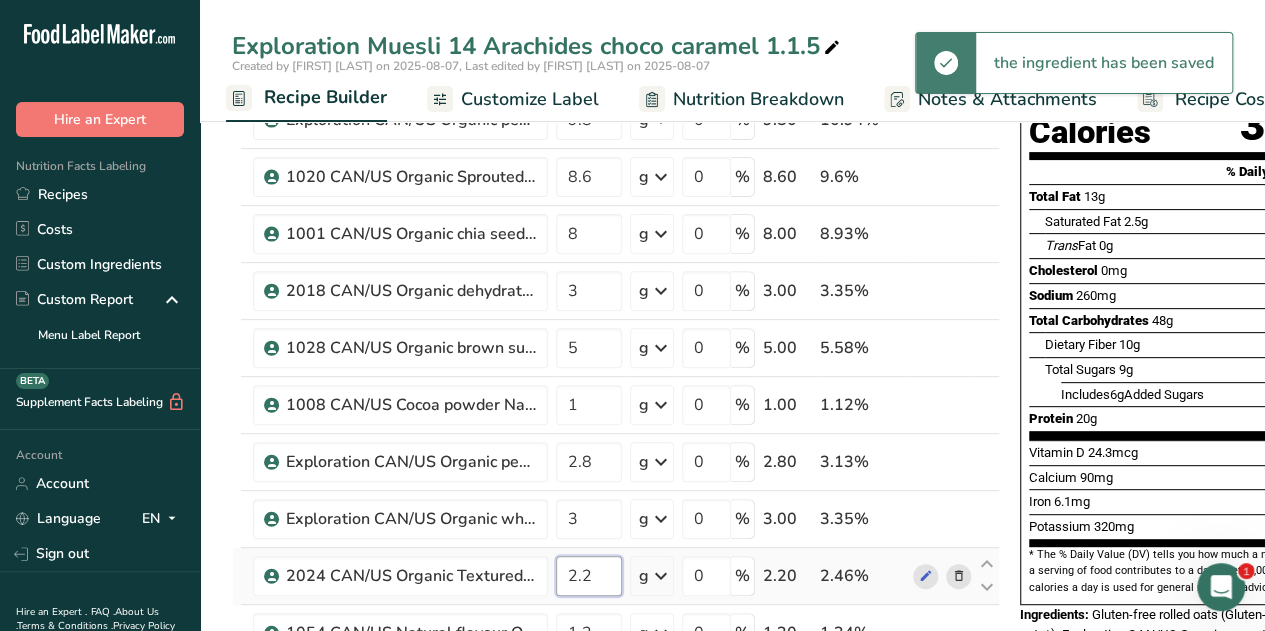 click on "2.2" at bounding box center (589, 576) 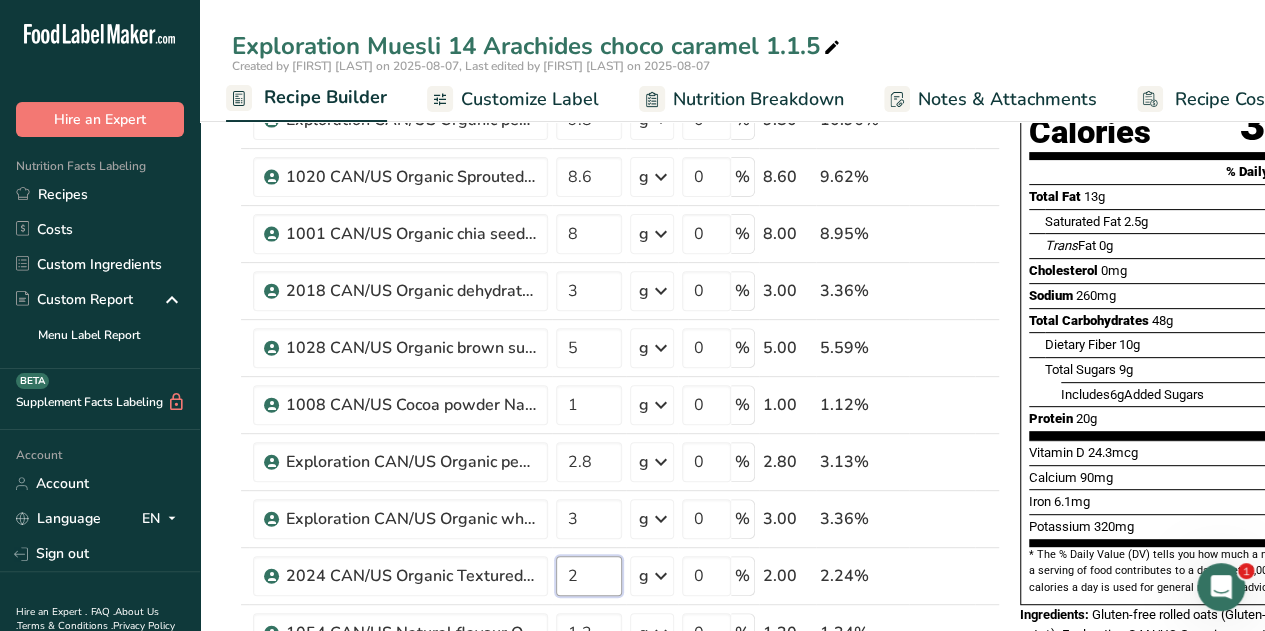 type on "2" 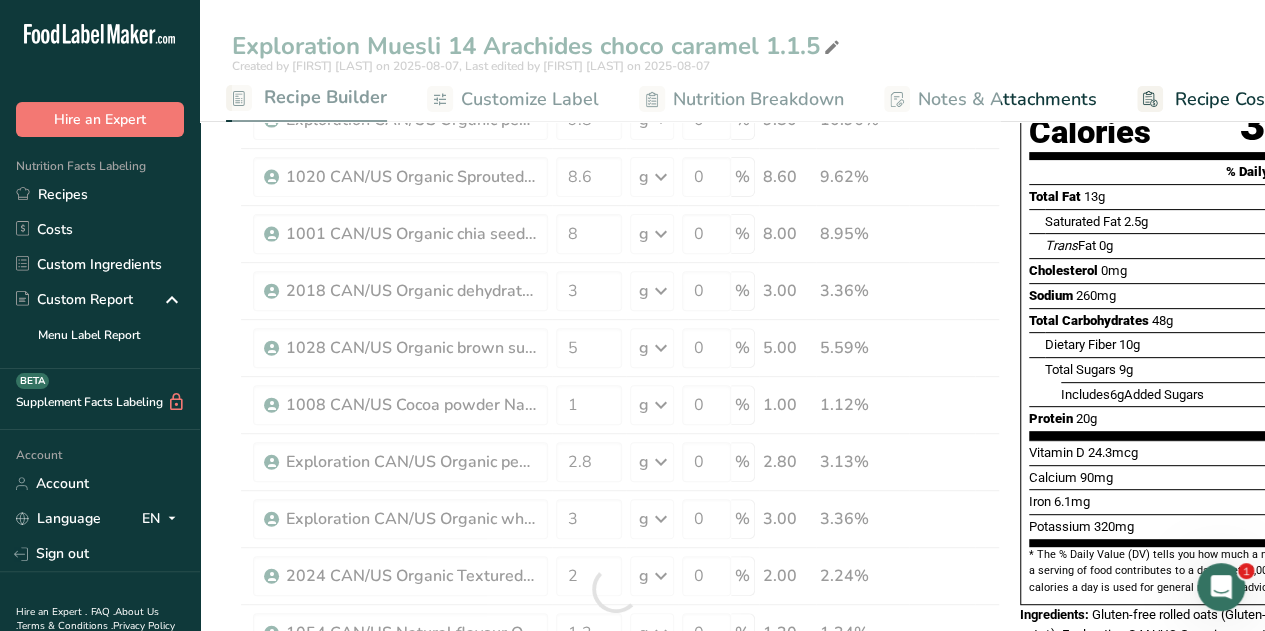 click on "Exploration Muesli 14 Arachides choco caramel 1.1.5
Created by [FIRST] [LAST] on 2025-08-07, Last edited by [FIRST] [LAST] on 2025-08-07
Recipe Setup                       Recipe Builder   Customize Label               Nutrition Breakdown               Notes & Attachments                 Recipe Costing
Add Ingredients
Manage Recipe         Delete Recipe           Duplicate Recipe             Scale Recipe             Save as Sub-Recipe   .a-a{fill:#347362;}.b-a{fill:#fff;}                               Nutrition Breakdown                 Recipe Card
NEW
Amino Acids Pattern Report           Activity History
Download
Choose your preferred label style
Standard FDA label
Standard FDA label
Tabular FDA label
Linear FDA label" at bounding box center [732, 939] 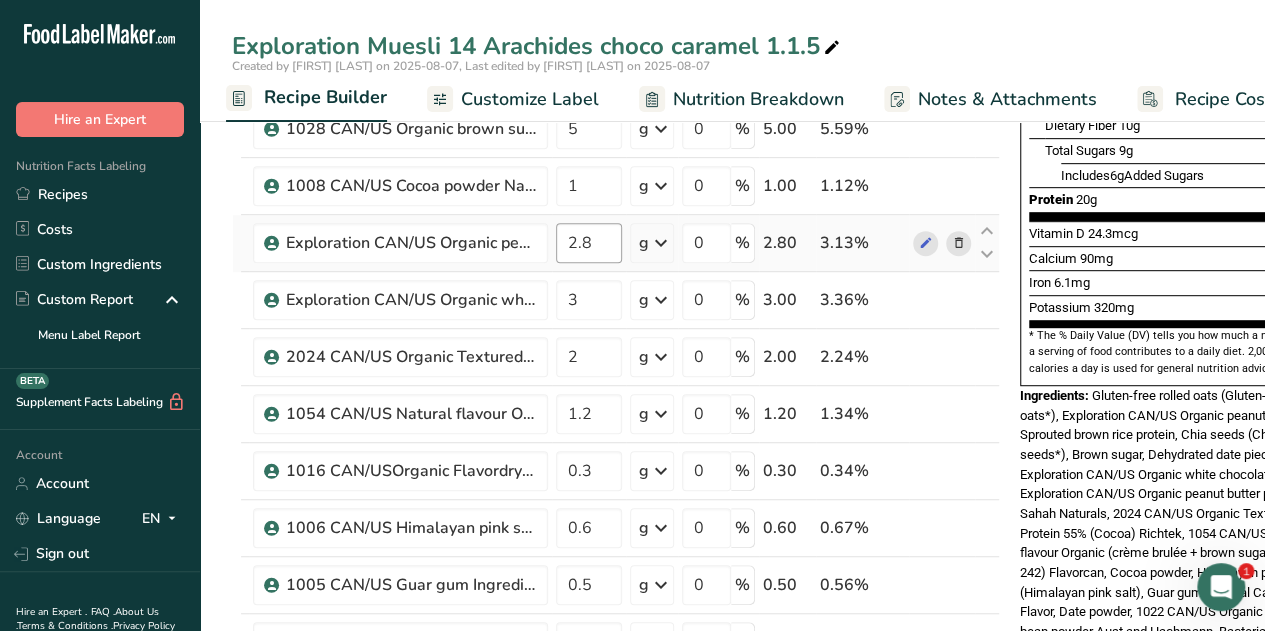 scroll, scrollTop: 442, scrollLeft: 0, axis: vertical 